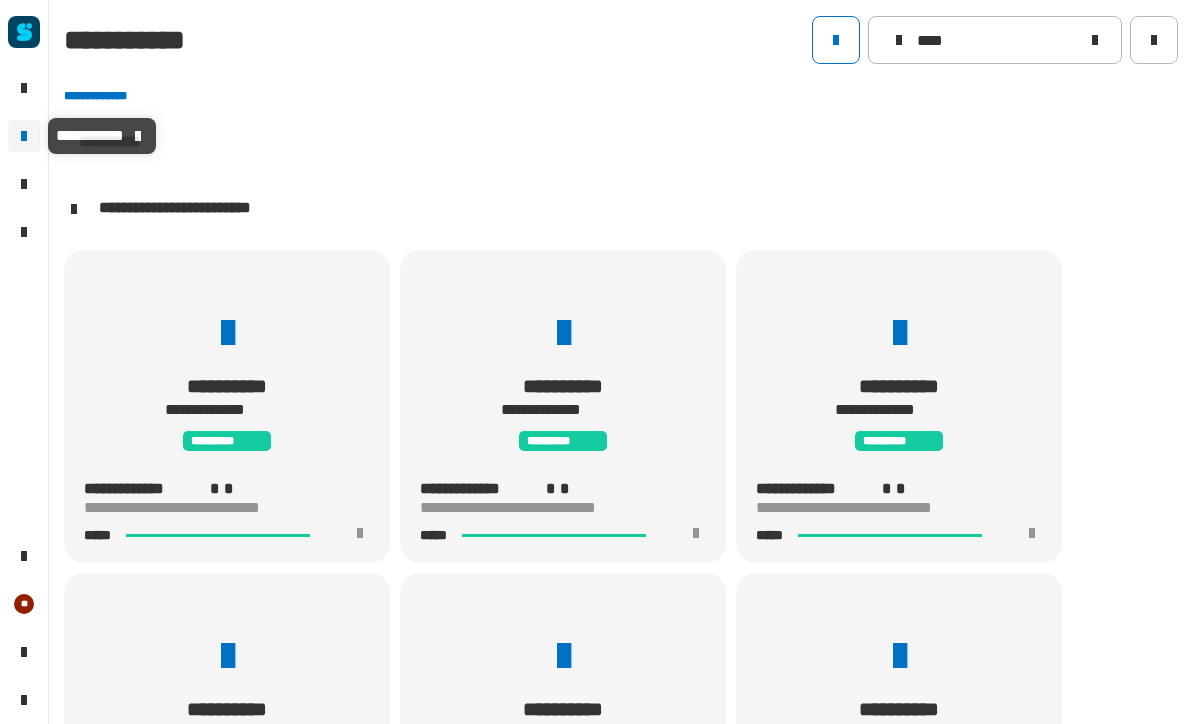 scroll, scrollTop: 1, scrollLeft: 0, axis: vertical 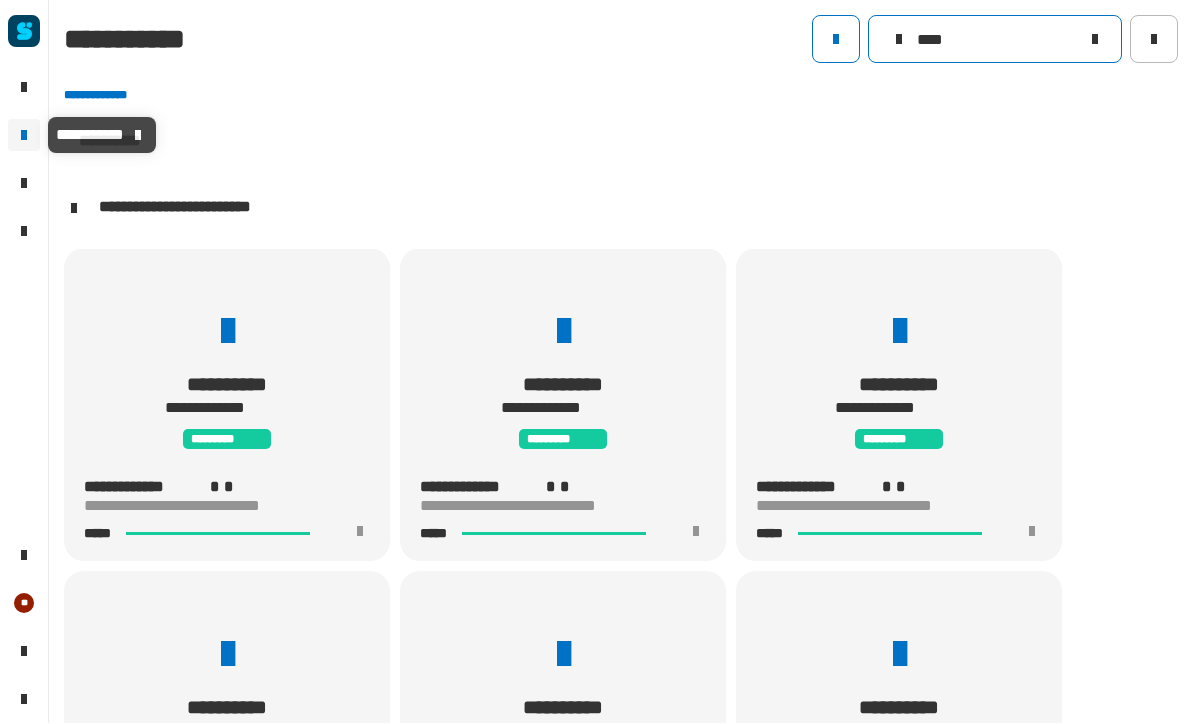 click on "****" 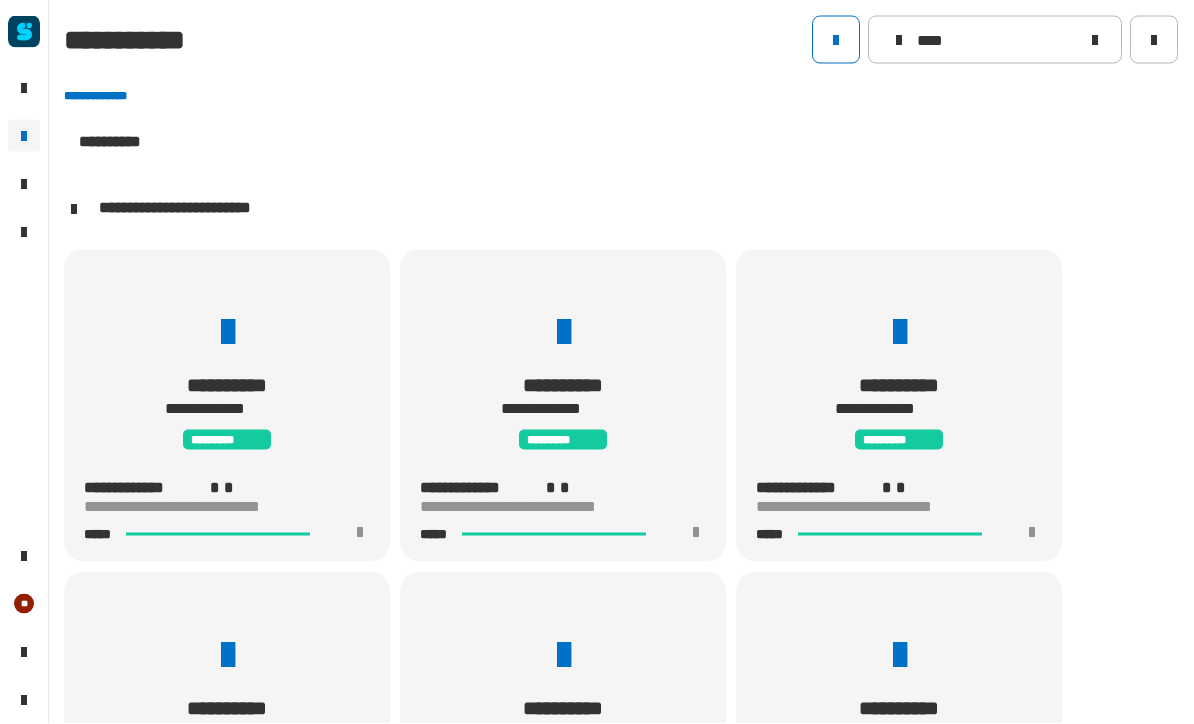 click 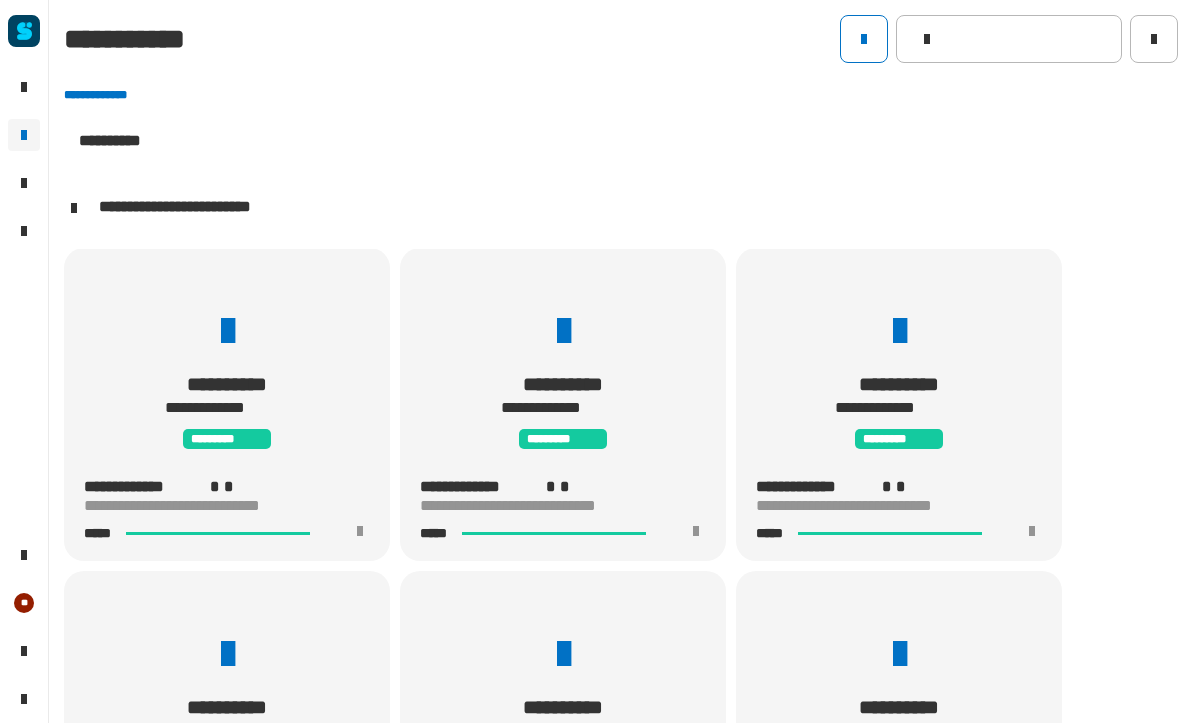 type 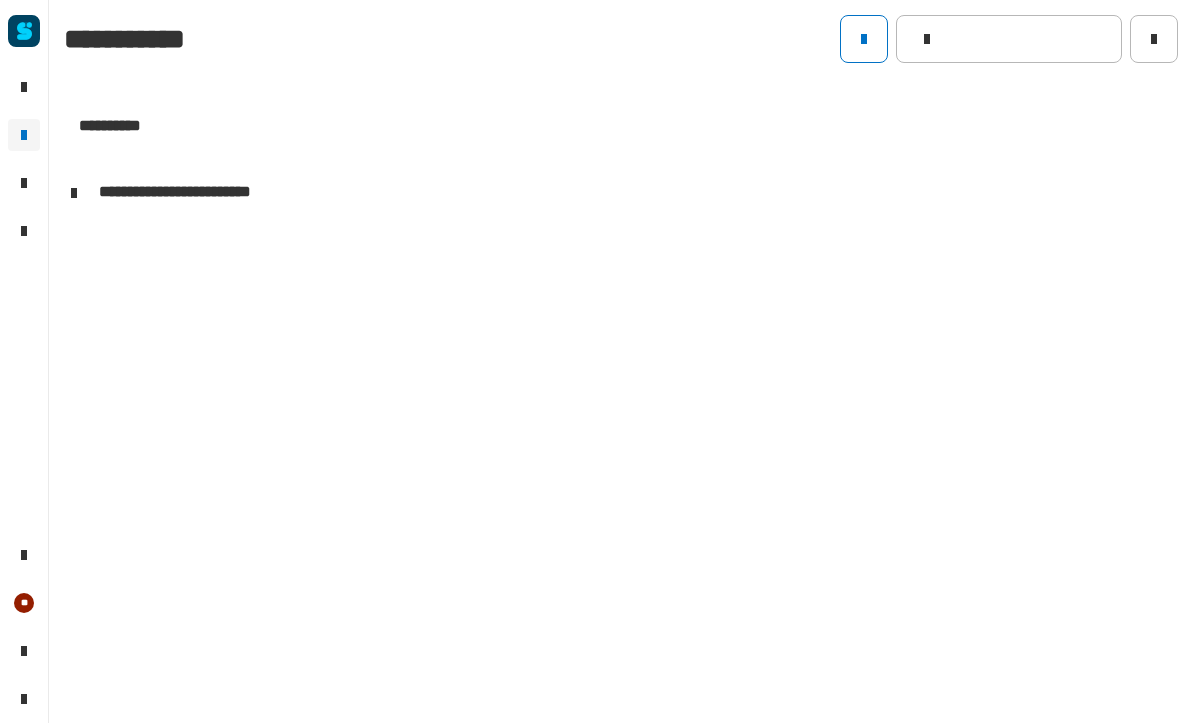 scroll, scrollTop: 0, scrollLeft: 0, axis: both 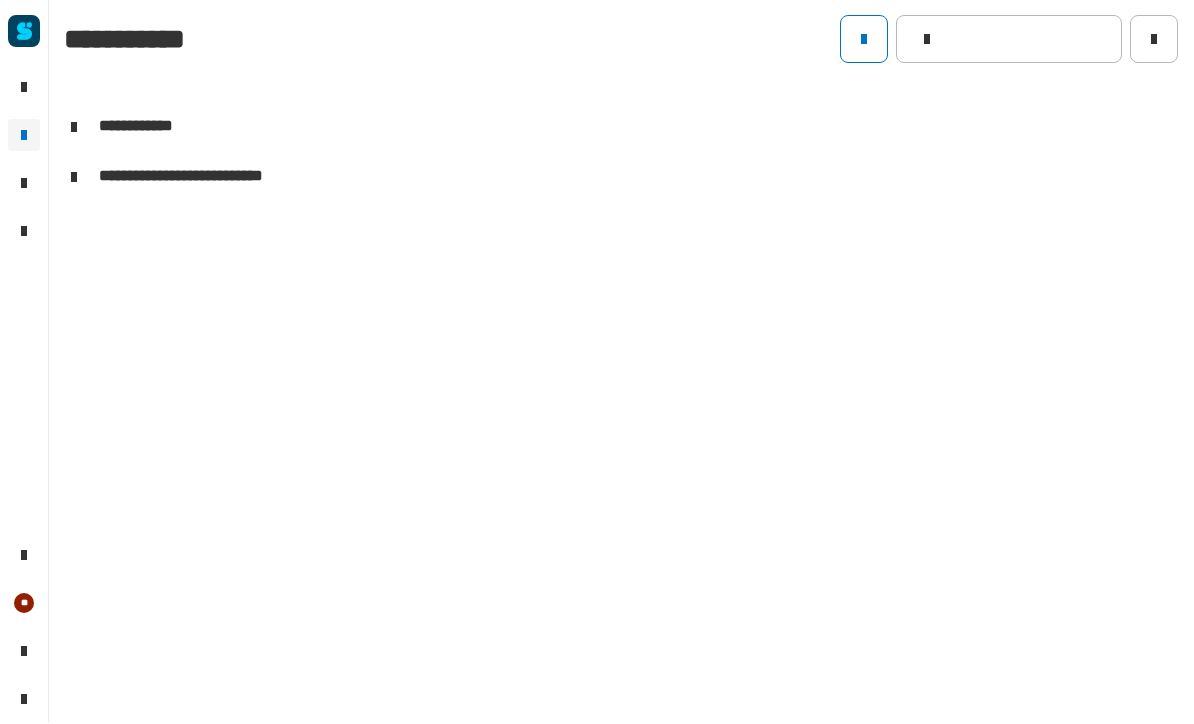 click 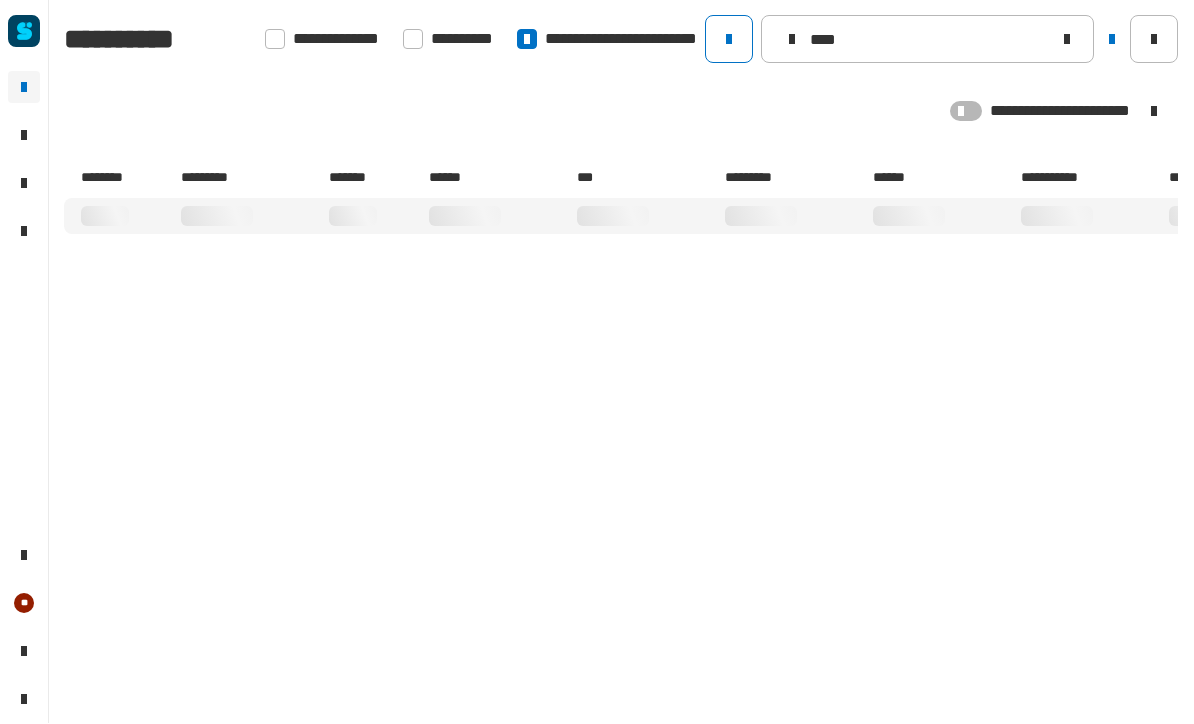 type on "****" 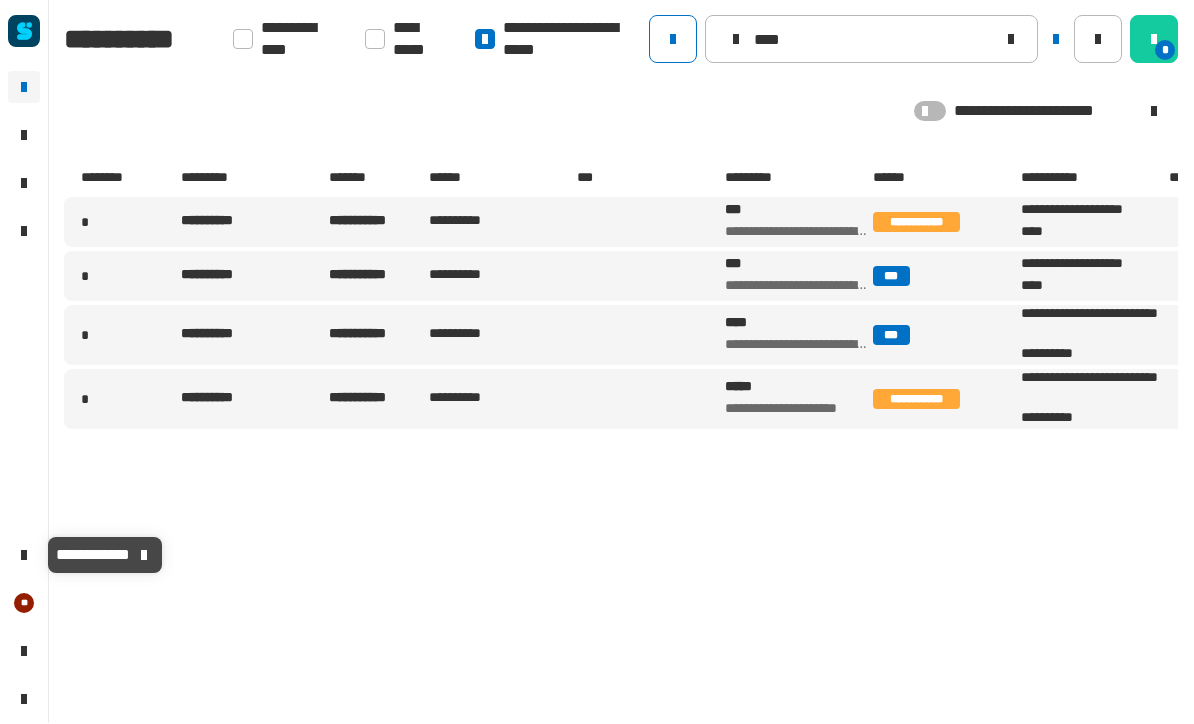 click 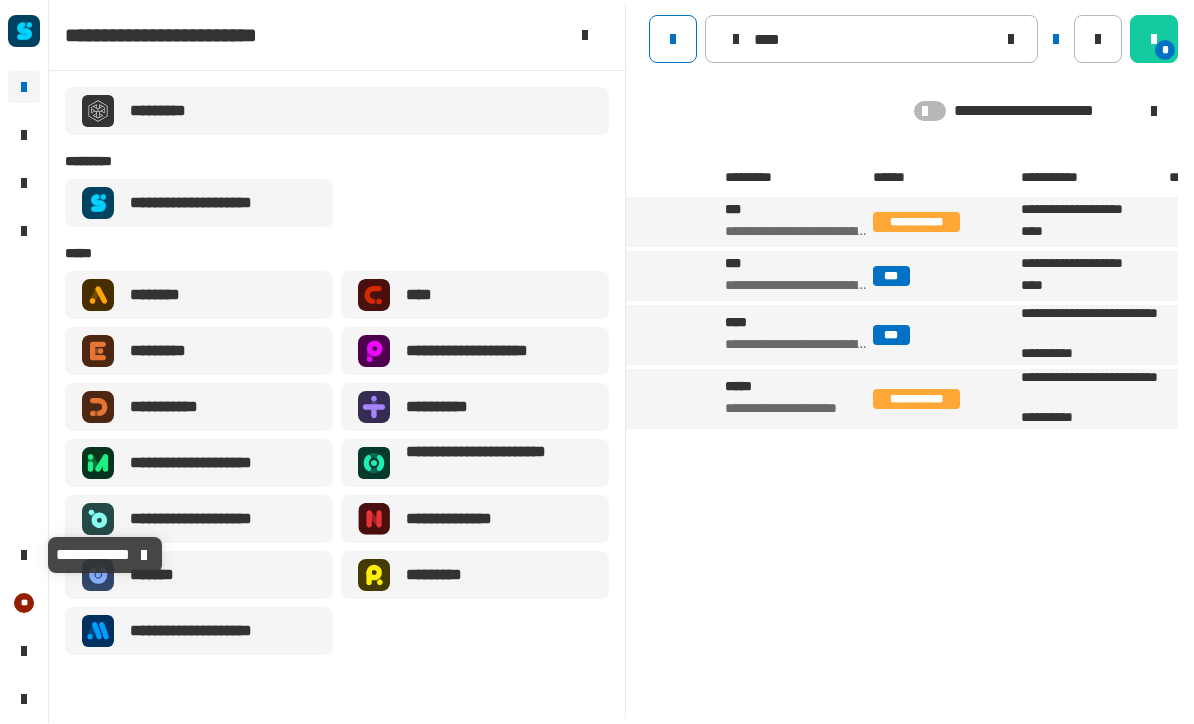 click on "**********" at bounding box center (337, 398) 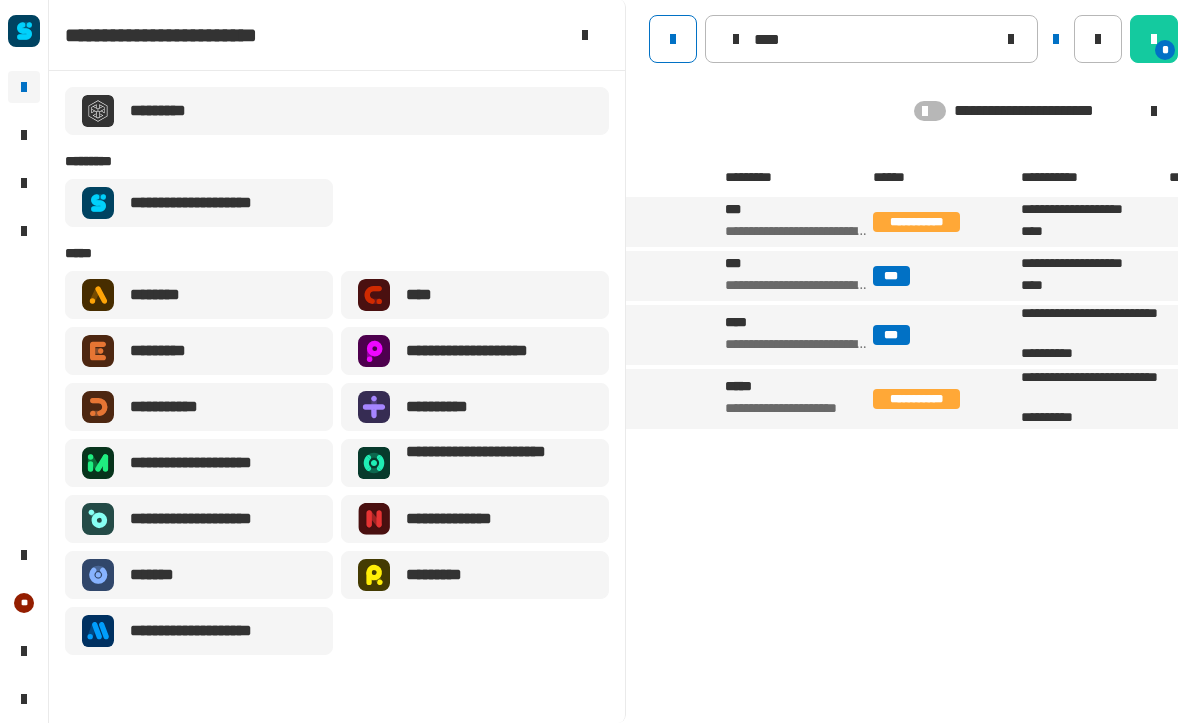 click on "**********" at bounding box center [214, 464] 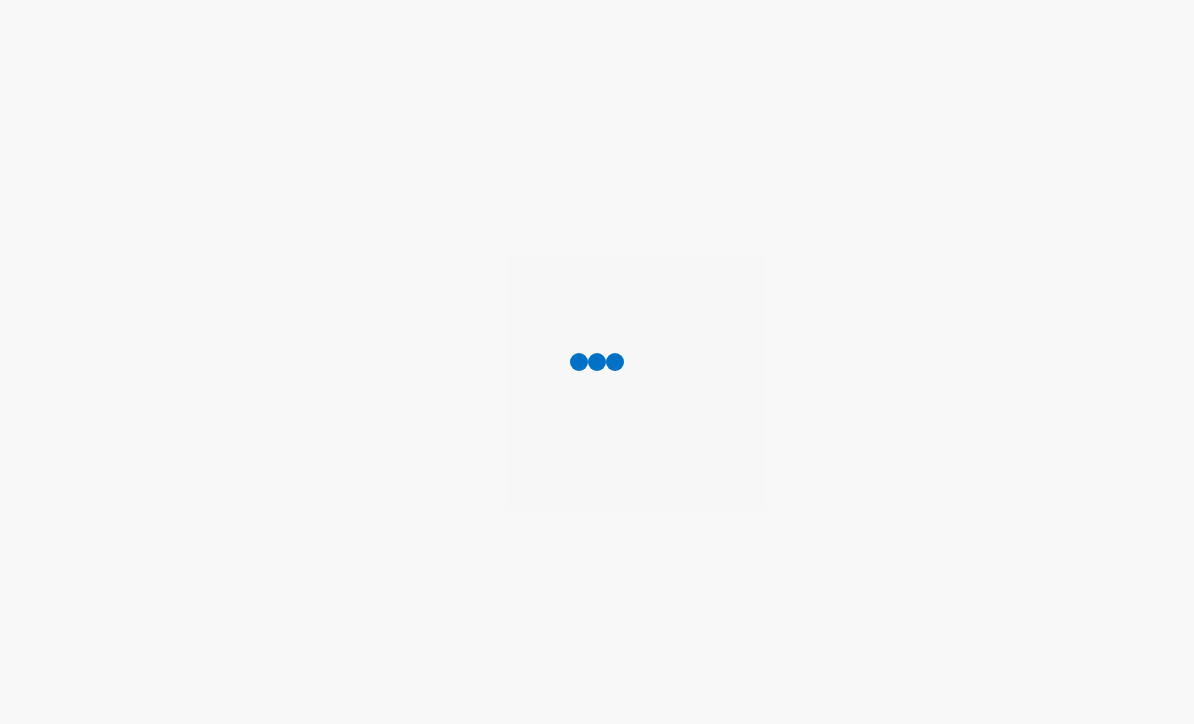 scroll, scrollTop: 0, scrollLeft: 0, axis: both 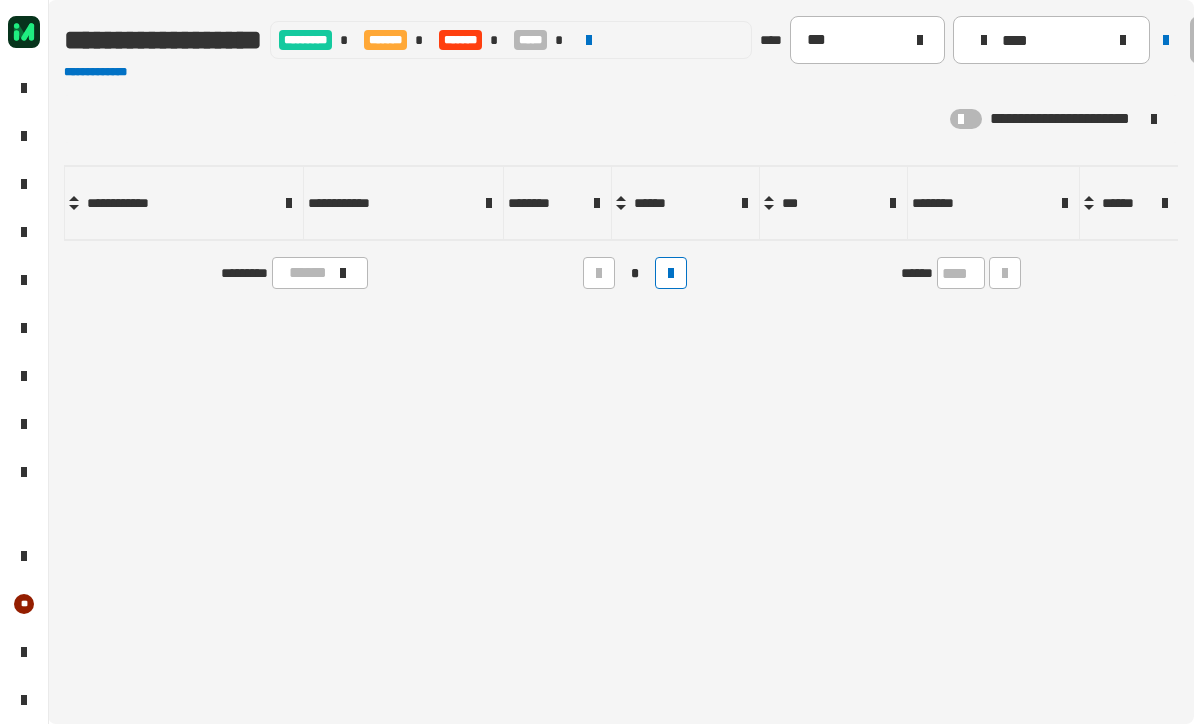 type on "****" 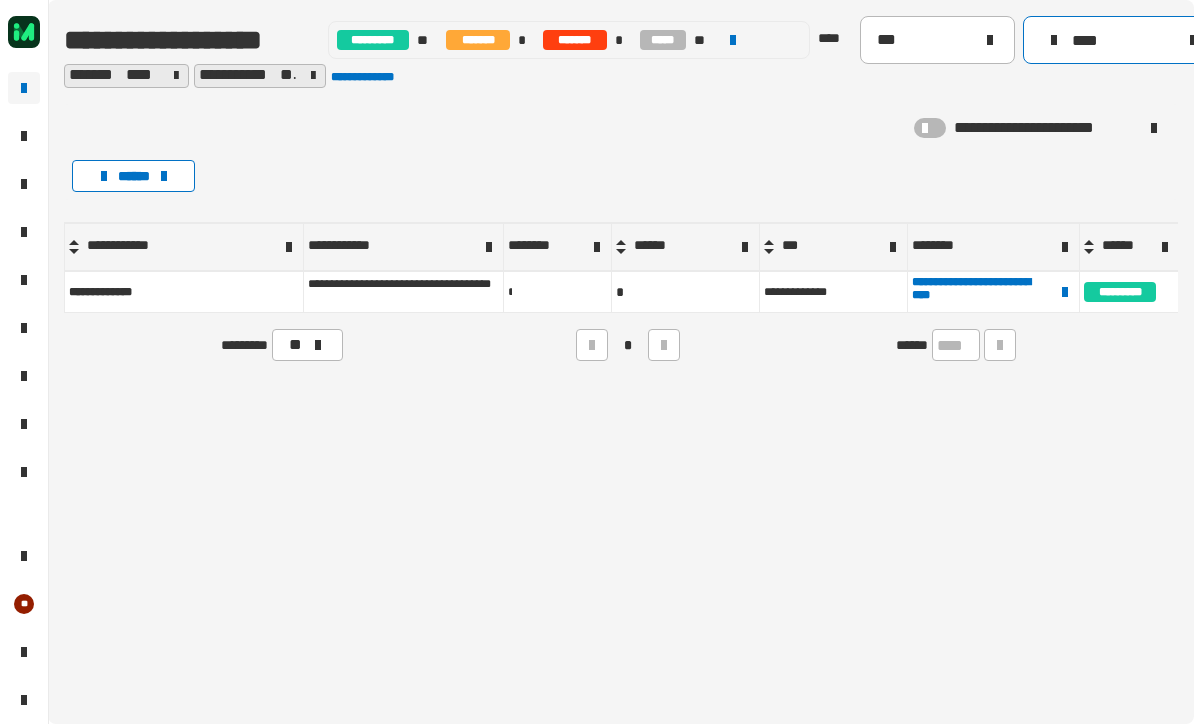 click on "****" 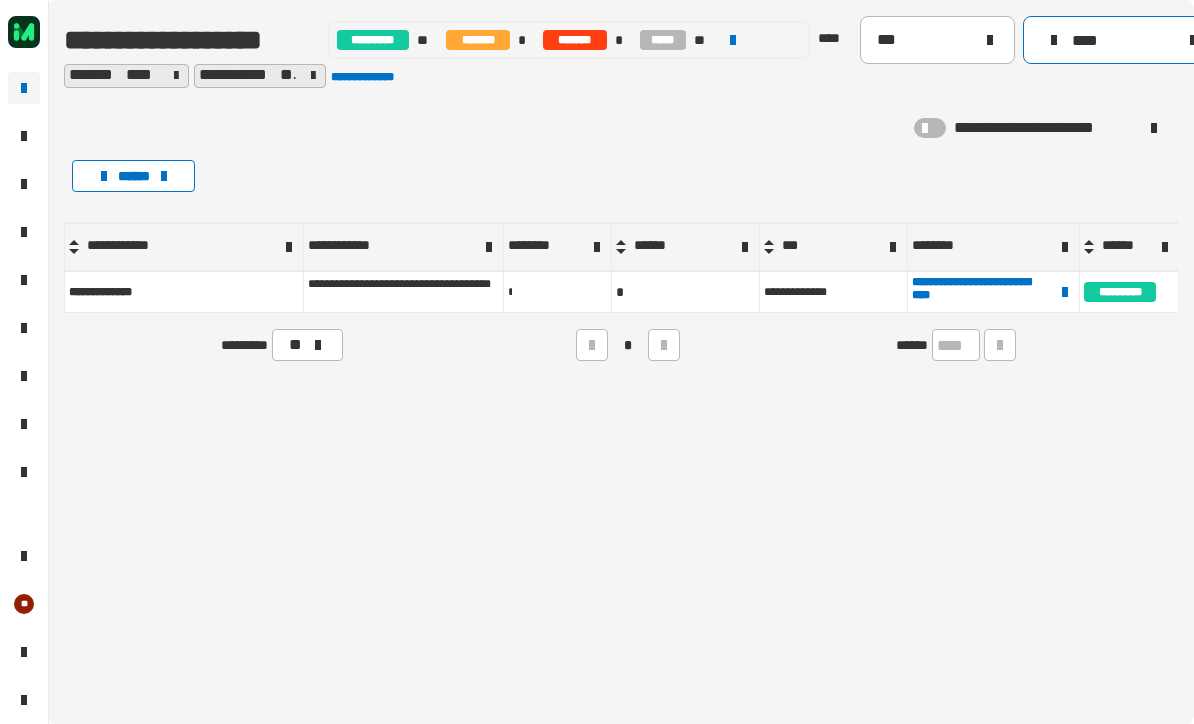 click on "****" 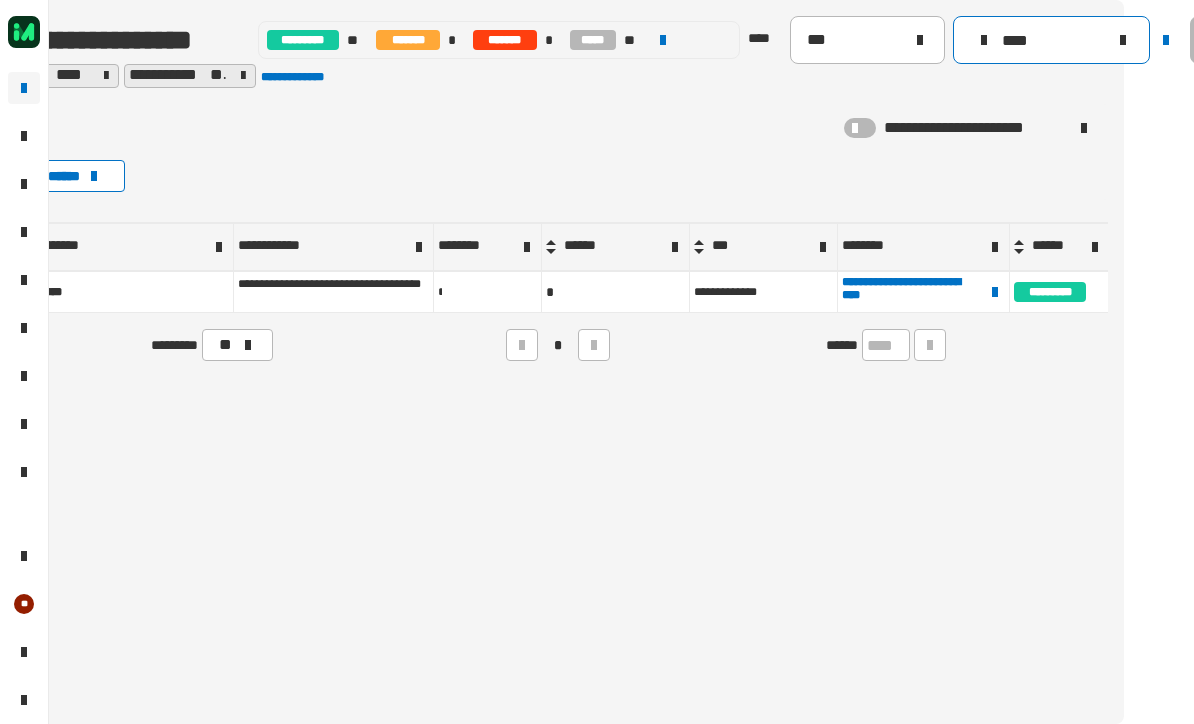 scroll, scrollTop: 0, scrollLeft: 130, axis: horizontal 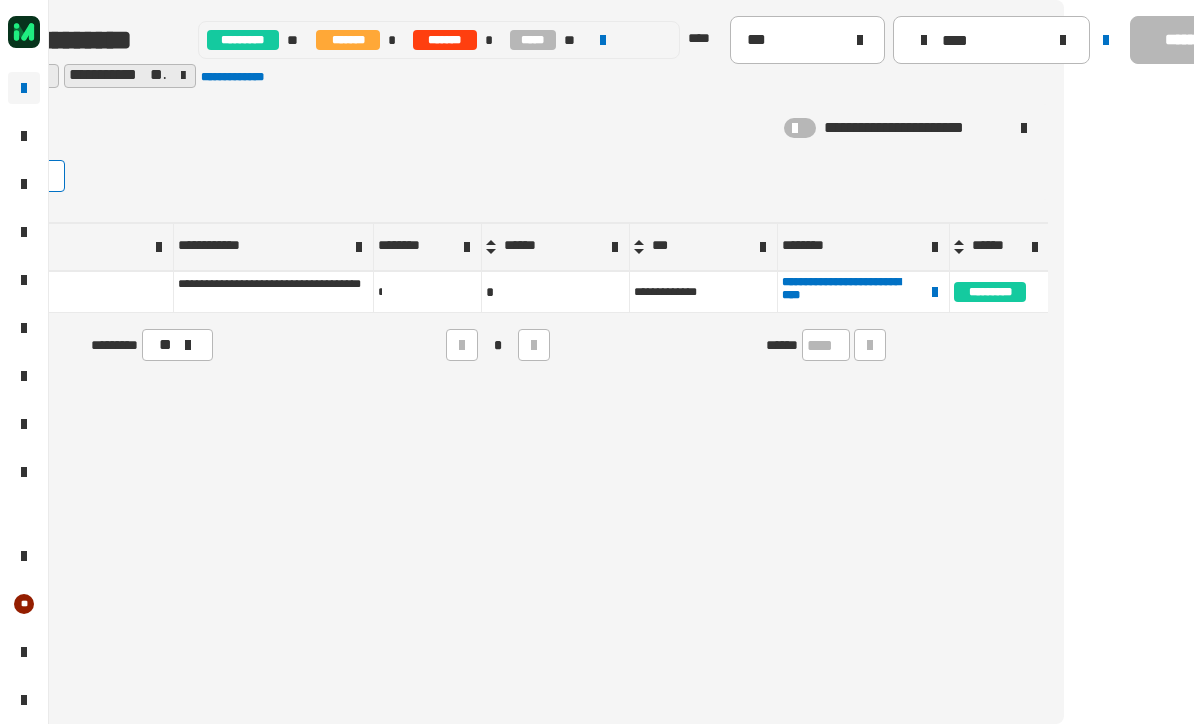 click 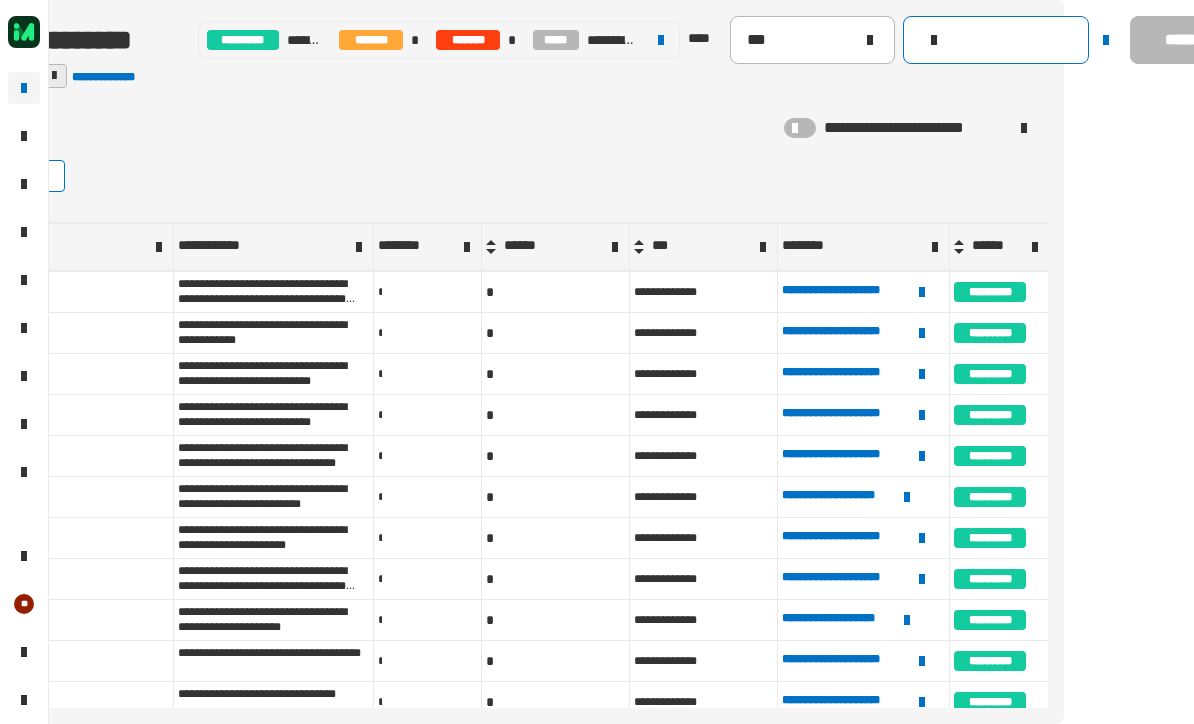 click 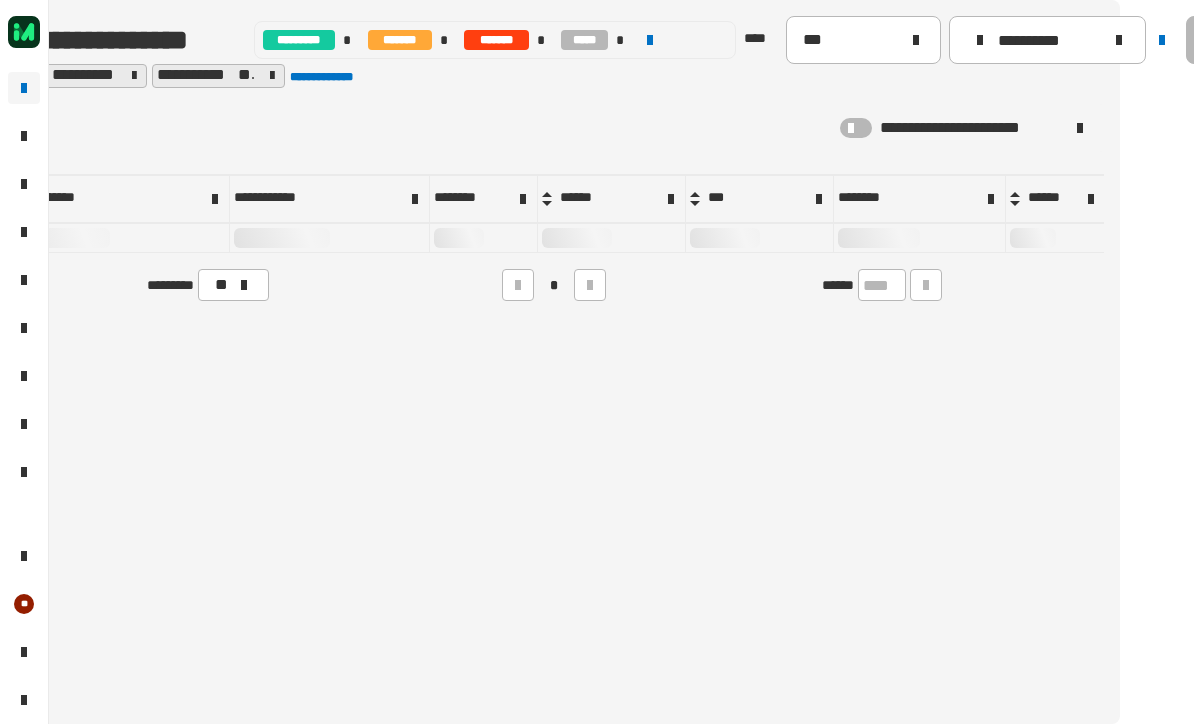 scroll, scrollTop: 0, scrollLeft: 94, axis: horizontal 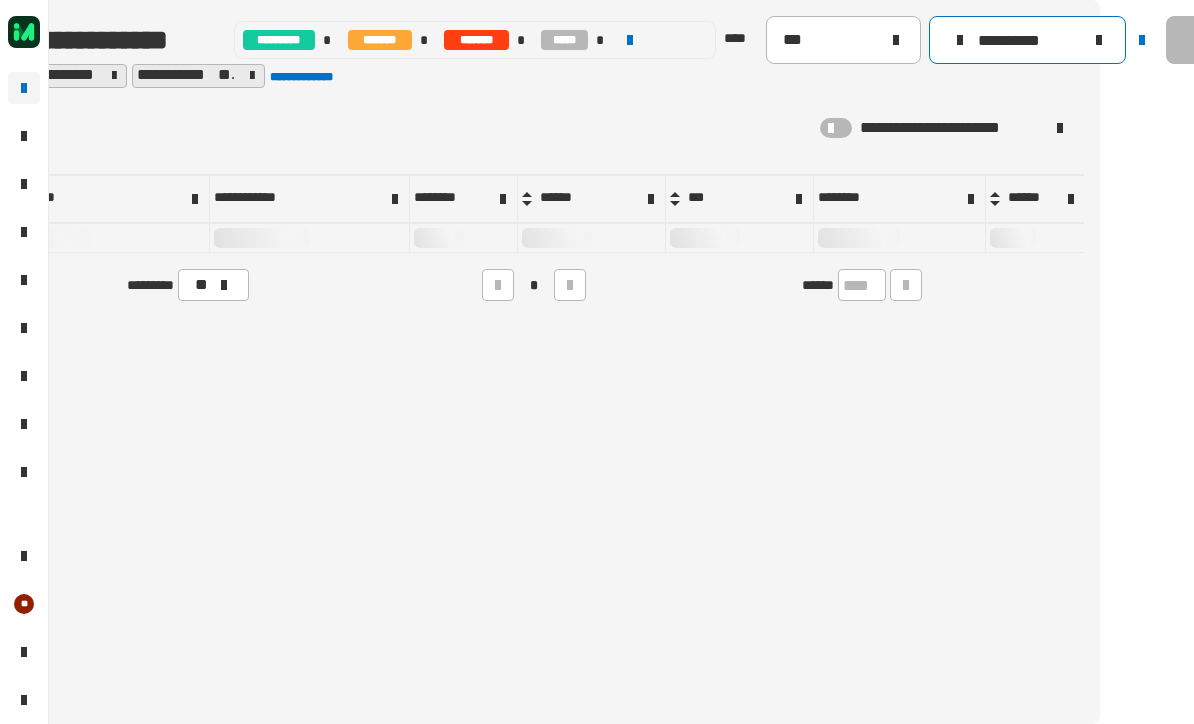 type on "**********" 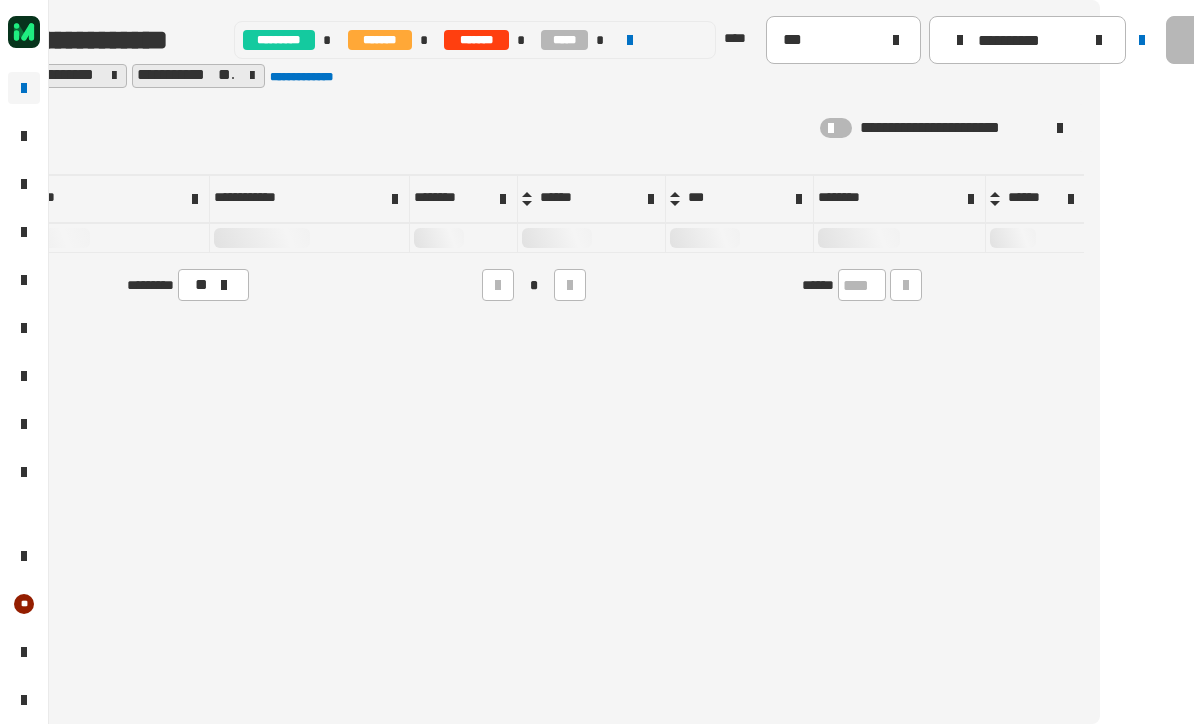 click 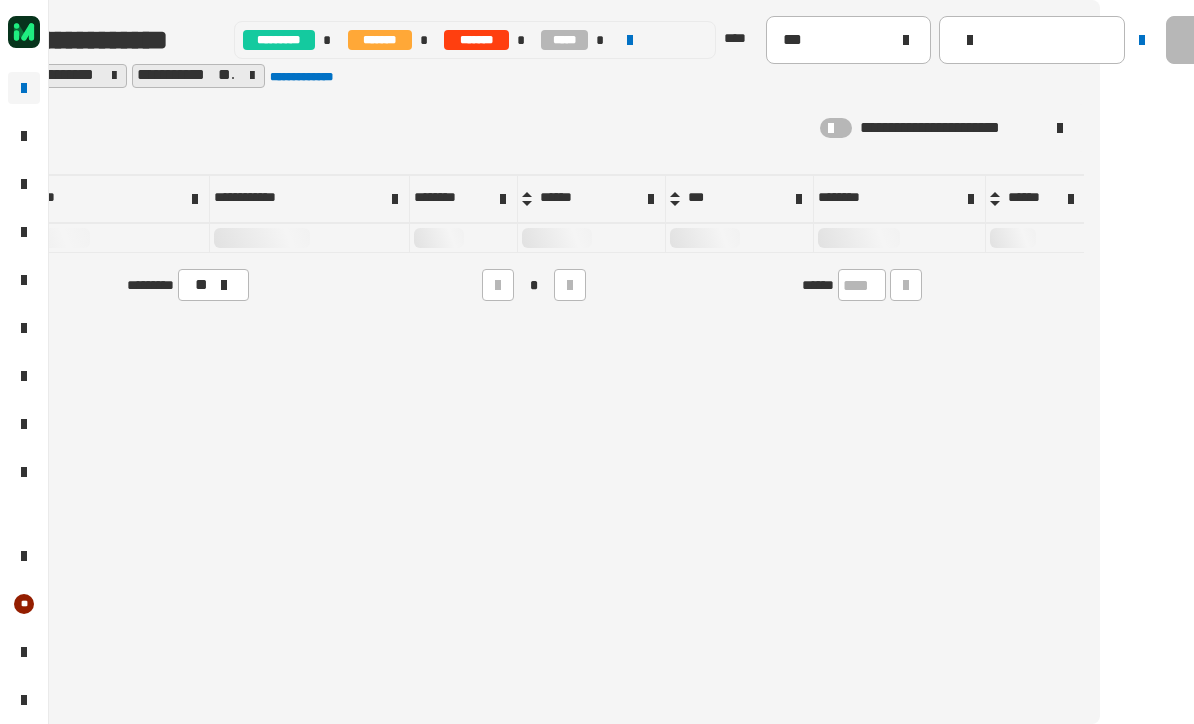 type 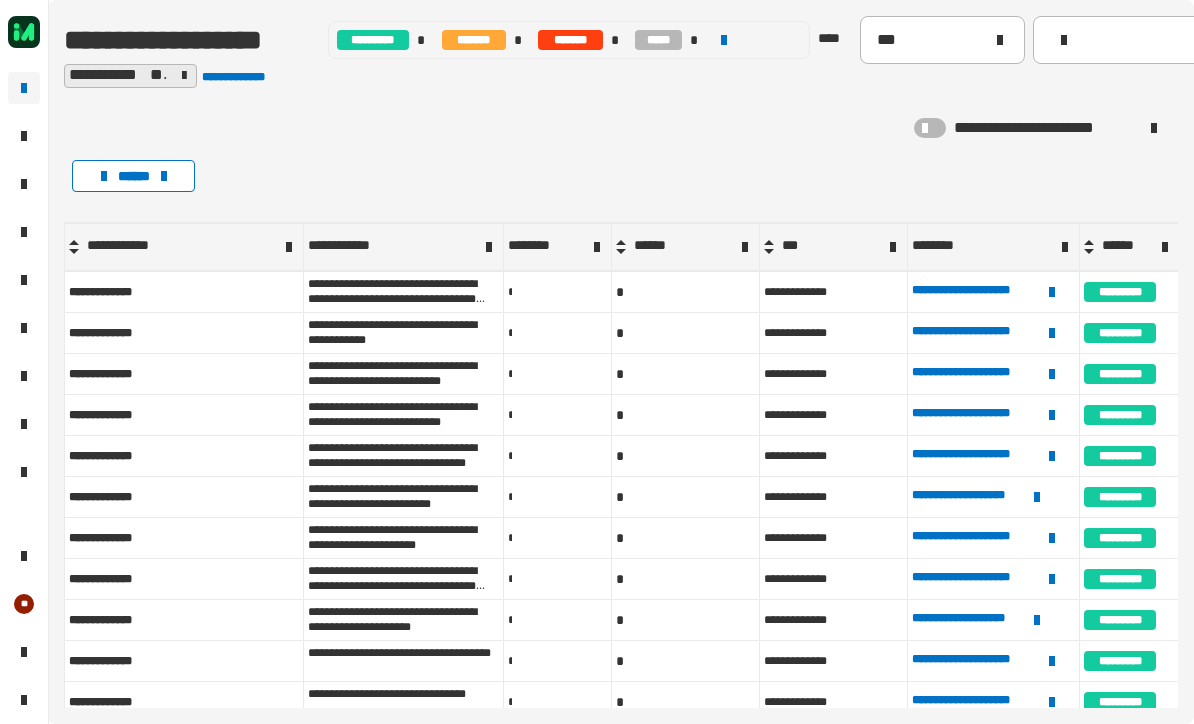 scroll, scrollTop: 0, scrollLeft: 0, axis: both 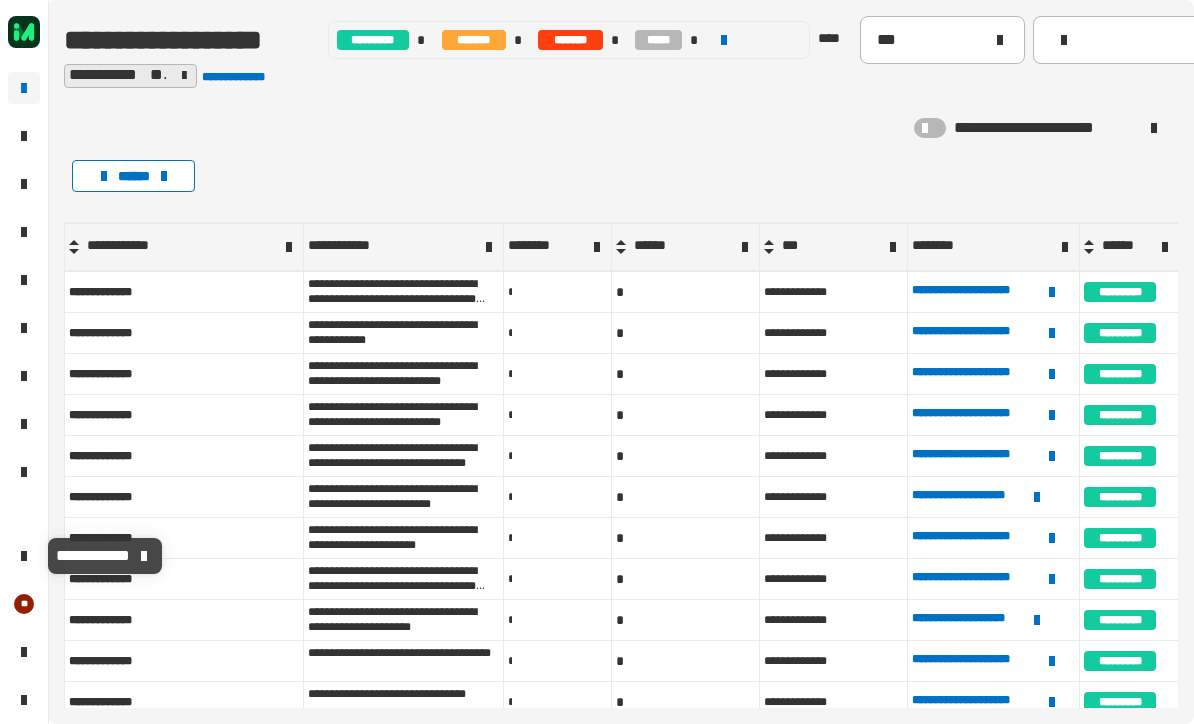 click 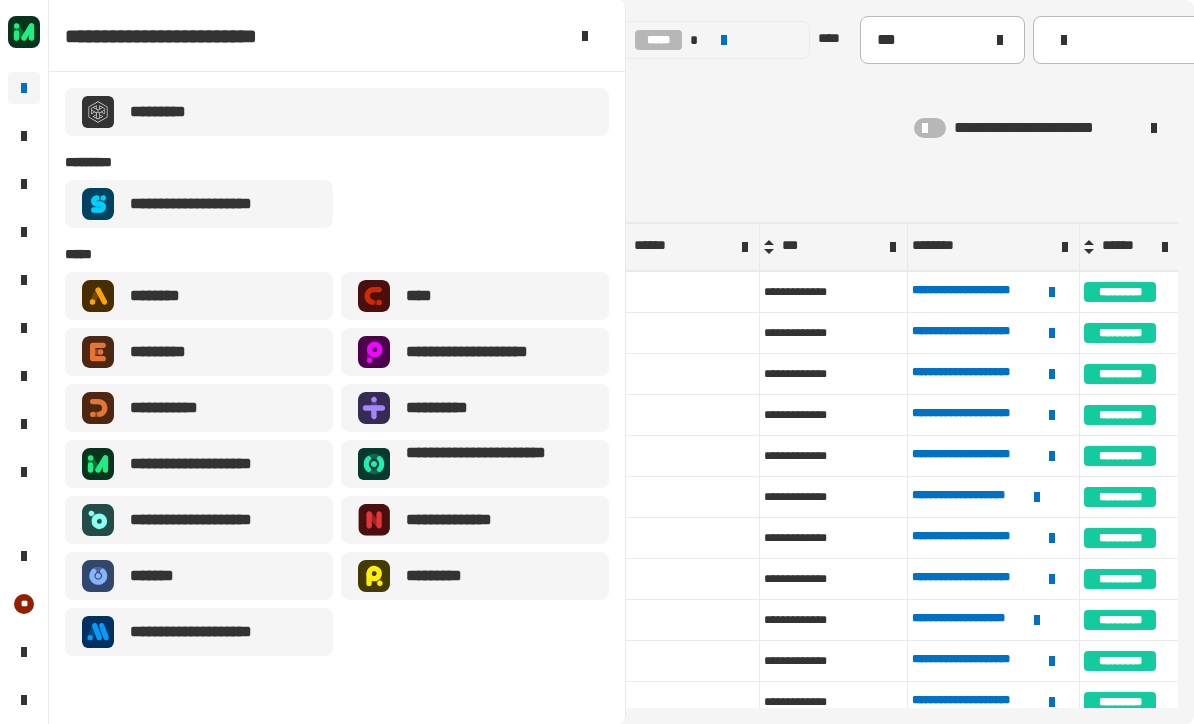 click on "**********" at bounding box center (207, 204) 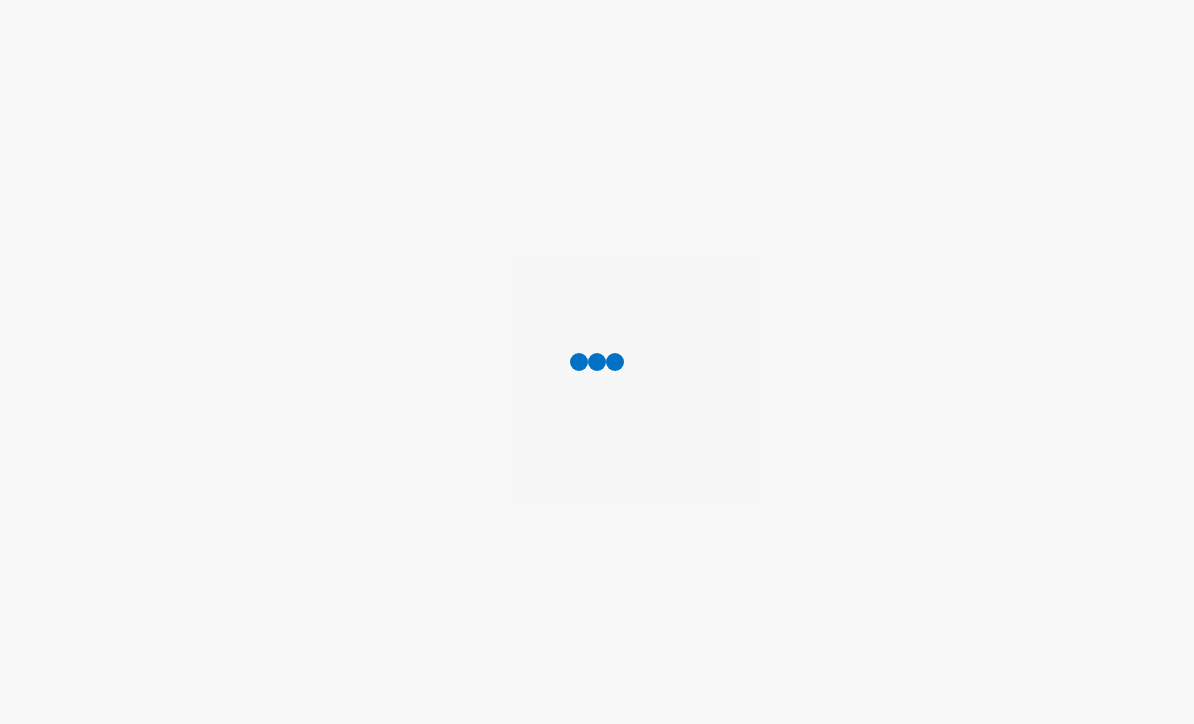 scroll, scrollTop: 0, scrollLeft: 0, axis: both 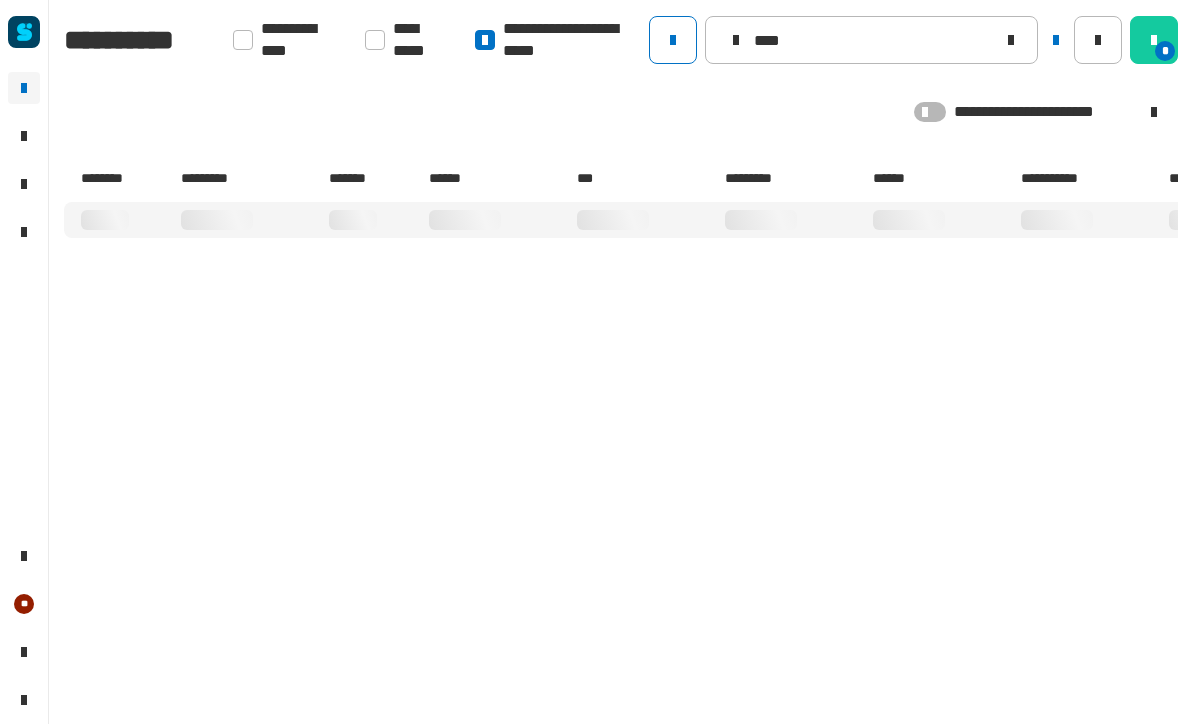 click on "****" 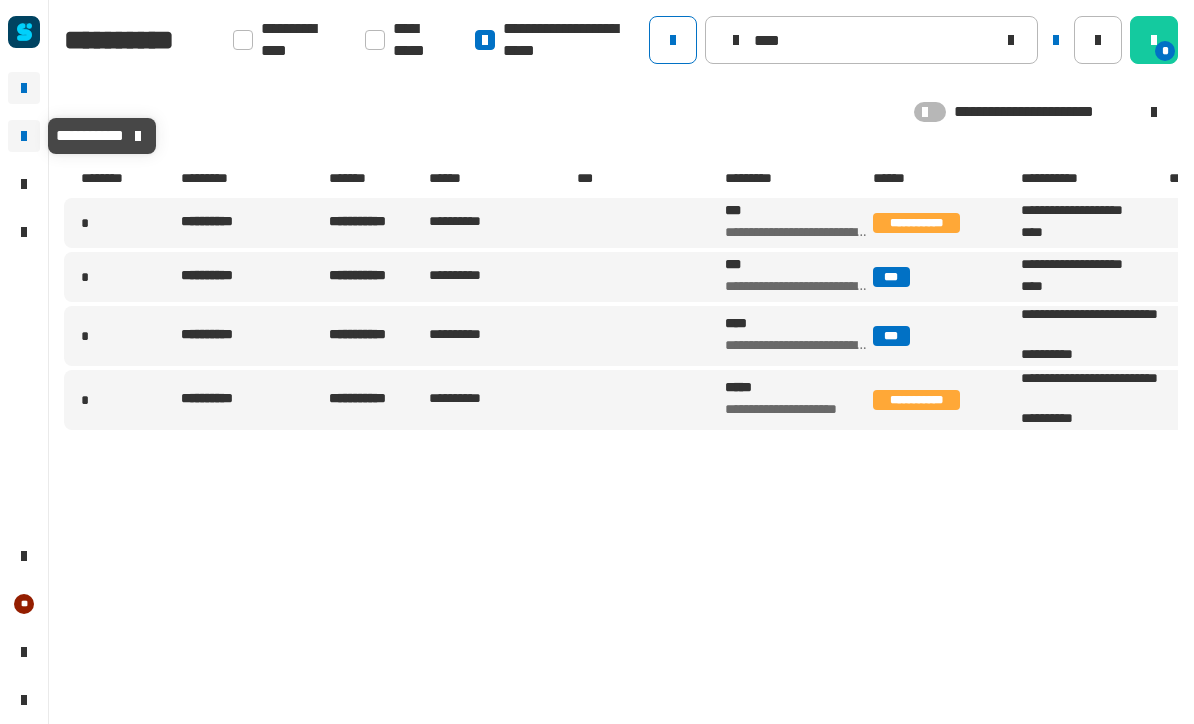 click 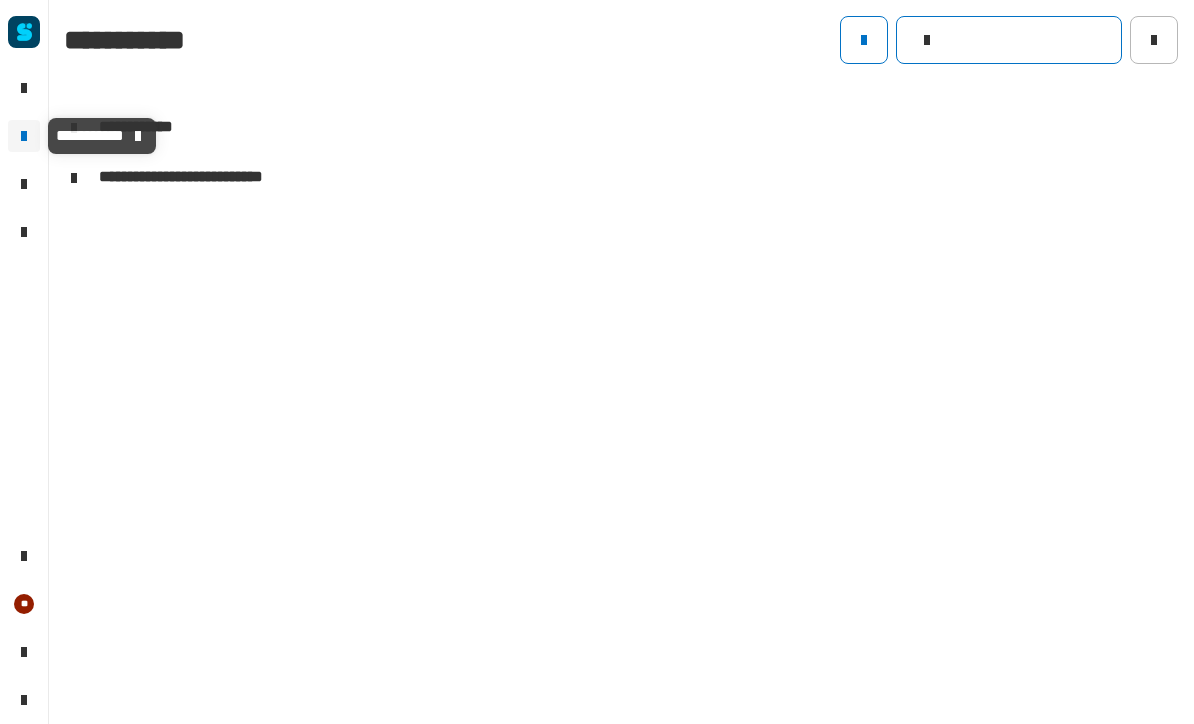 click 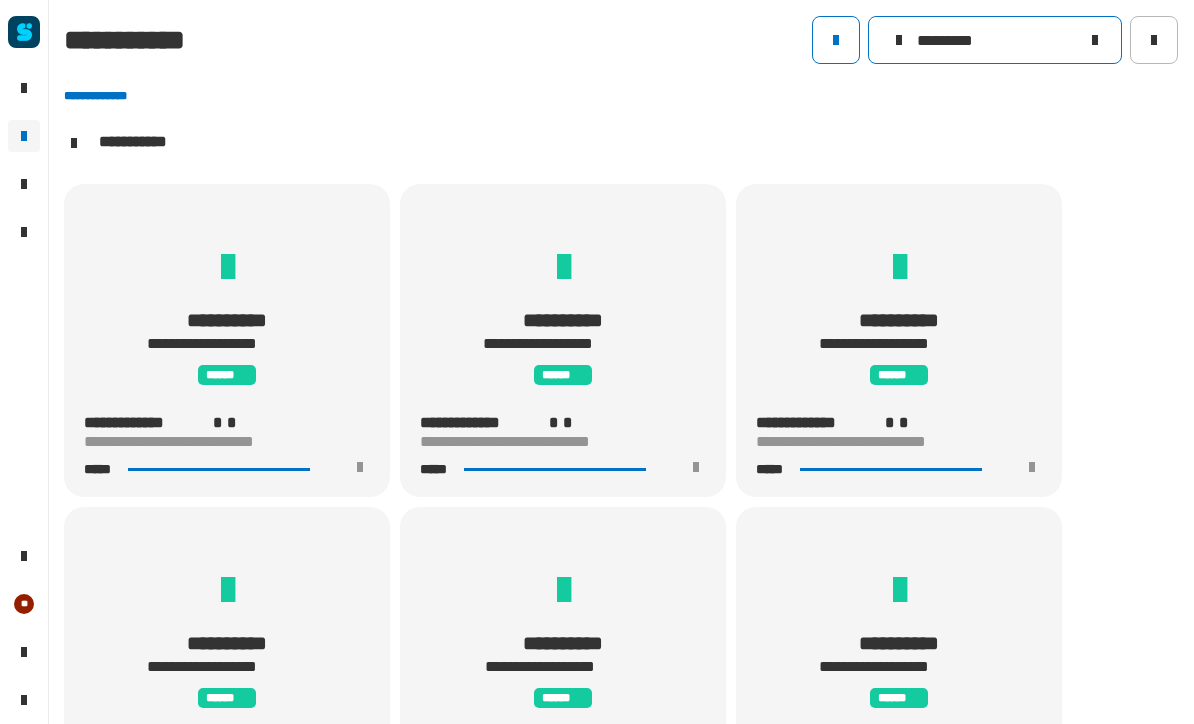 scroll, scrollTop: 1, scrollLeft: 0, axis: vertical 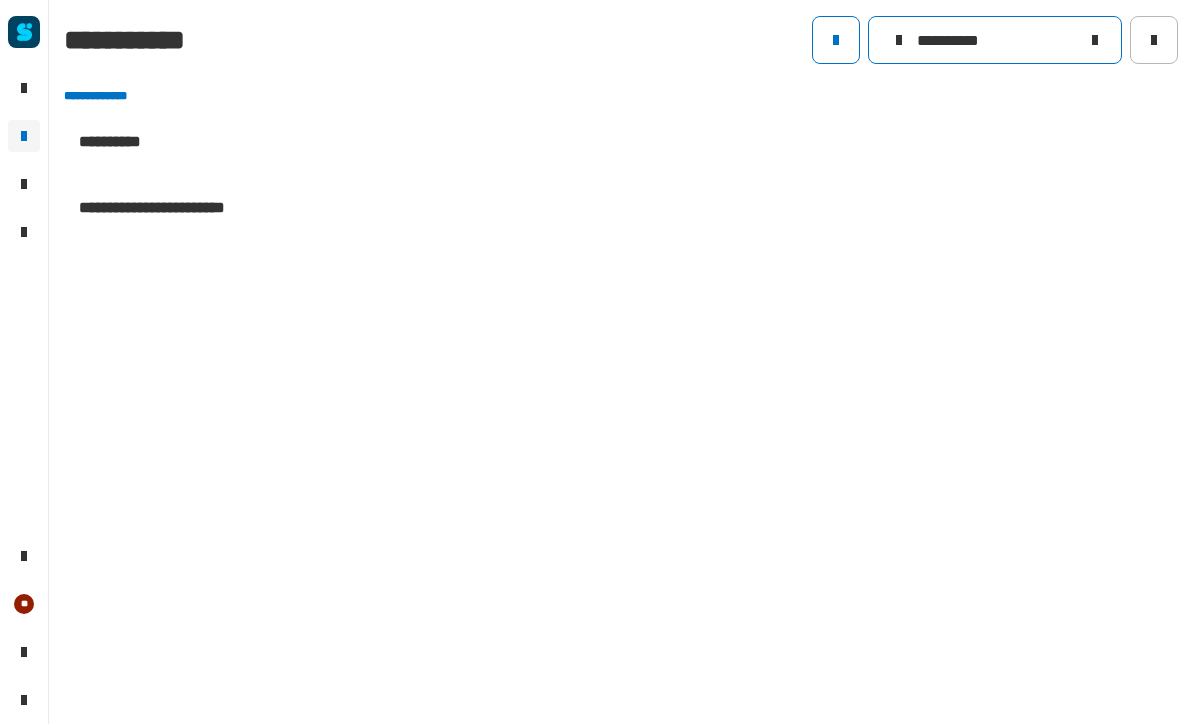 type on "**********" 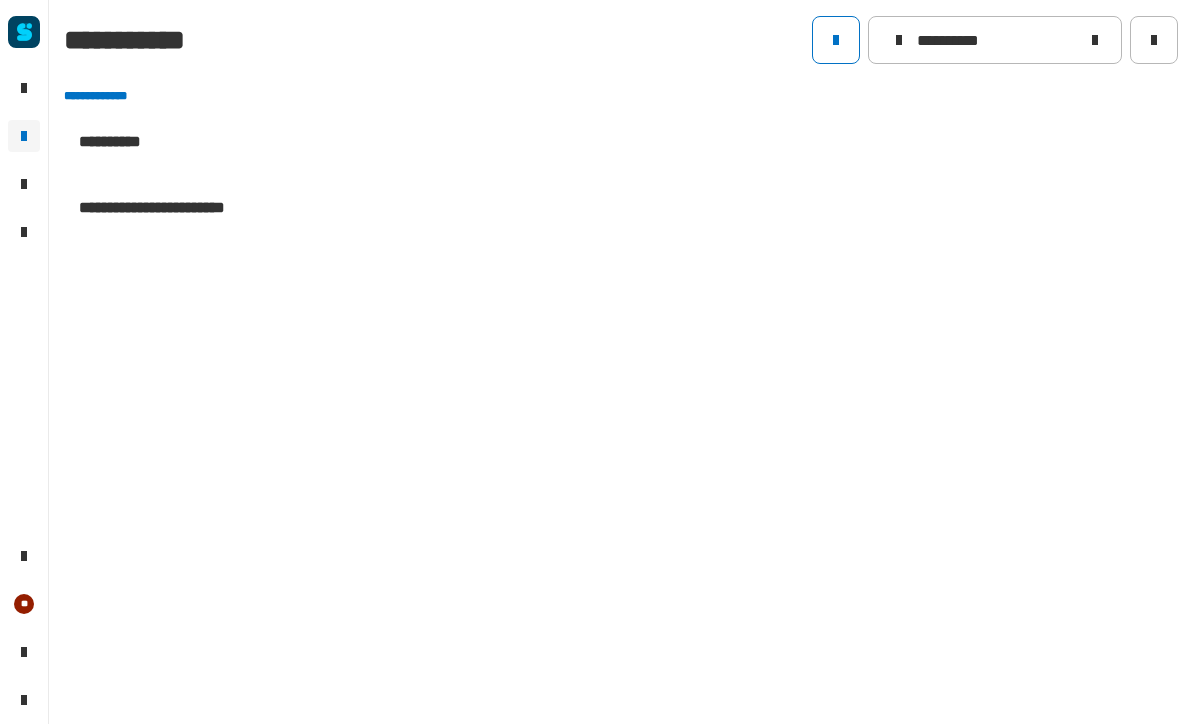click on "**********" 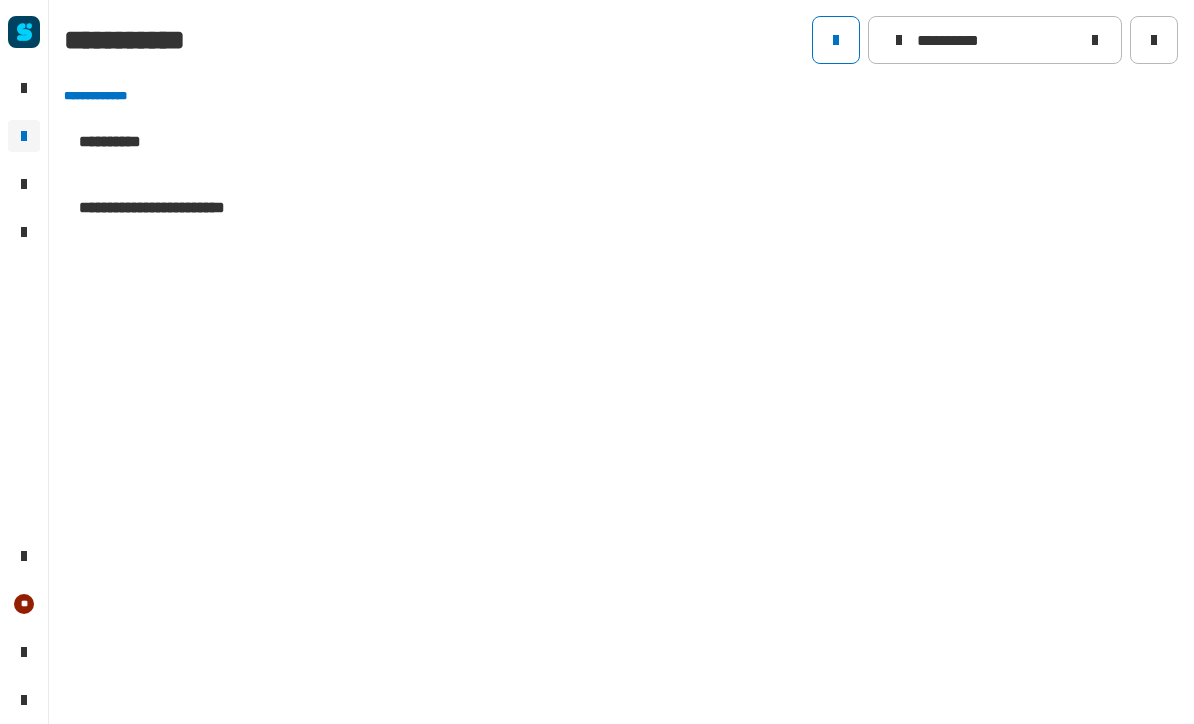 click 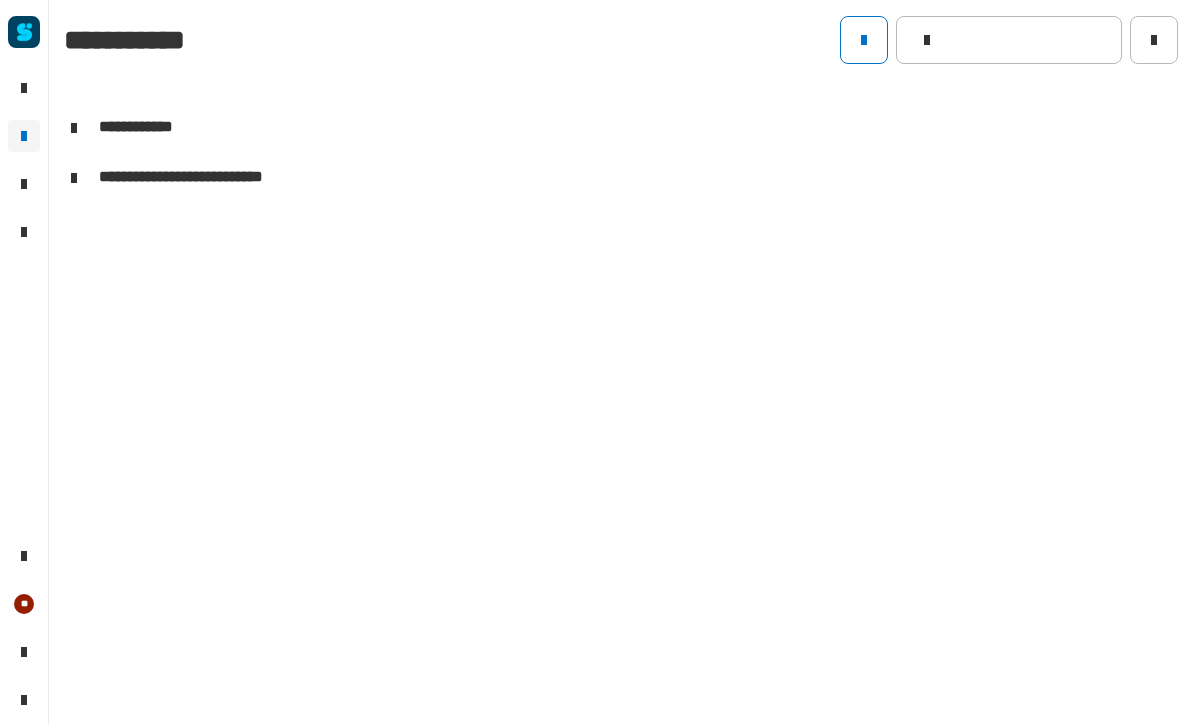 click on "**********" 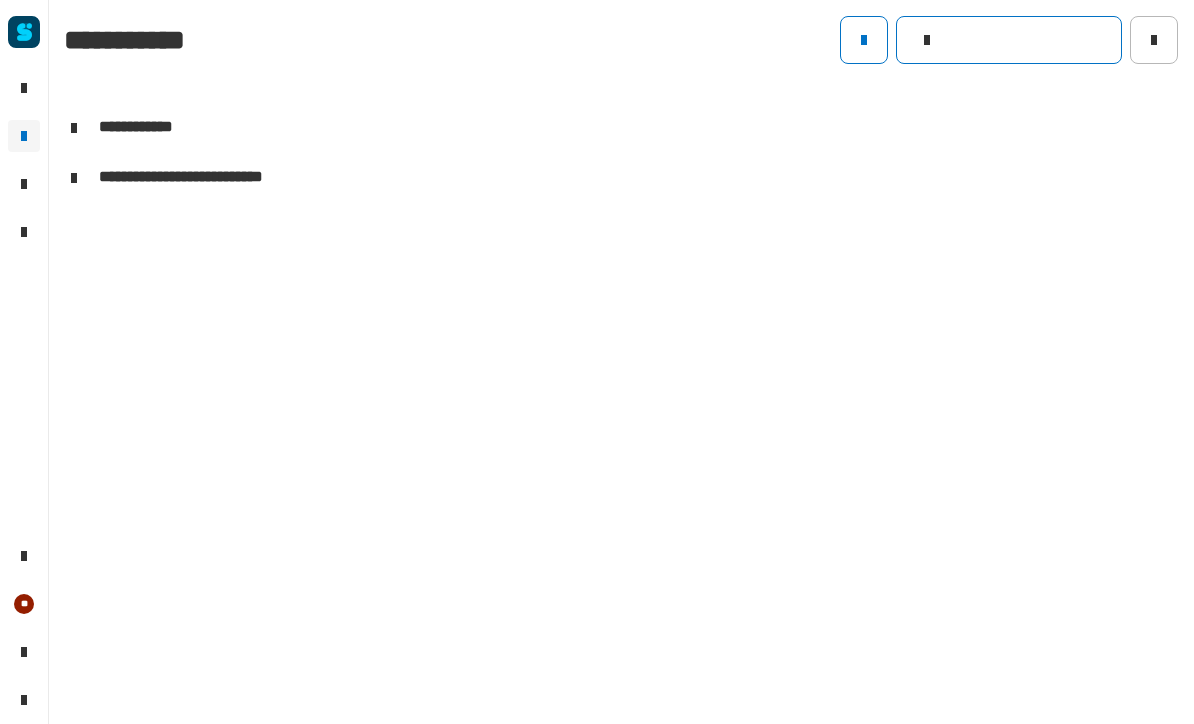 click 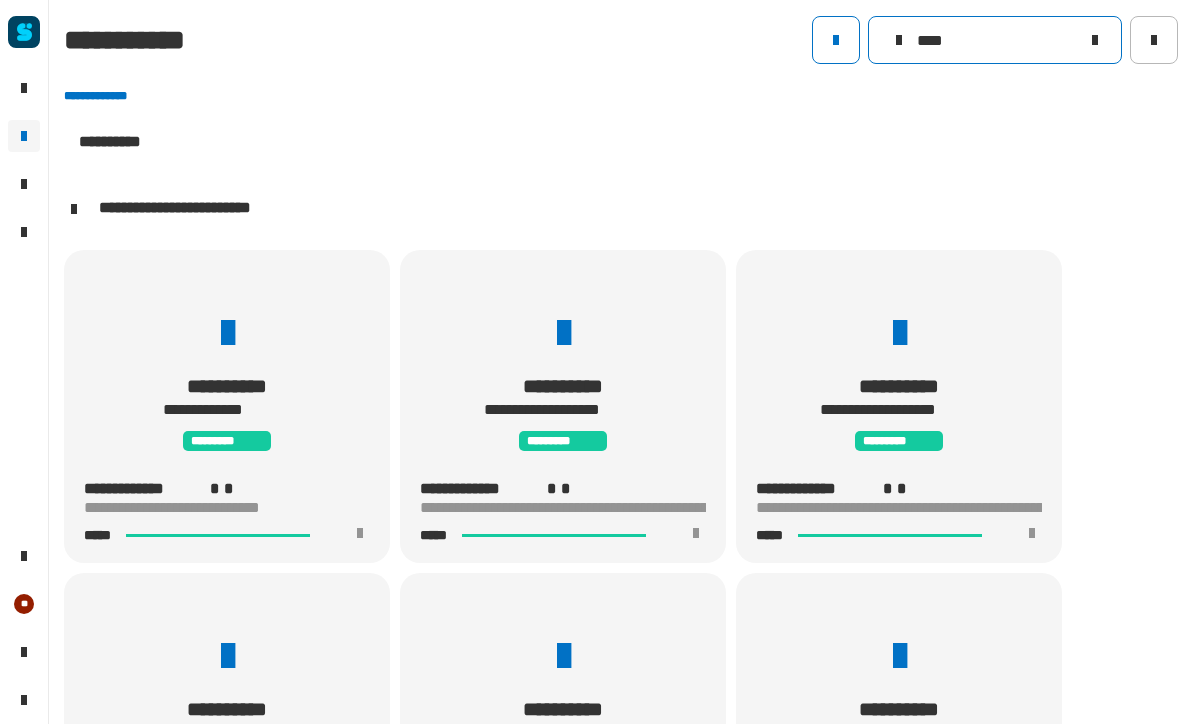 click on "****" 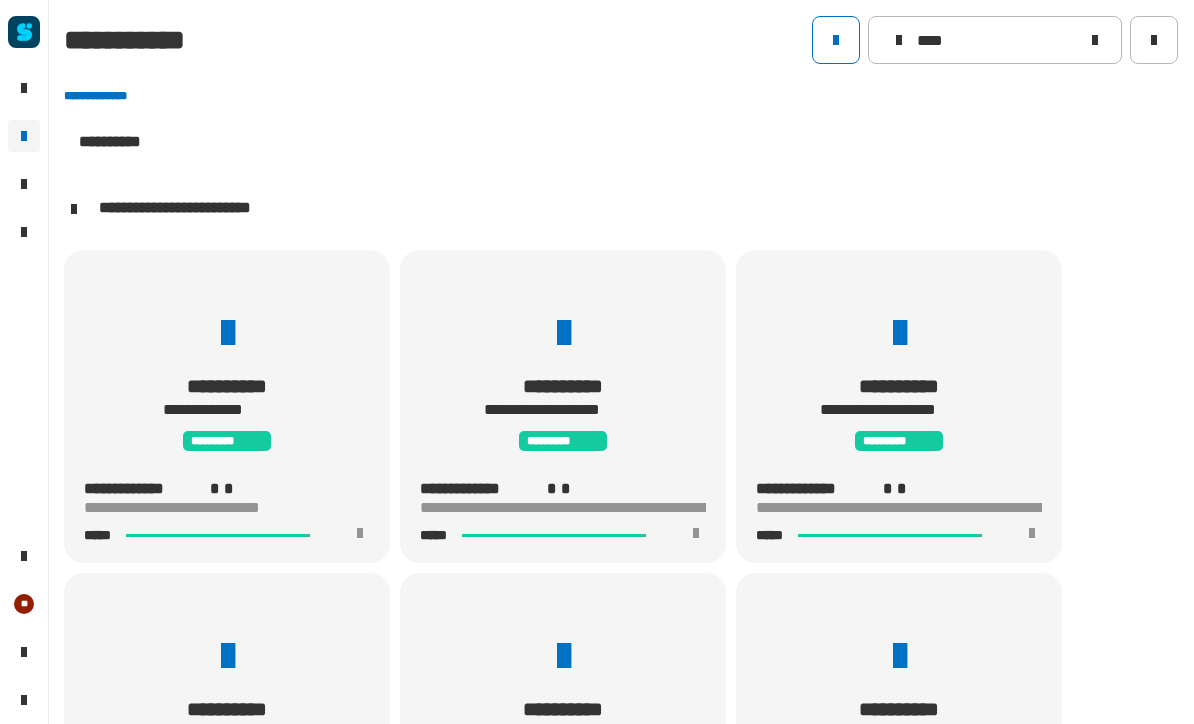 click 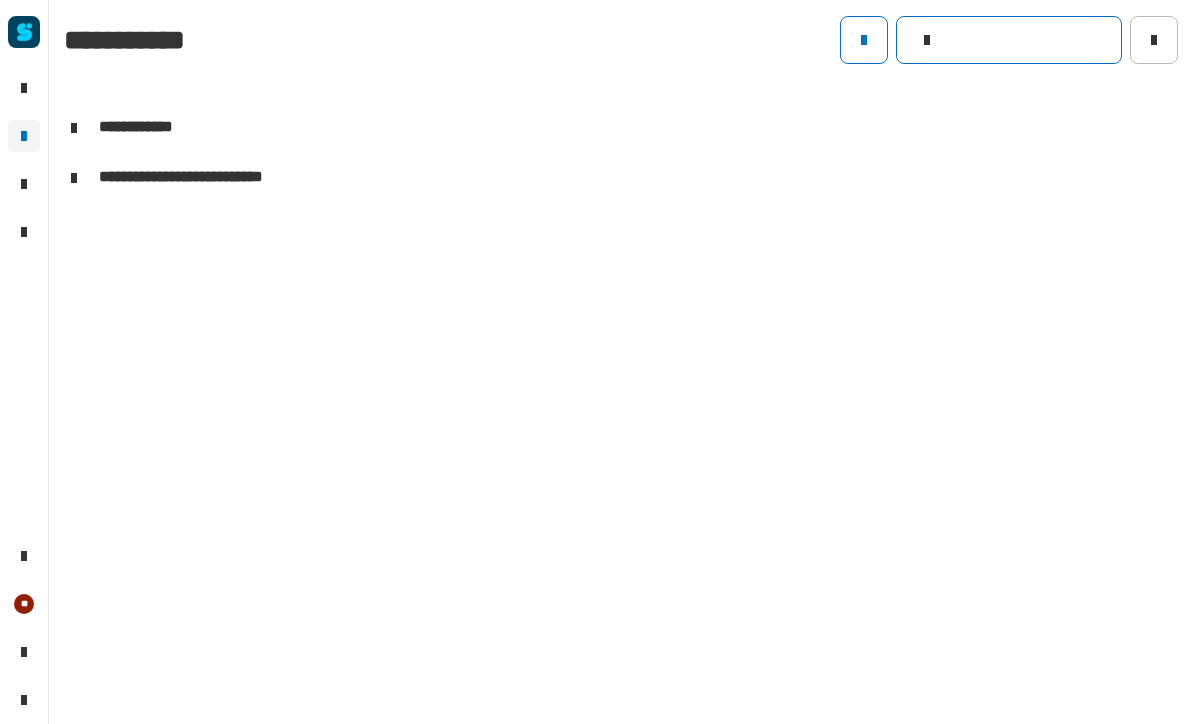 click 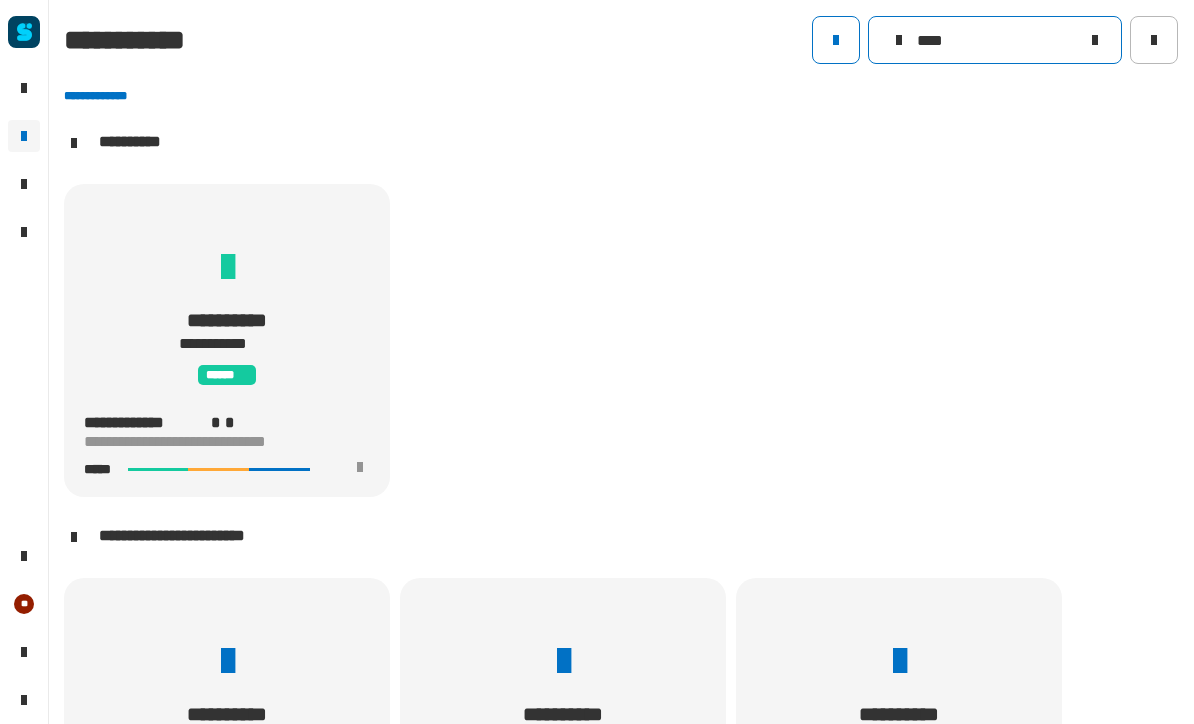 scroll, scrollTop: 1, scrollLeft: 0, axis: vertical 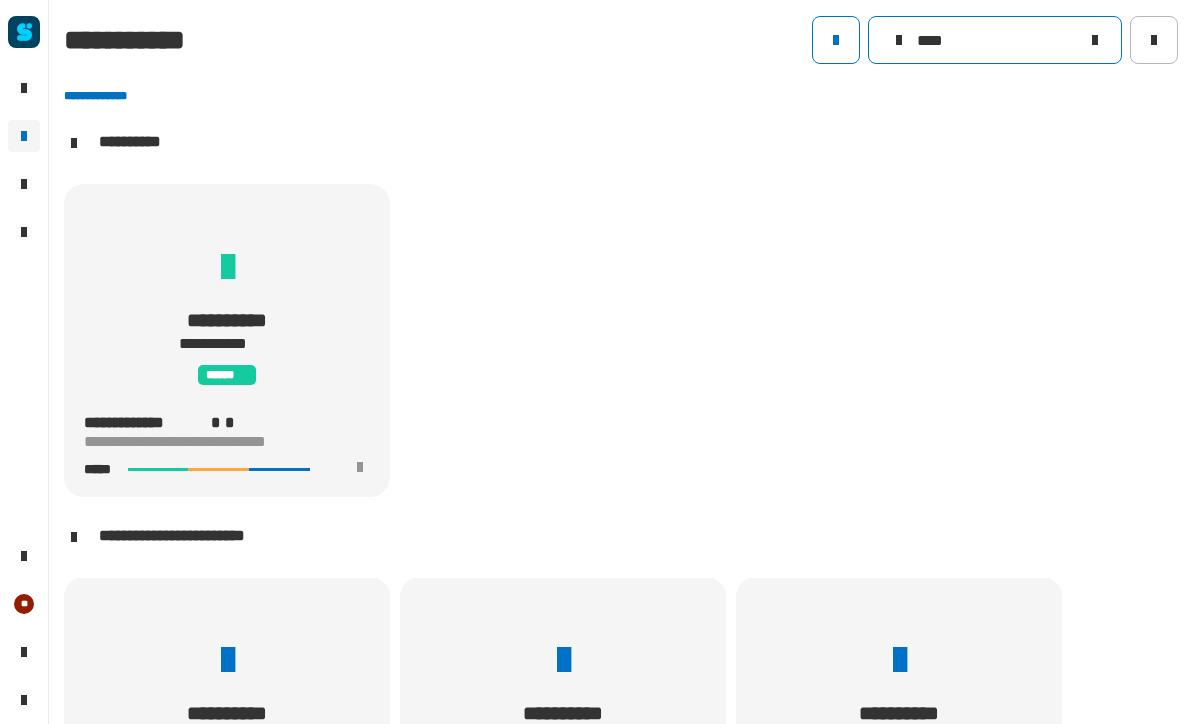 type on "****" 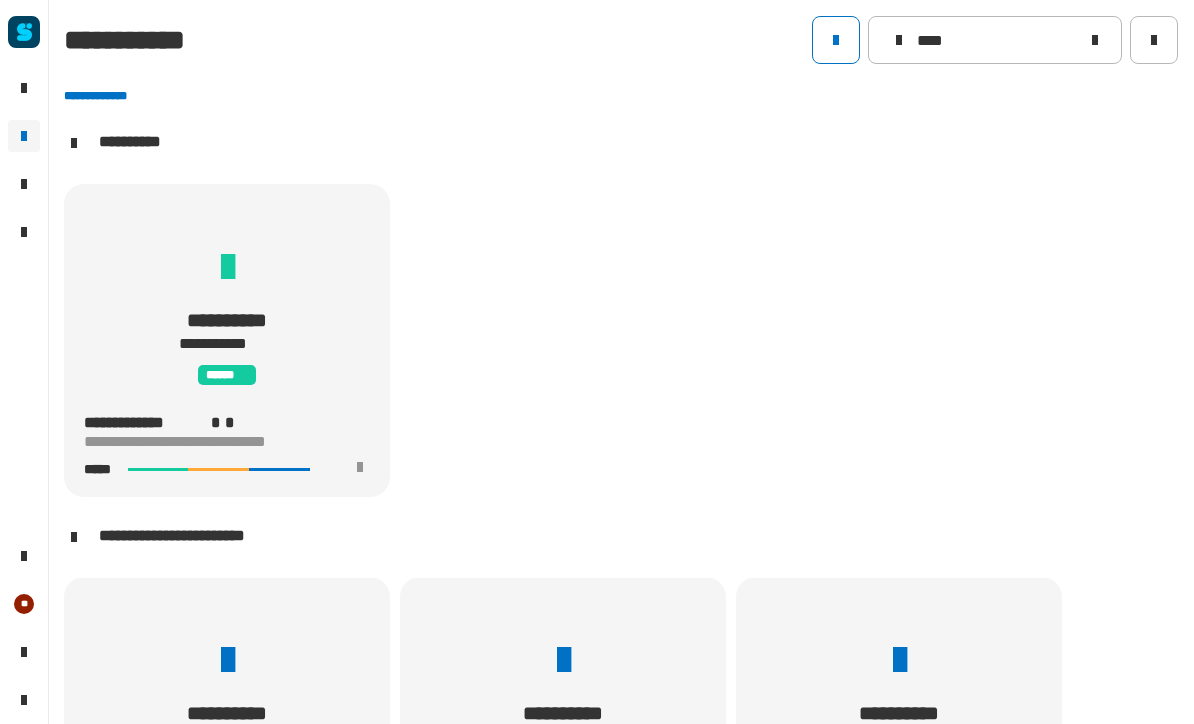click on "**********" 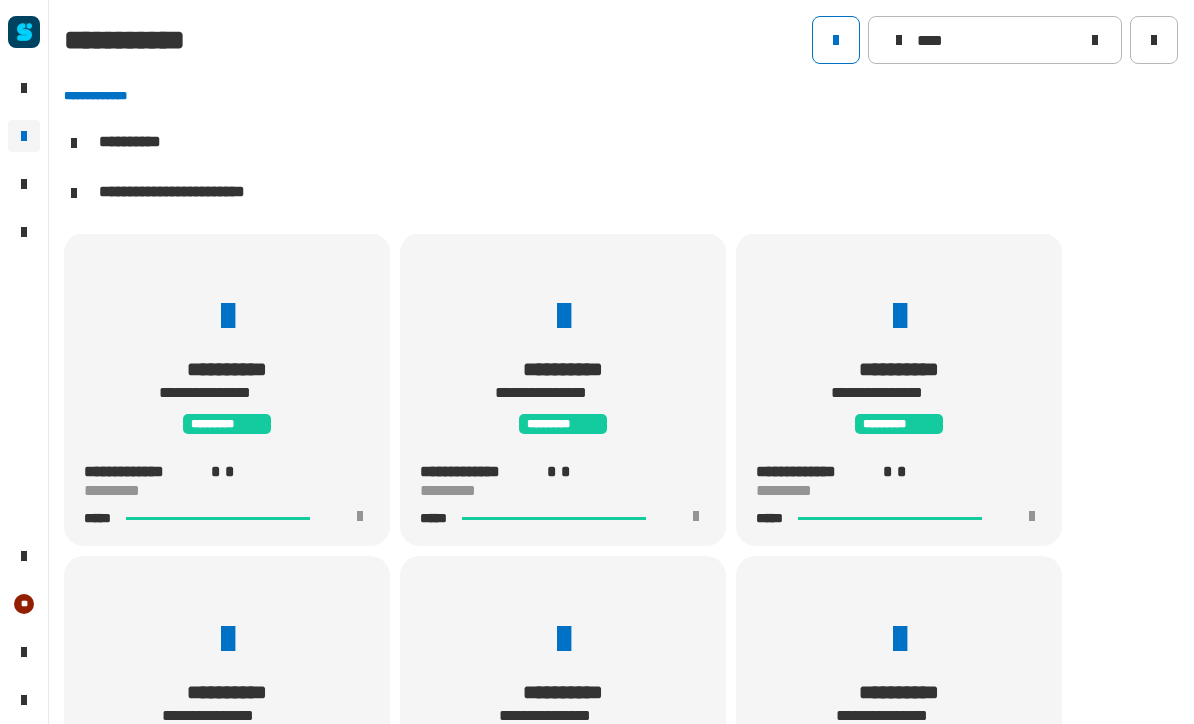 click on "**********" 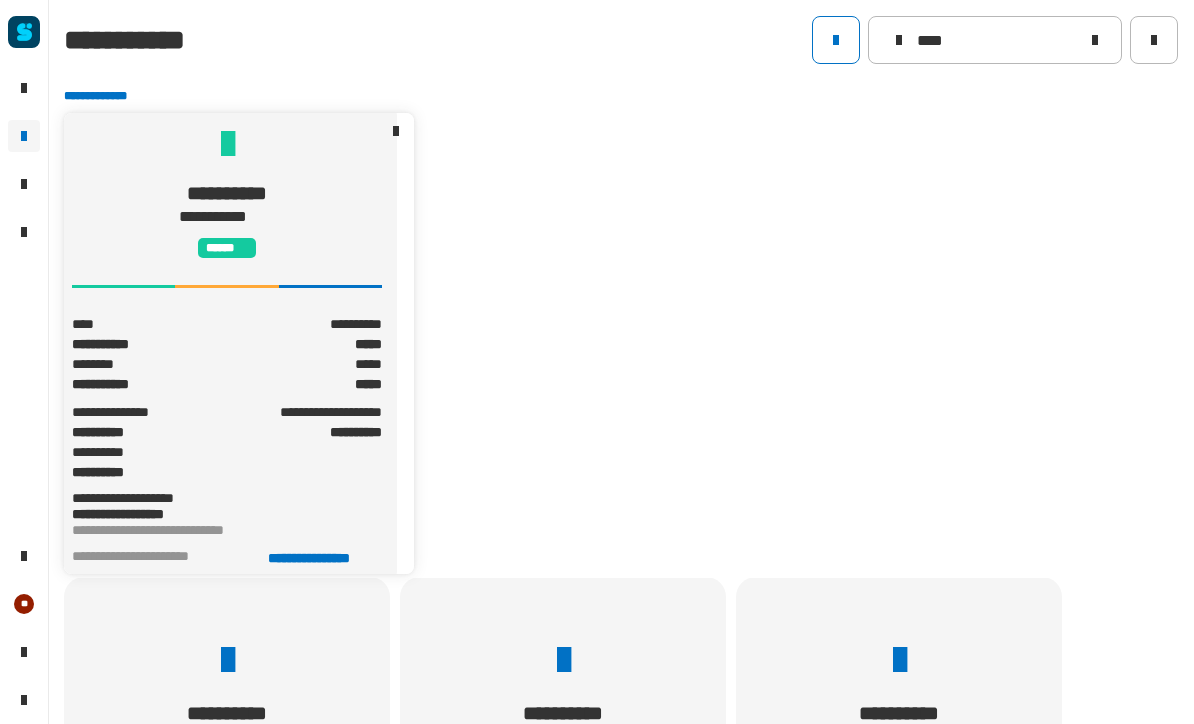 click on "**********" 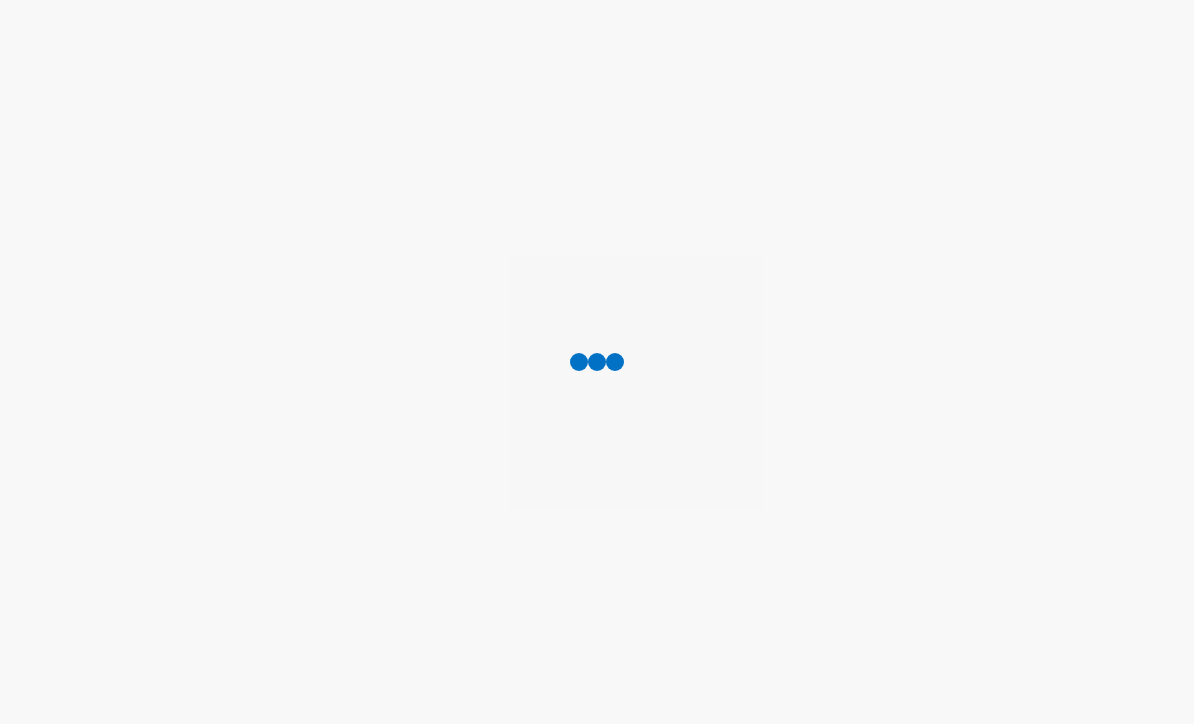 scroll, scrollTop: 0, scrollLeft: 0, axis: both 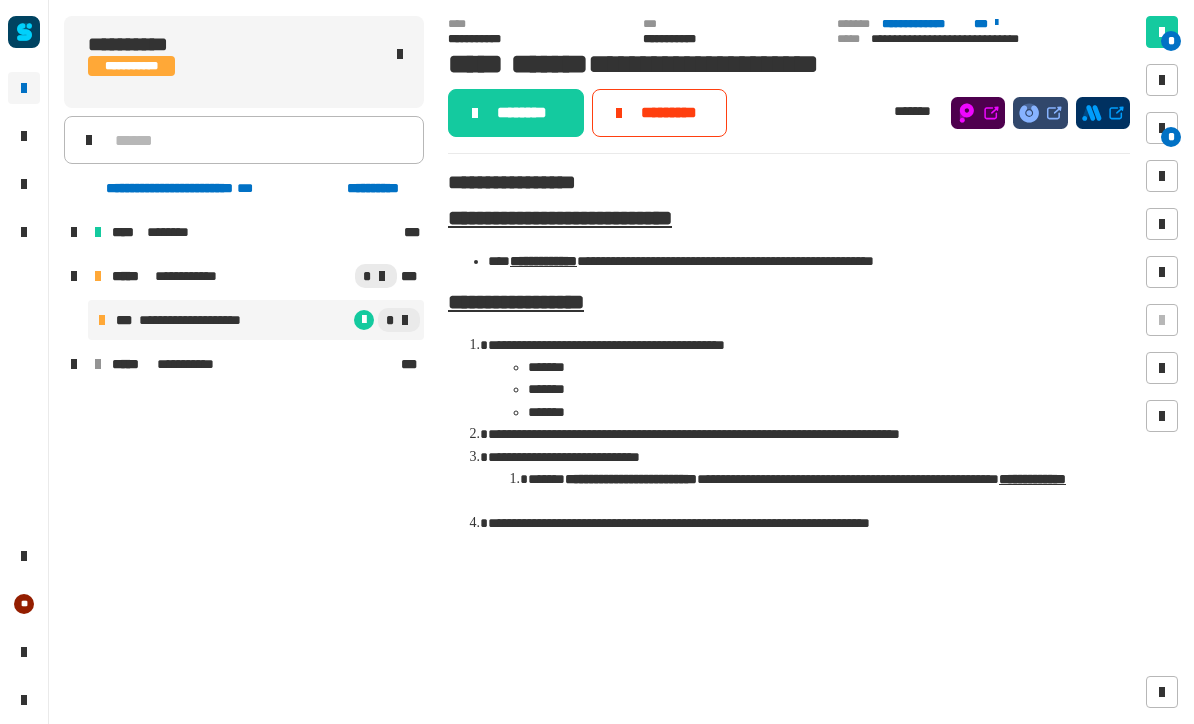 click at bounding box center (1162, 128) 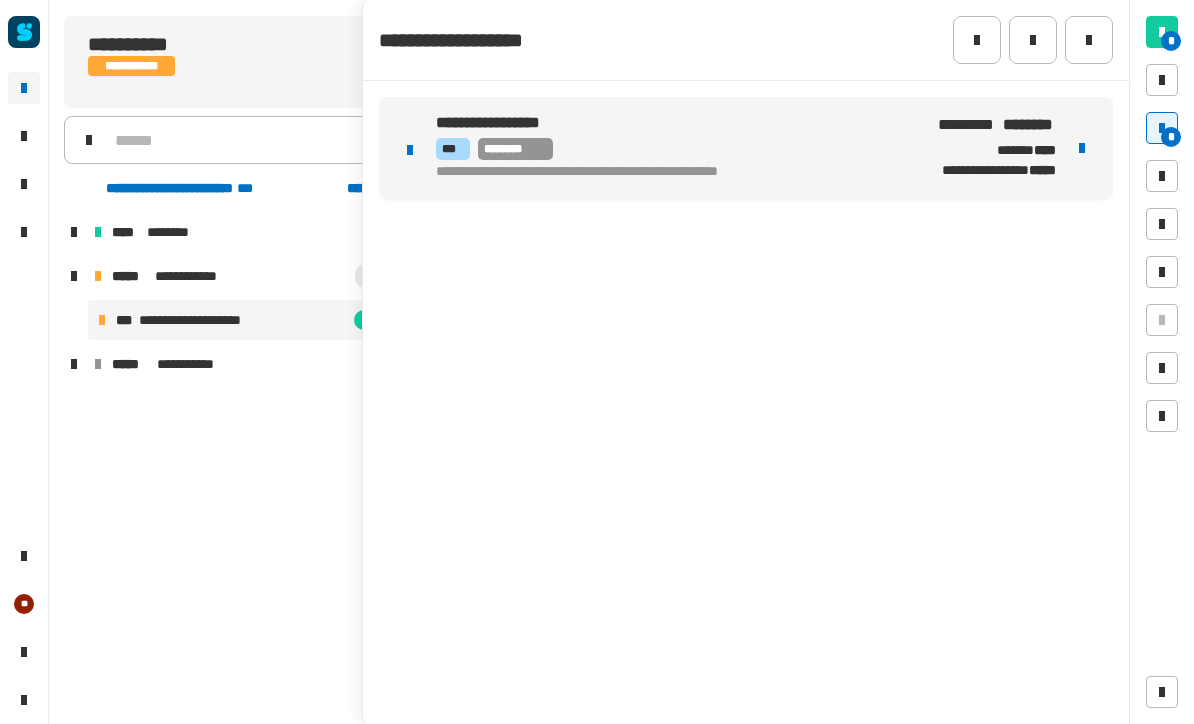 click on "**********" 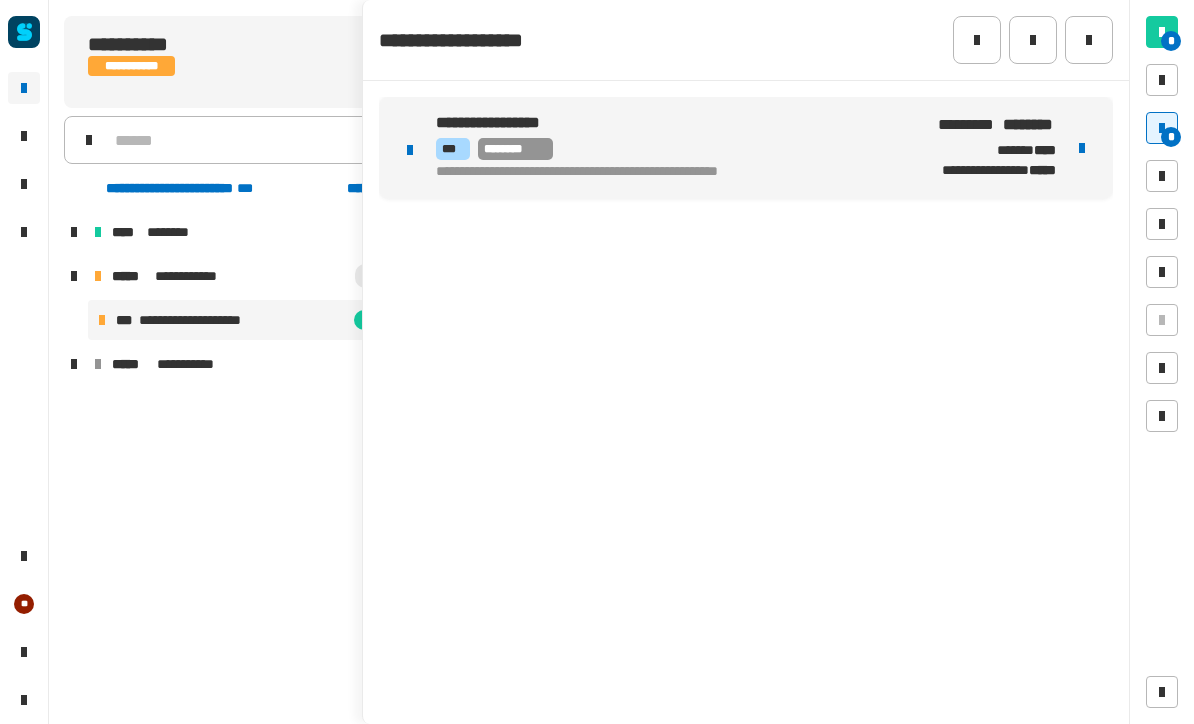 click at bounding box center (410, 150) 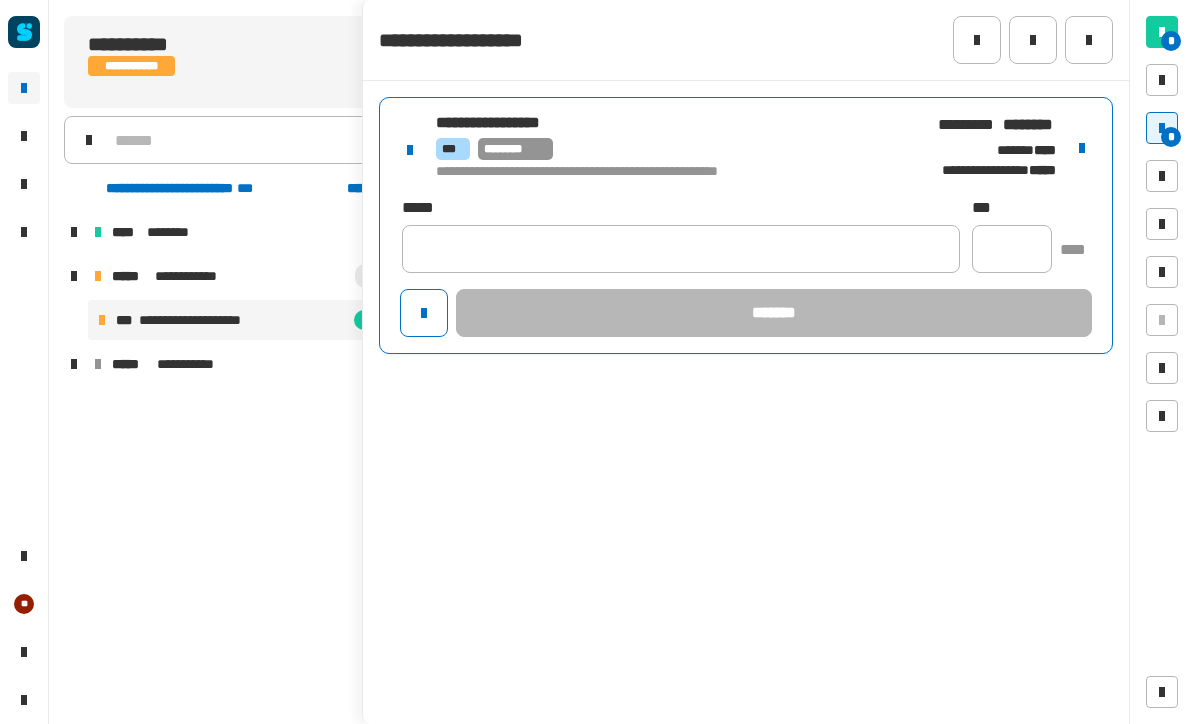 click at bounding box center (1082, 148) 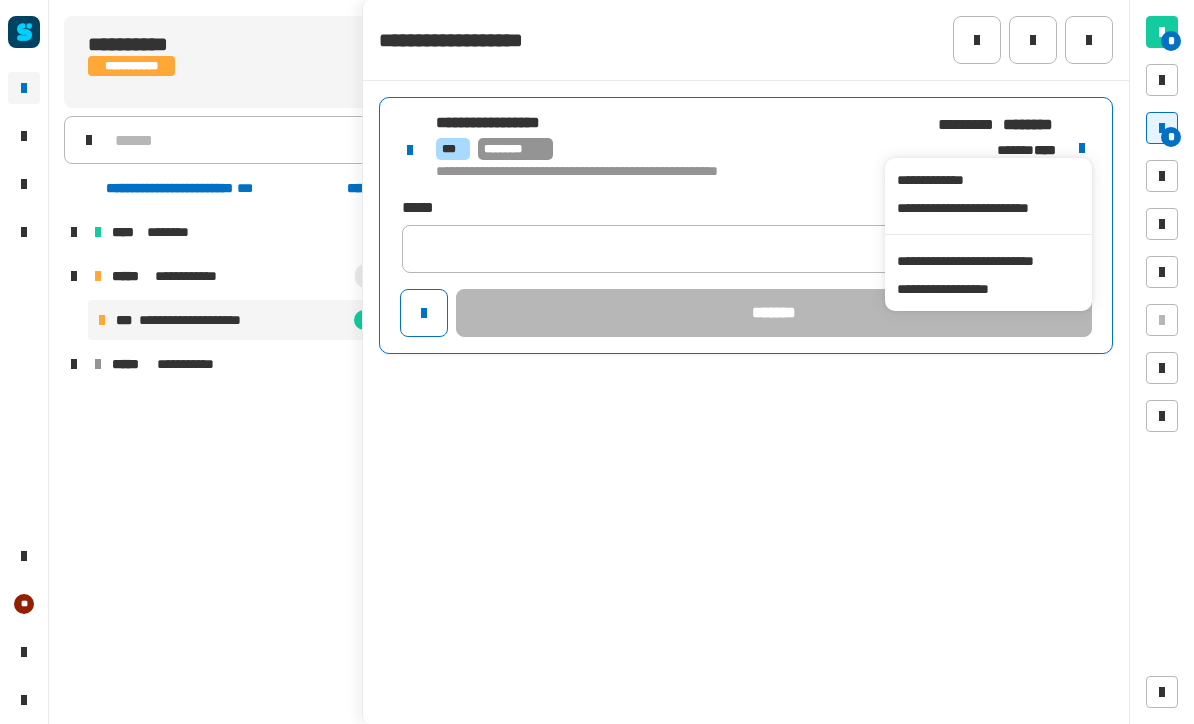 click on "**********" at bounding box center [988, 261] 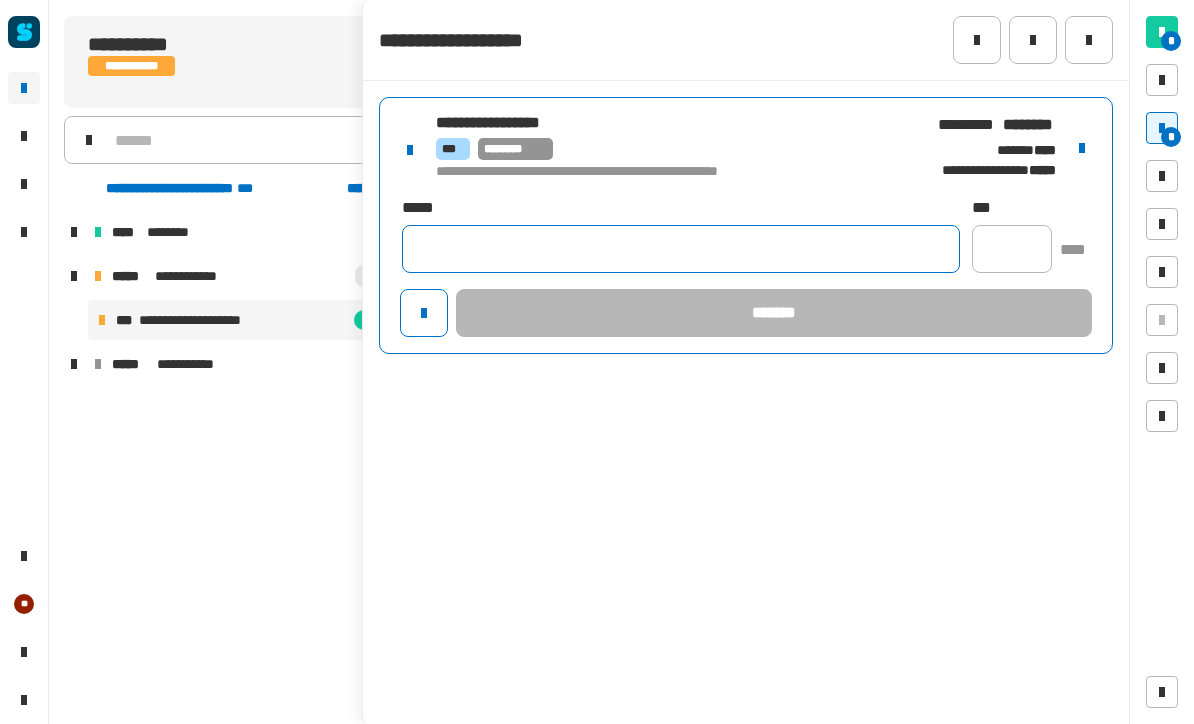 click 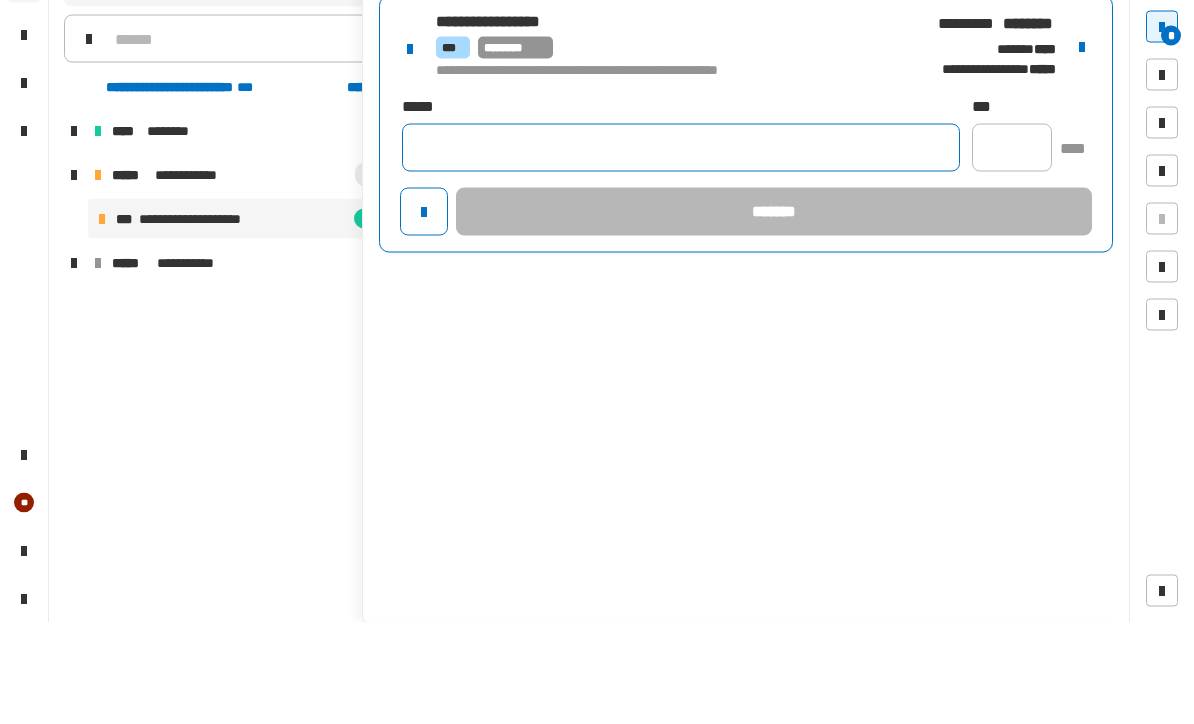 paste on "**********" 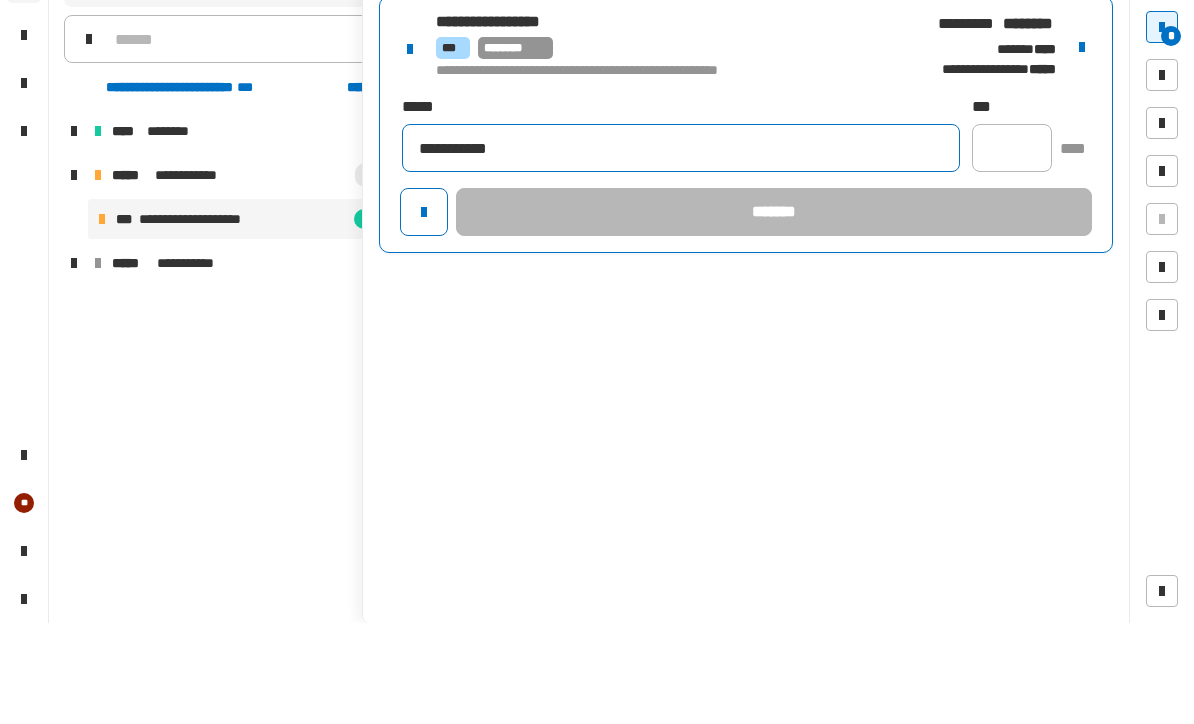type on "**********" 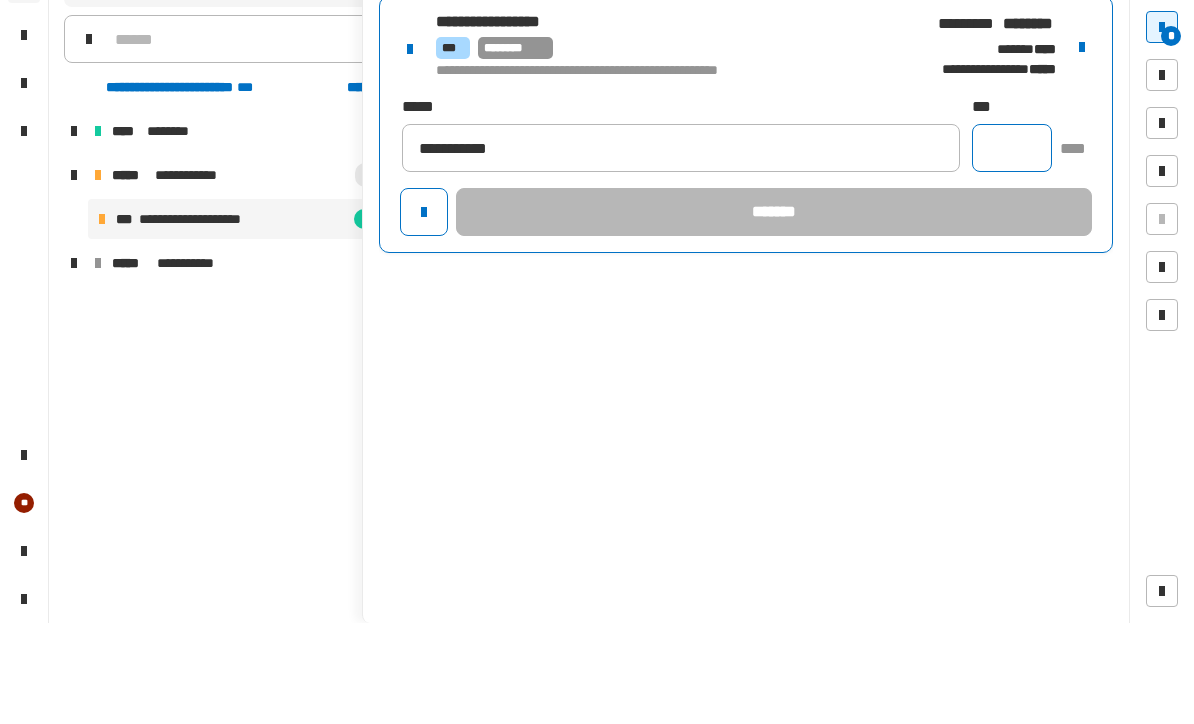 click 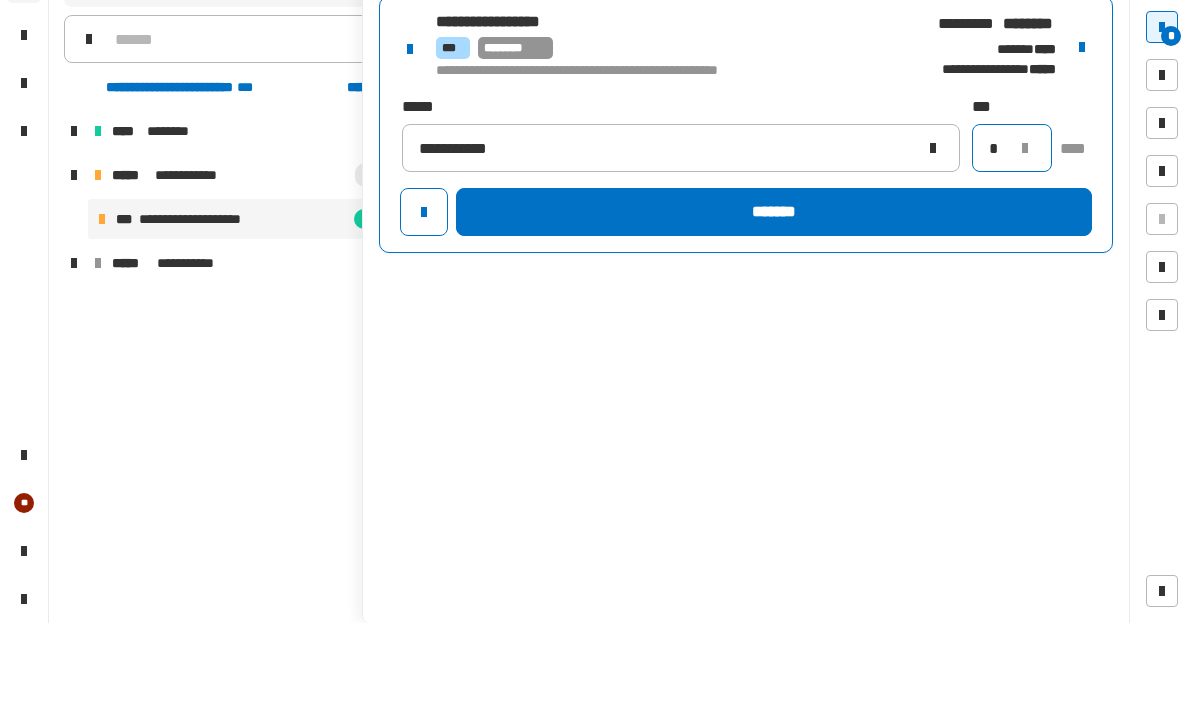 type on "*" 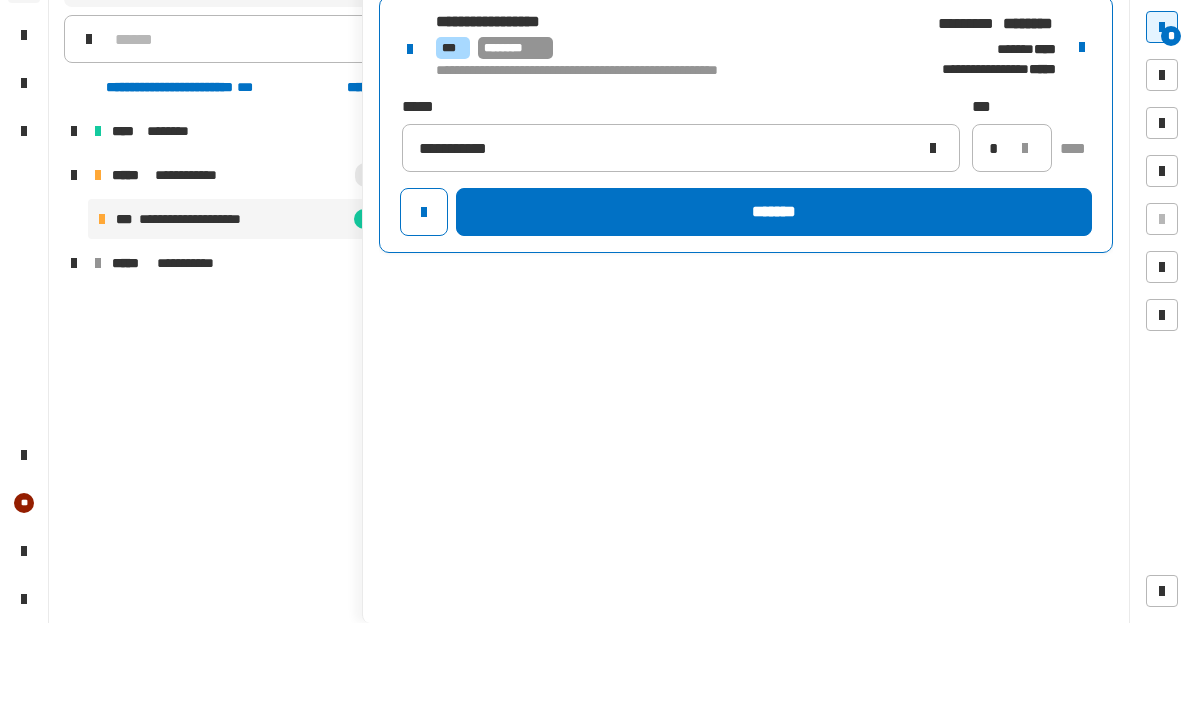 click on "*******" 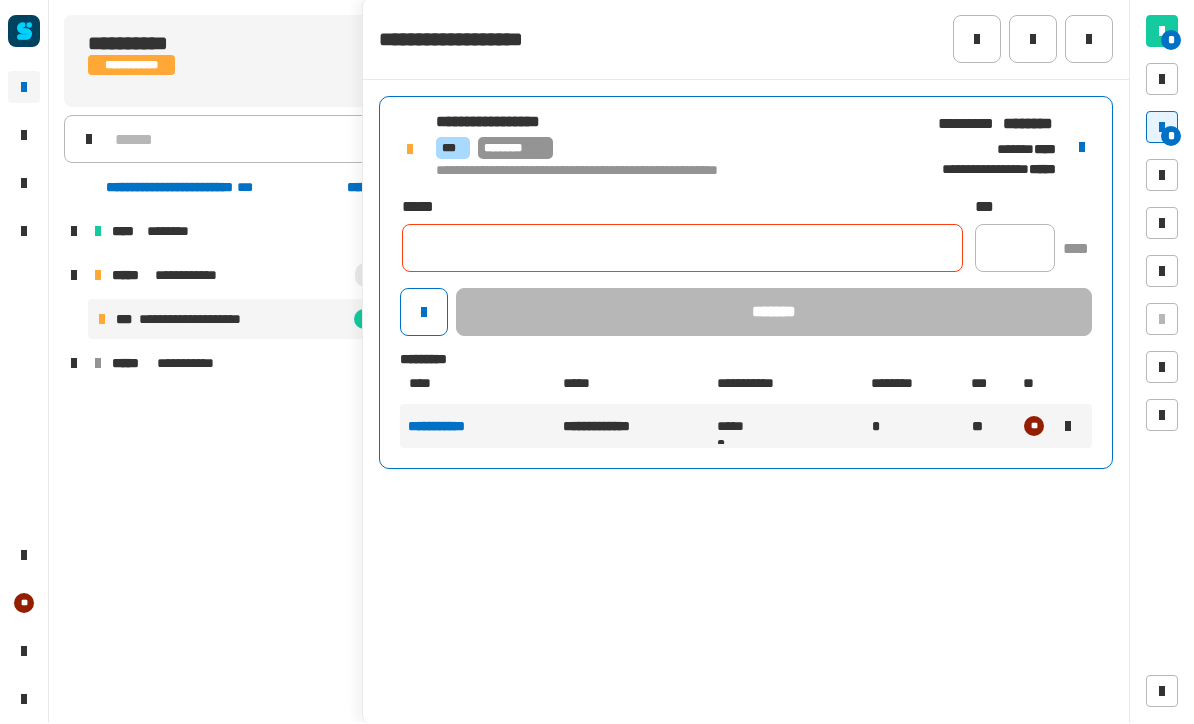 click at bounding box center (1082, 148) 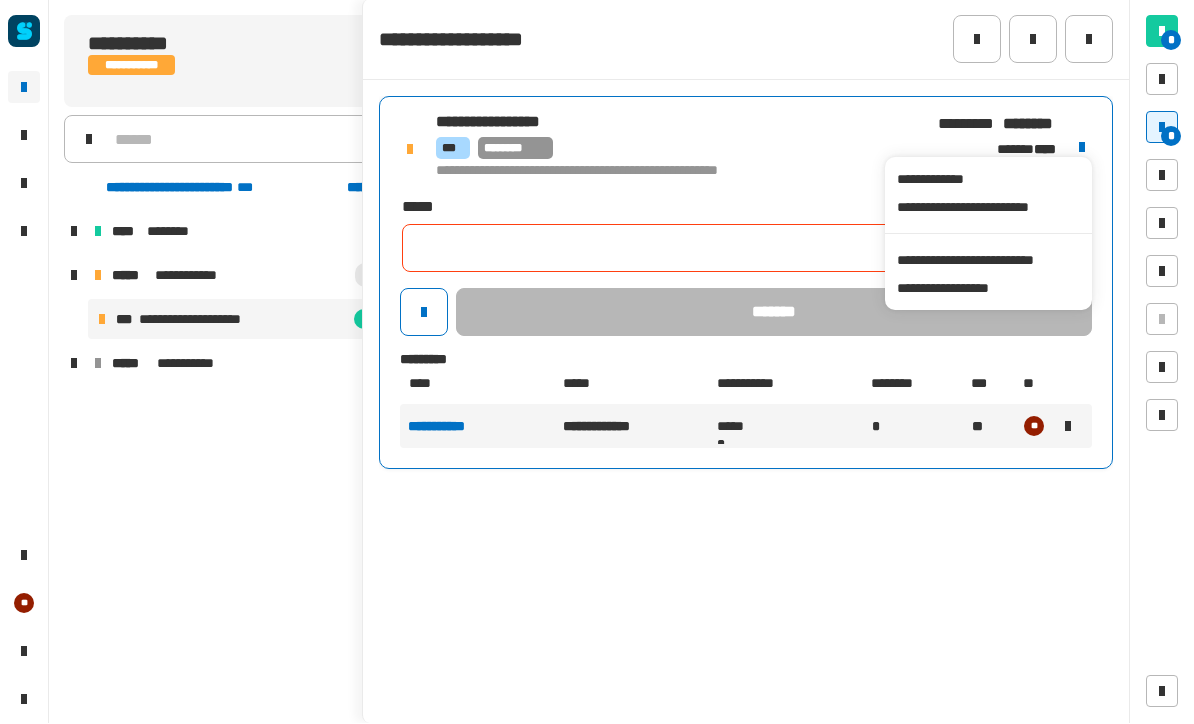 click on "**********" at bounding box center [988, 261] 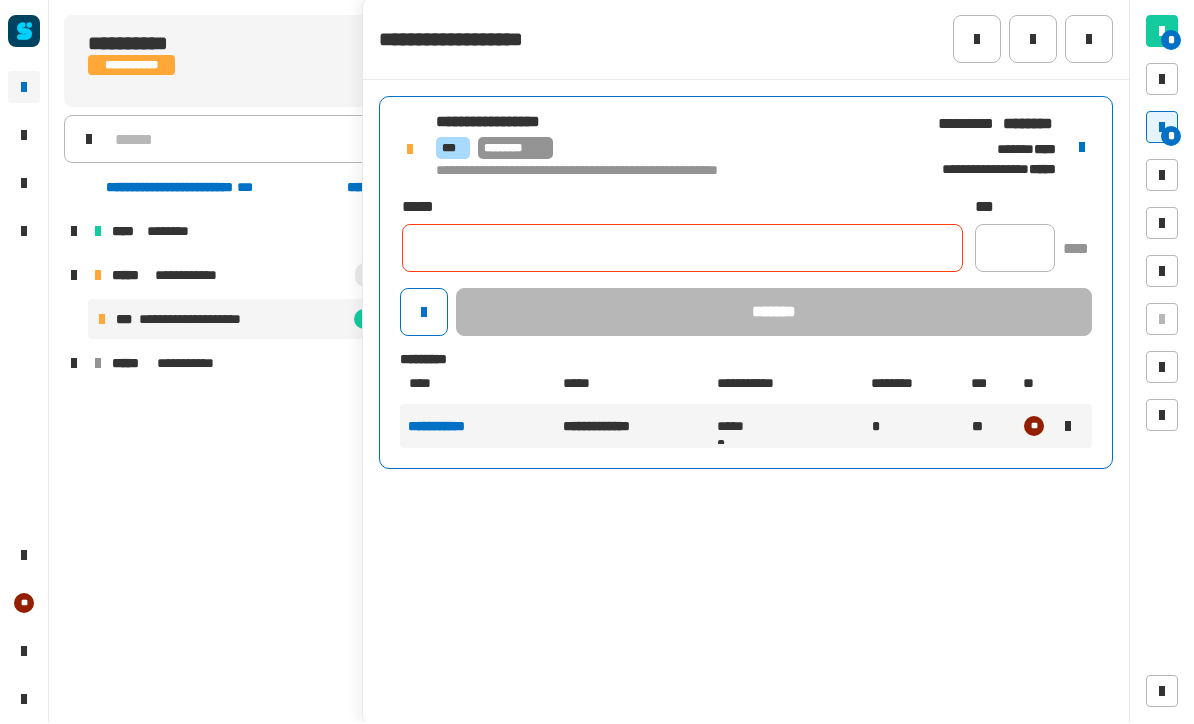 click 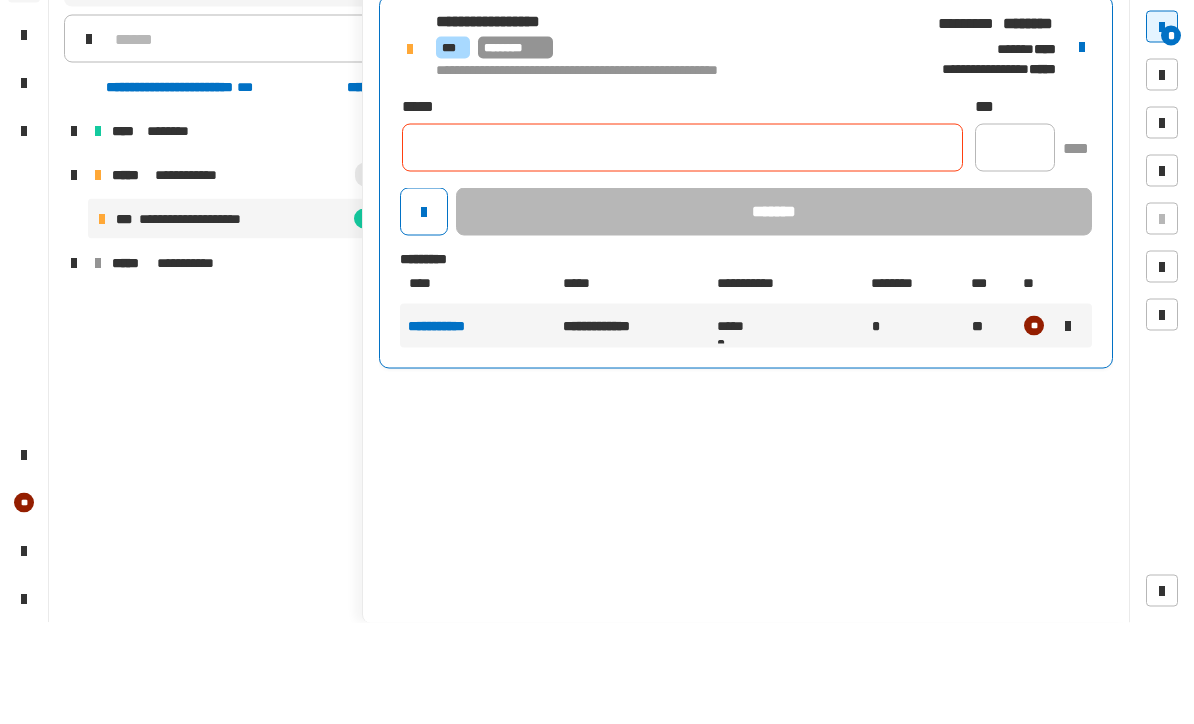 paste on "**********" 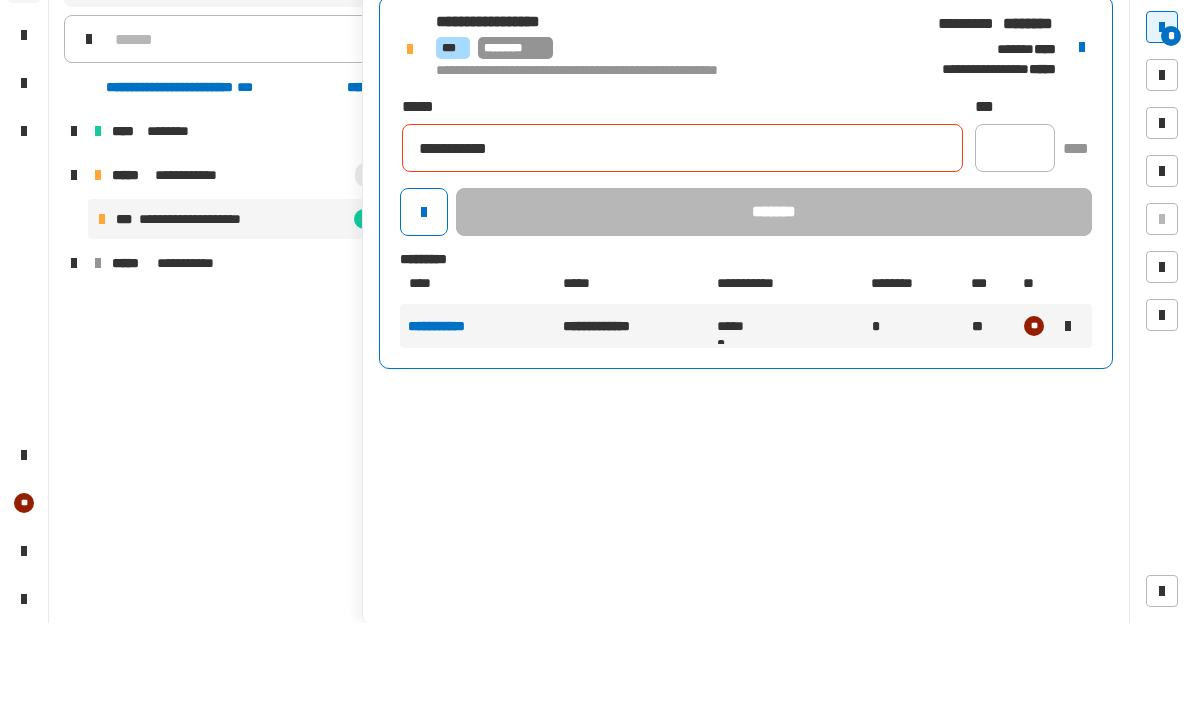 type on "**********" 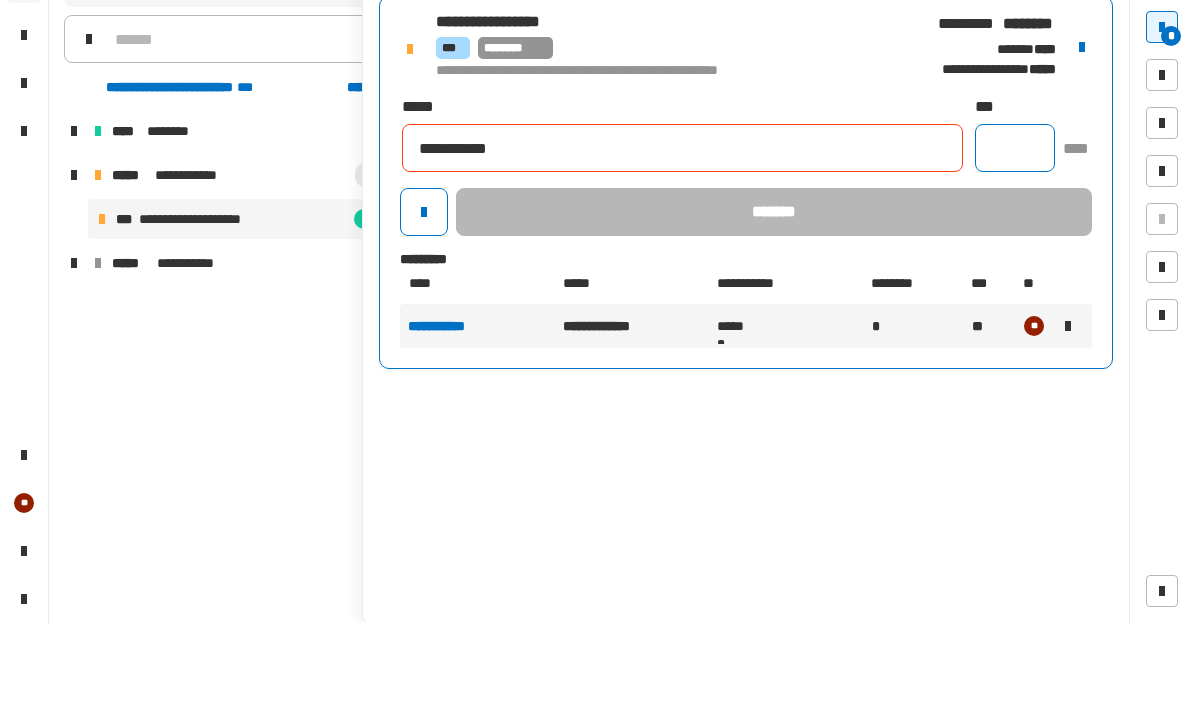 click 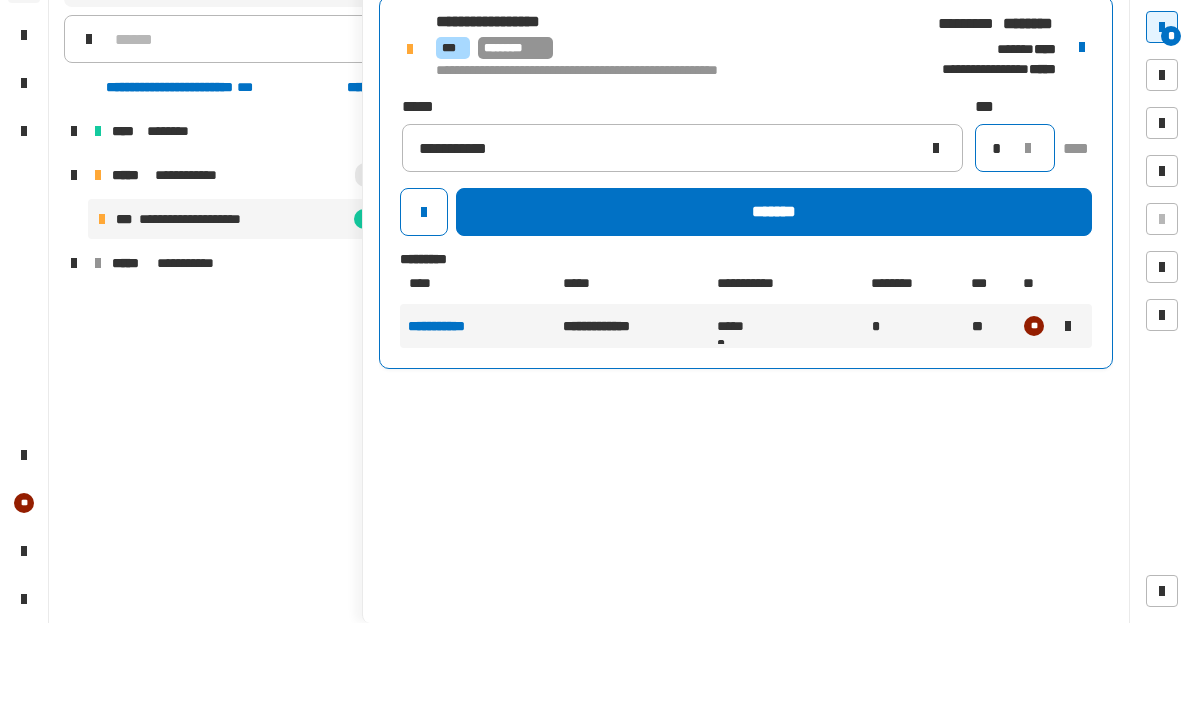 type on "*" 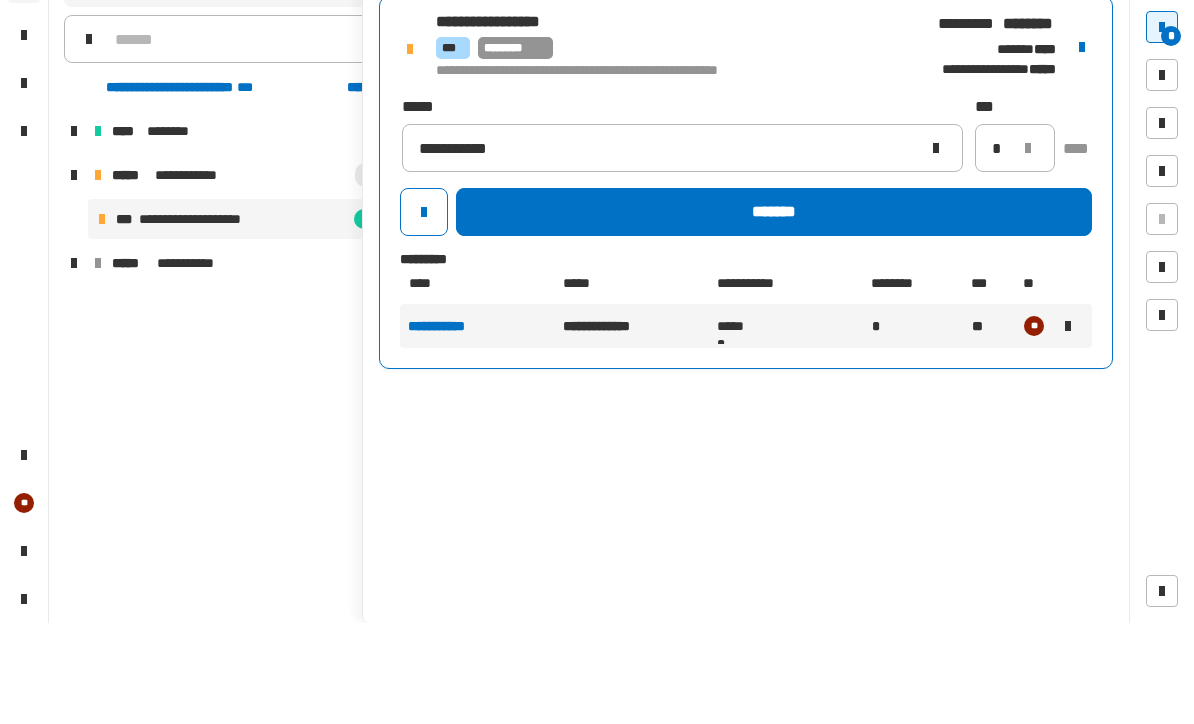 click on "*******" 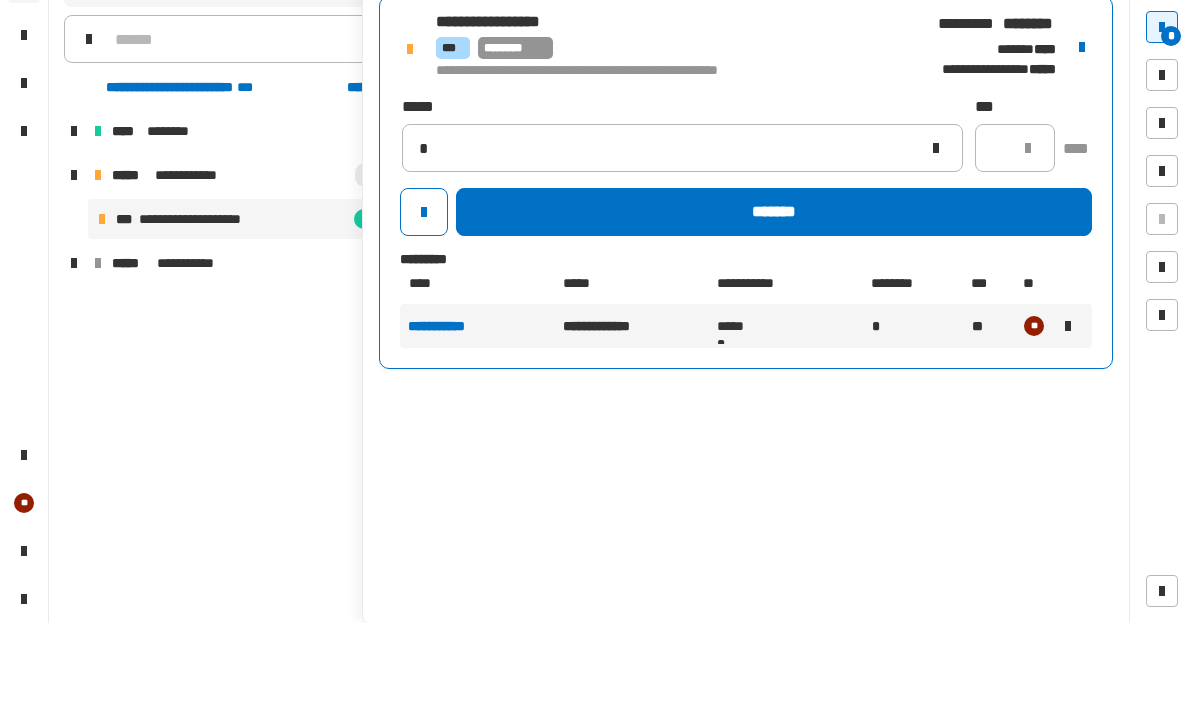 type 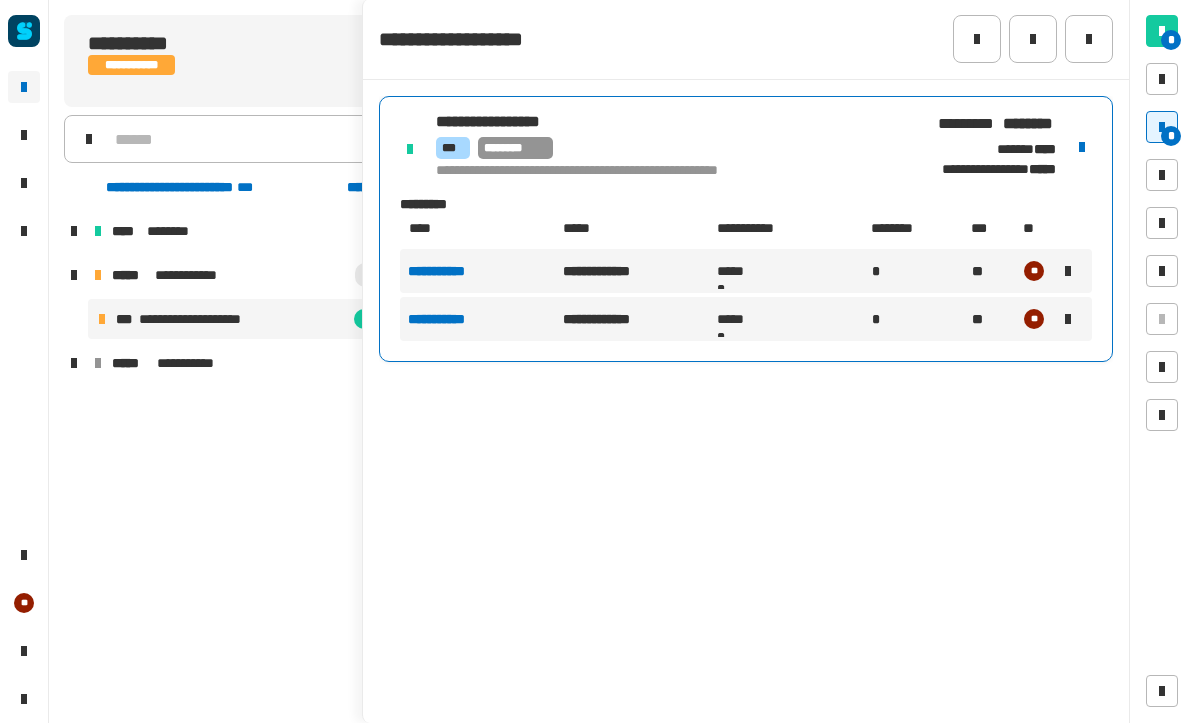click on "**********" 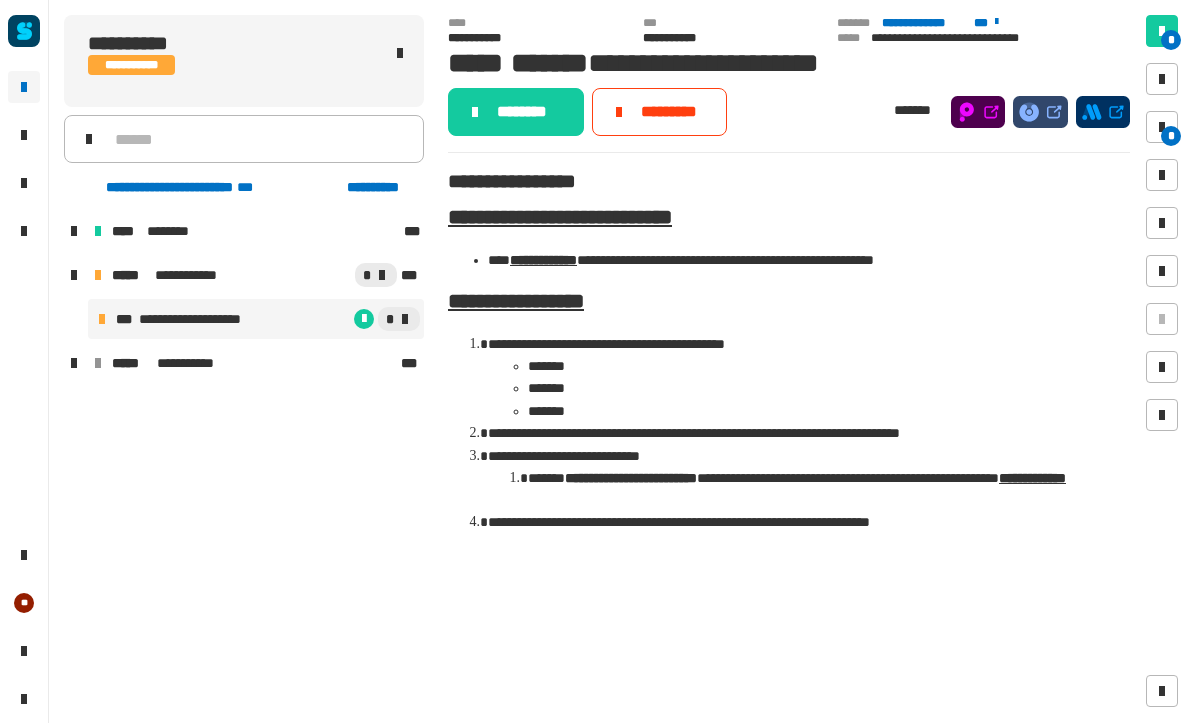 click on "********" 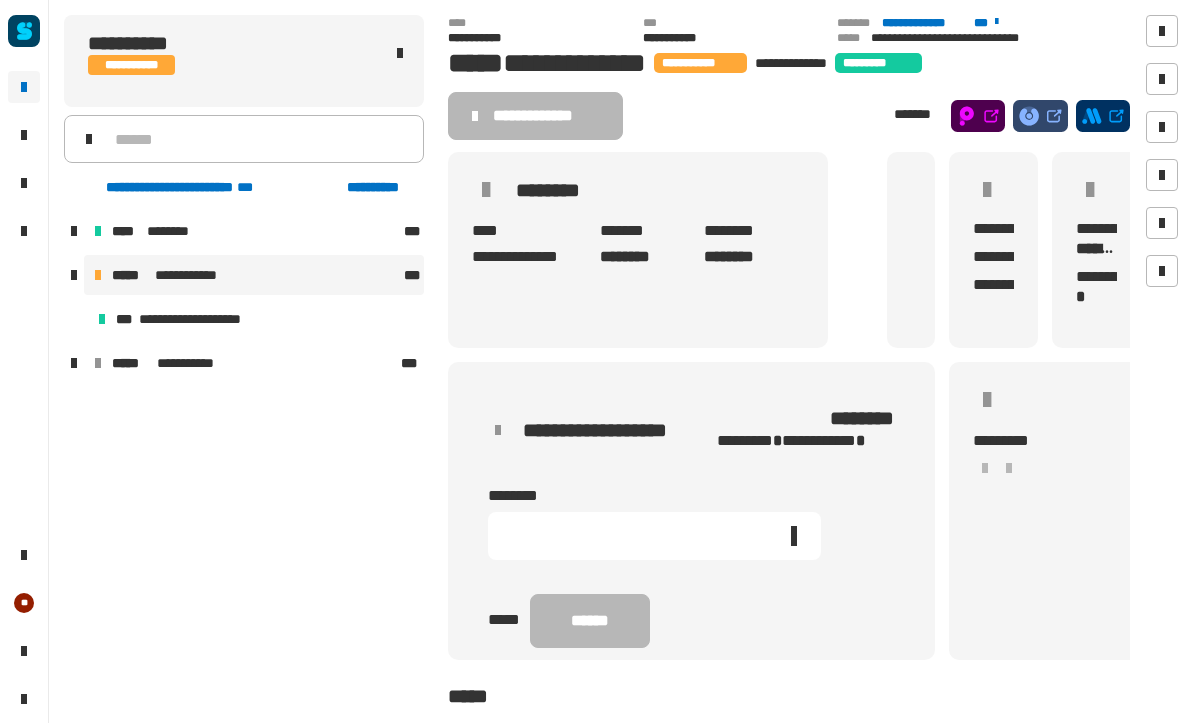 click 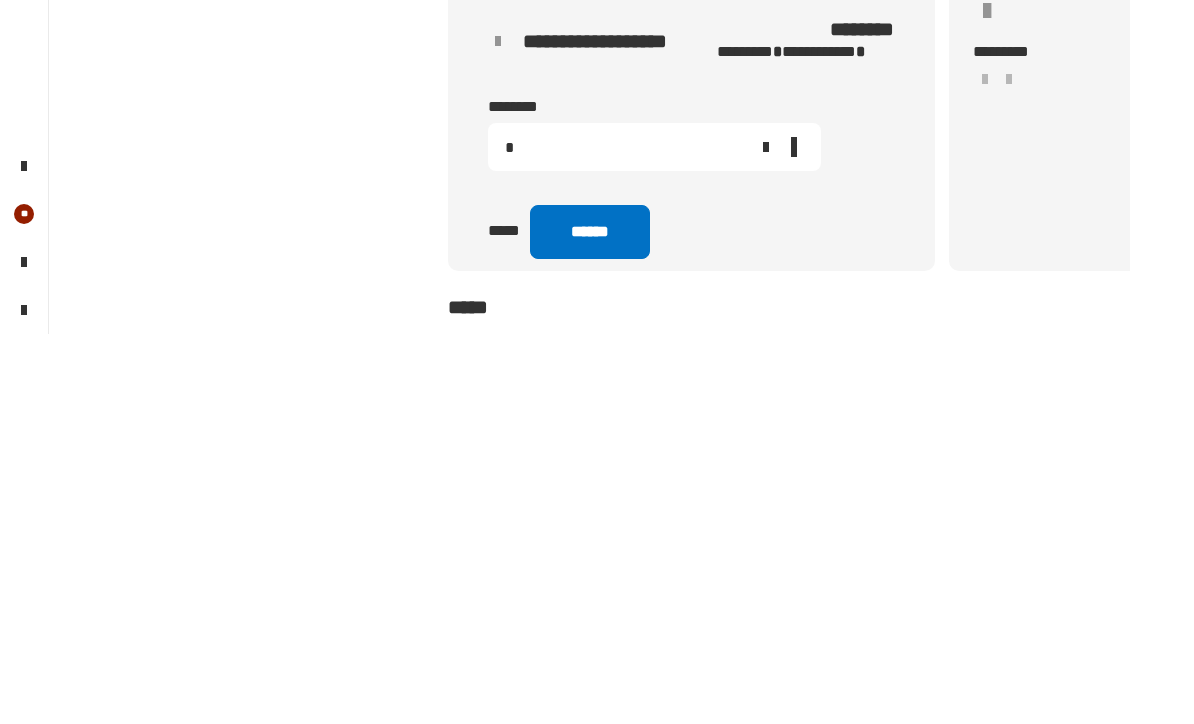 type on "*" 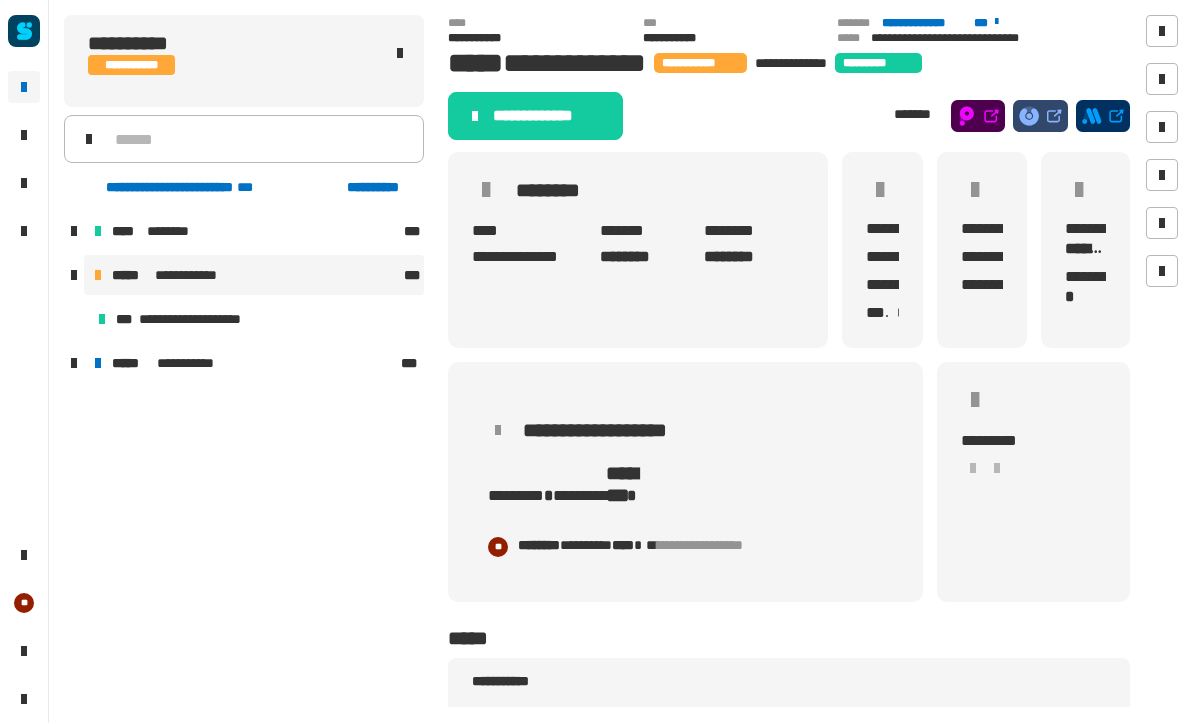 click on "**********" 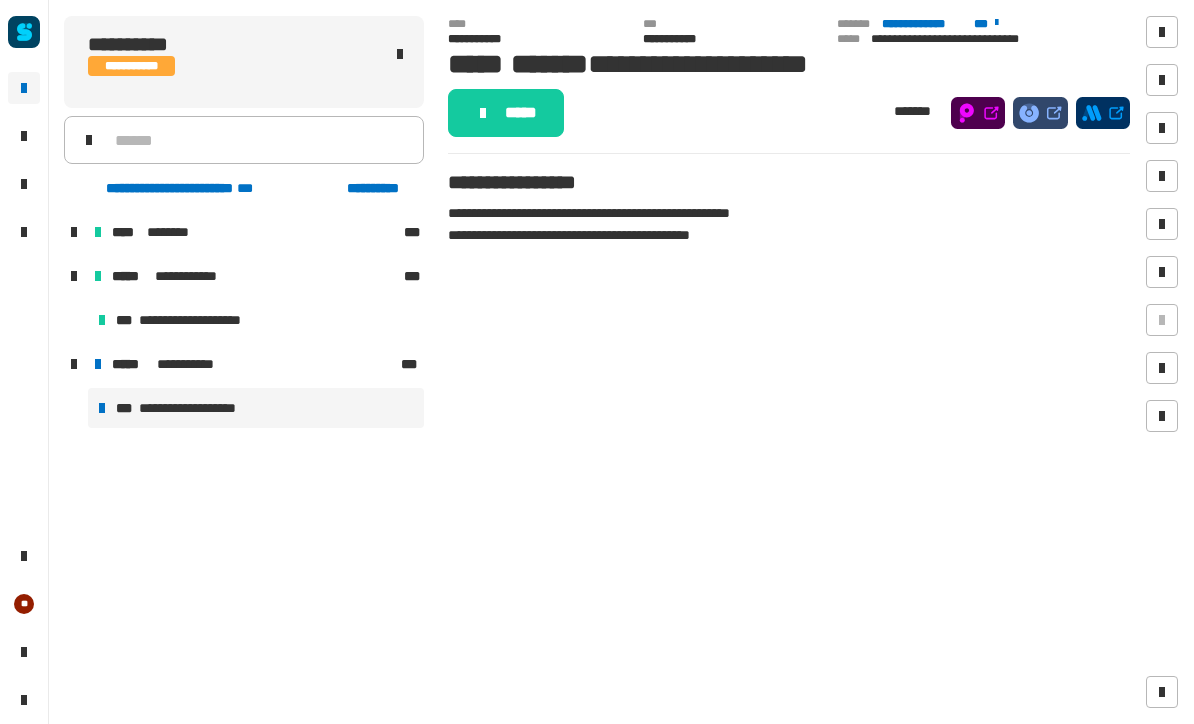 click on "*****" 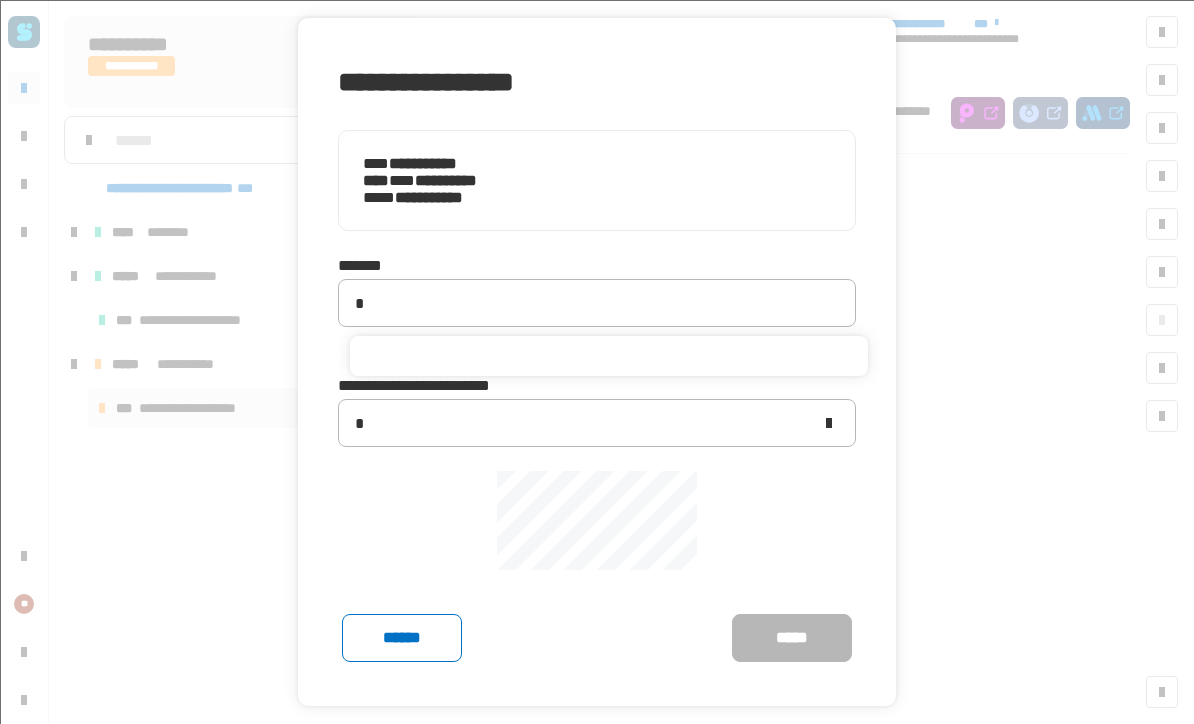 type on "**********" 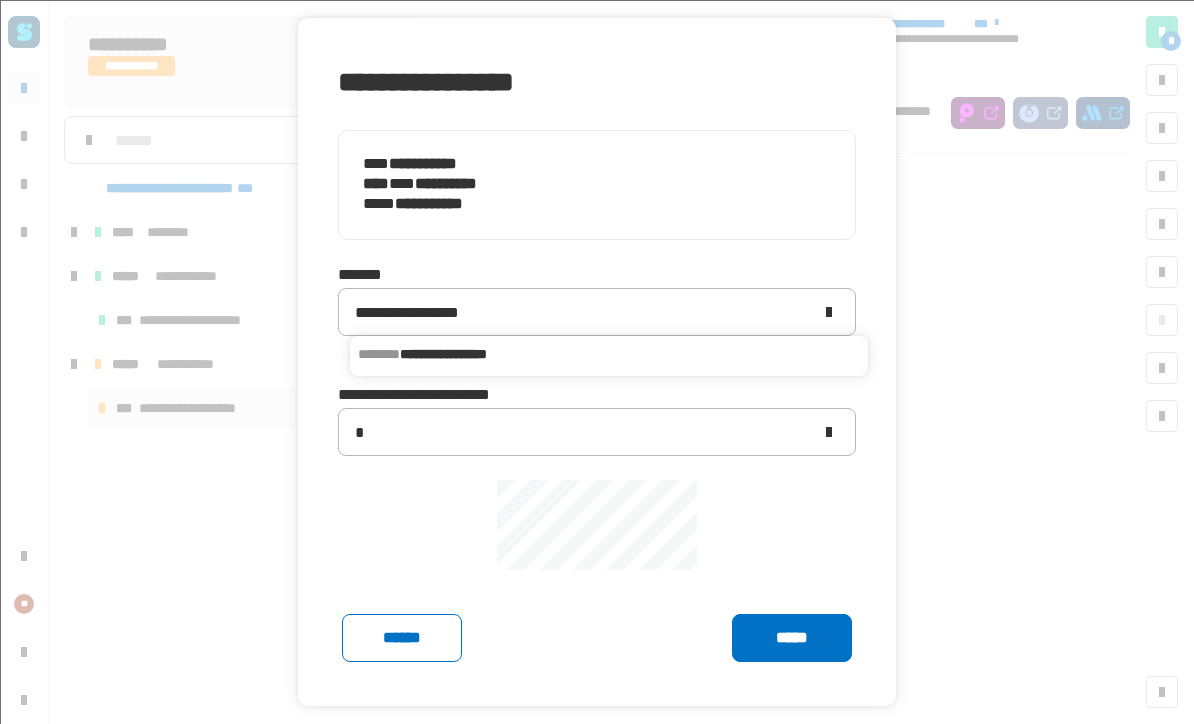click on "**********" at bounding box center (609, 354) 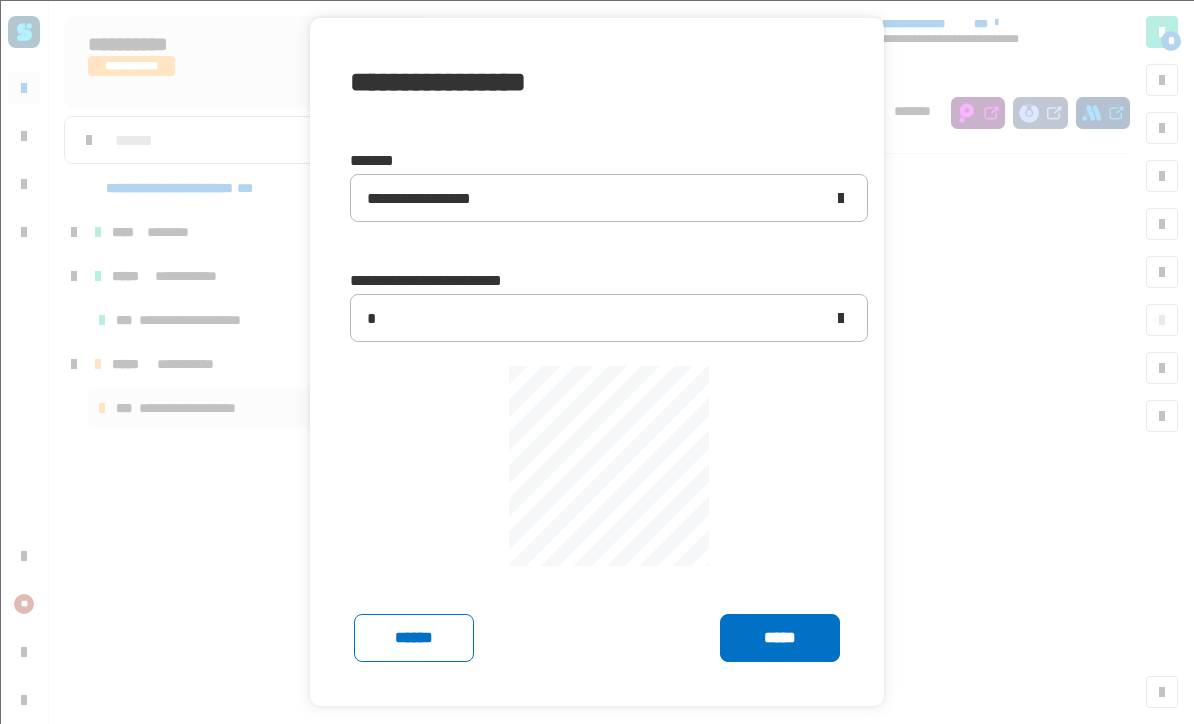 scroll, scrollTop: 115, scrollLeft: 0, axis: vertical 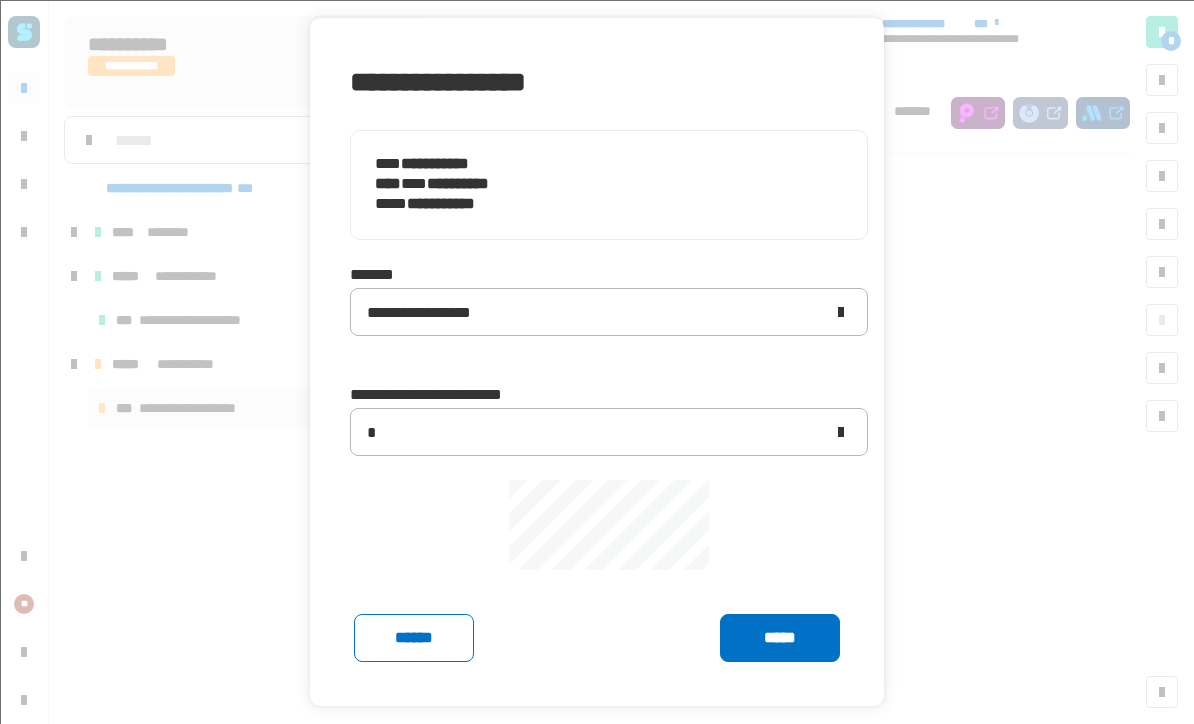 click on "******" 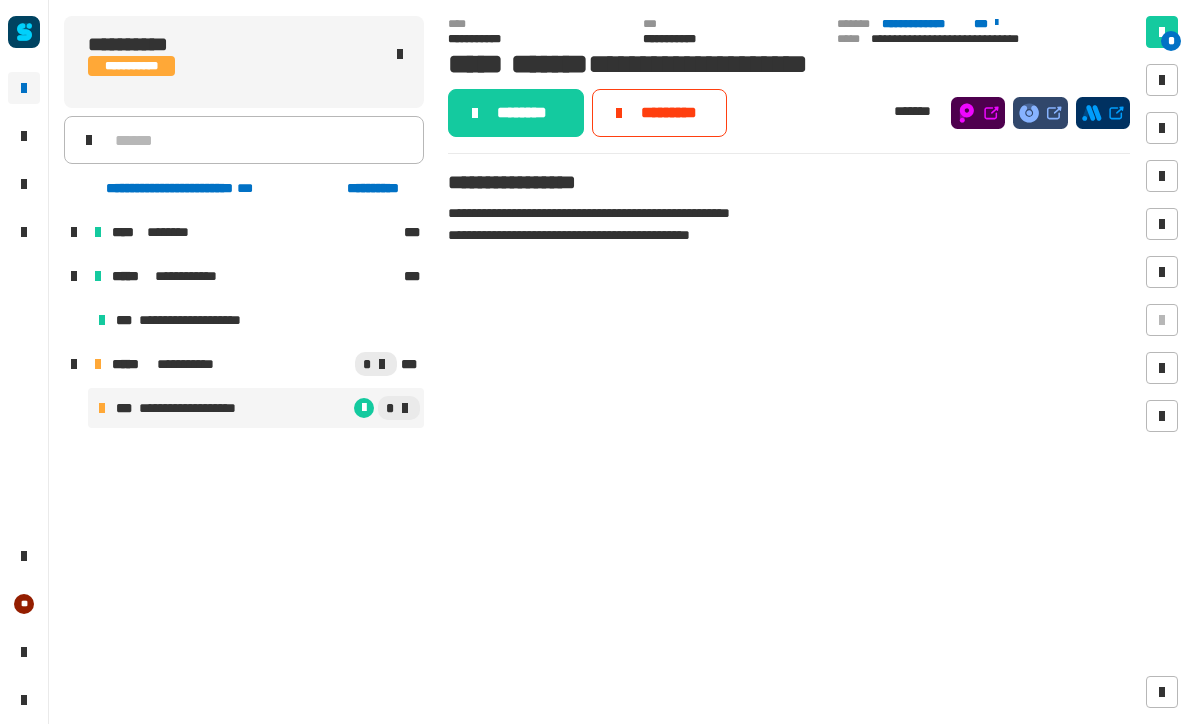 click on "********" 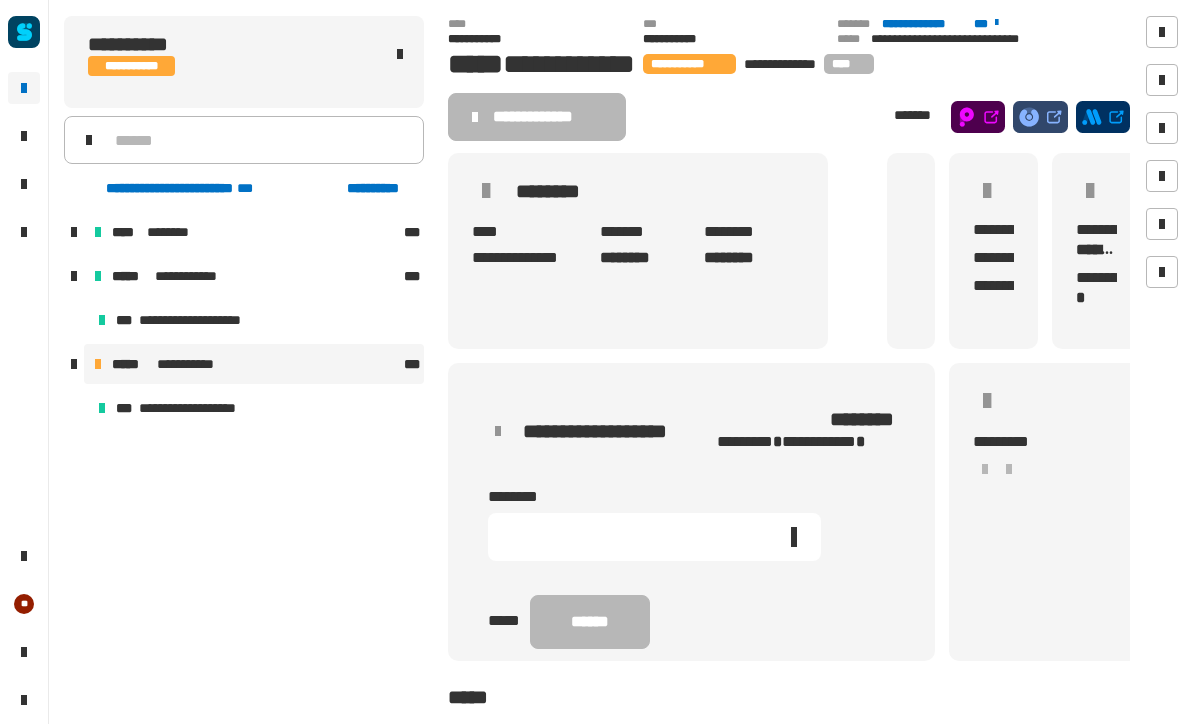 click 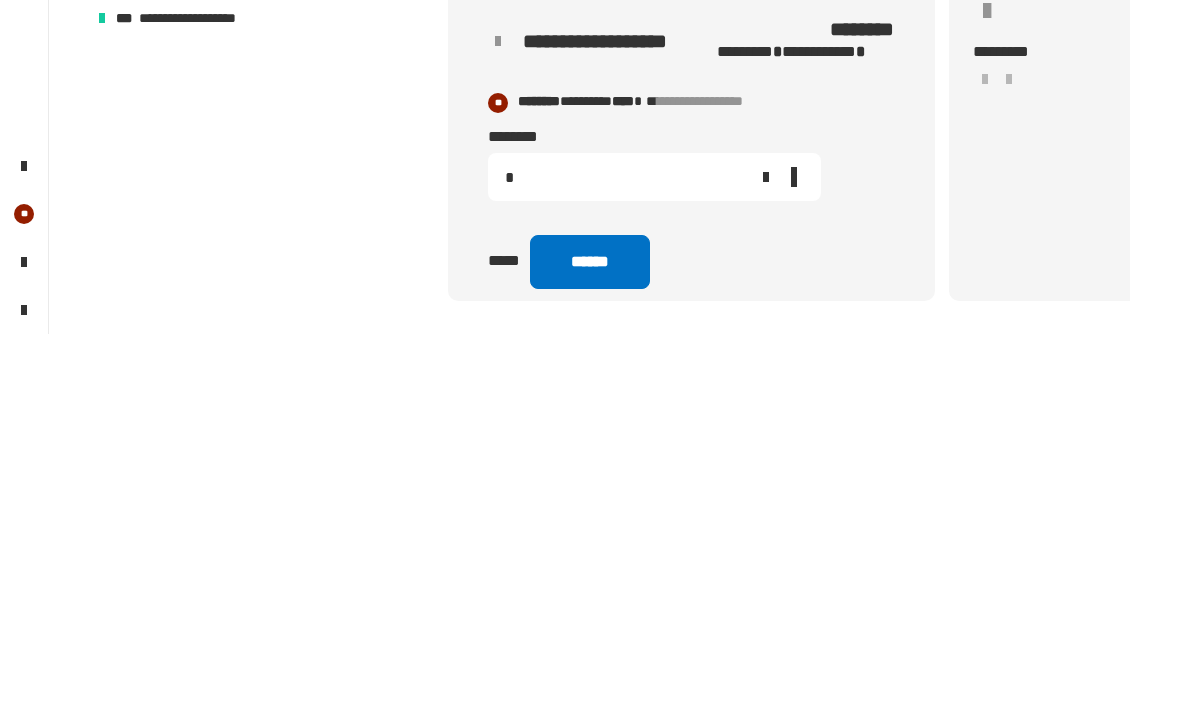 type on "*" 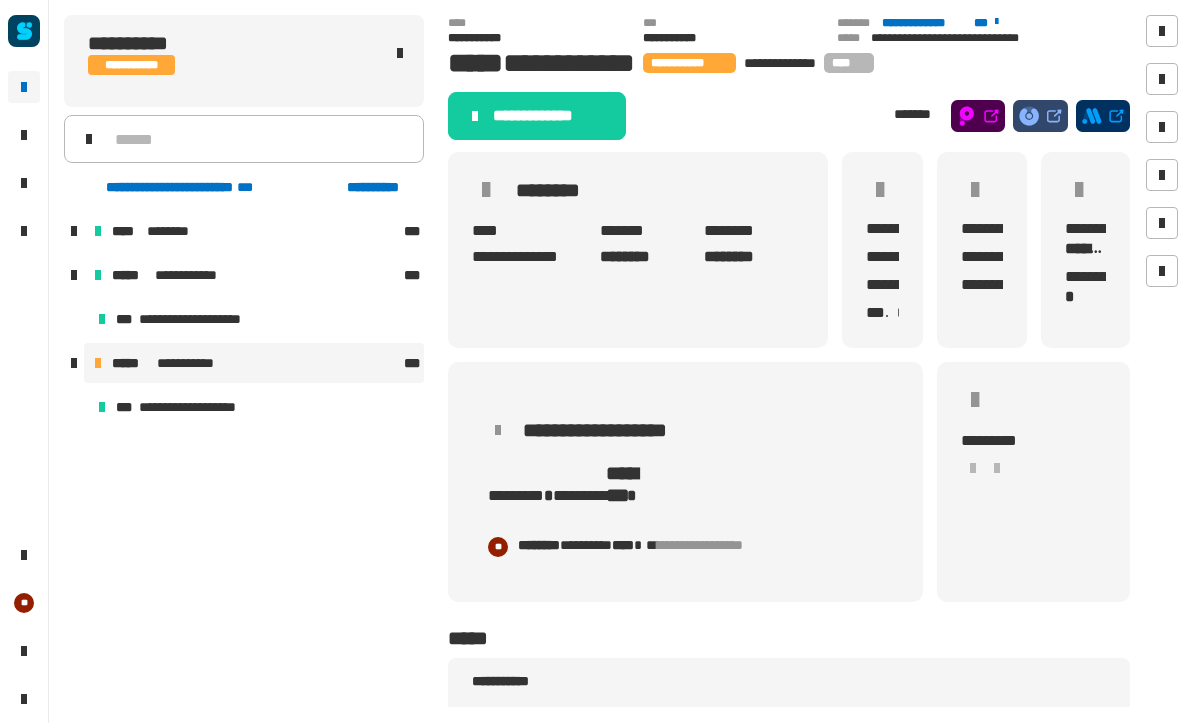 click on "**********" 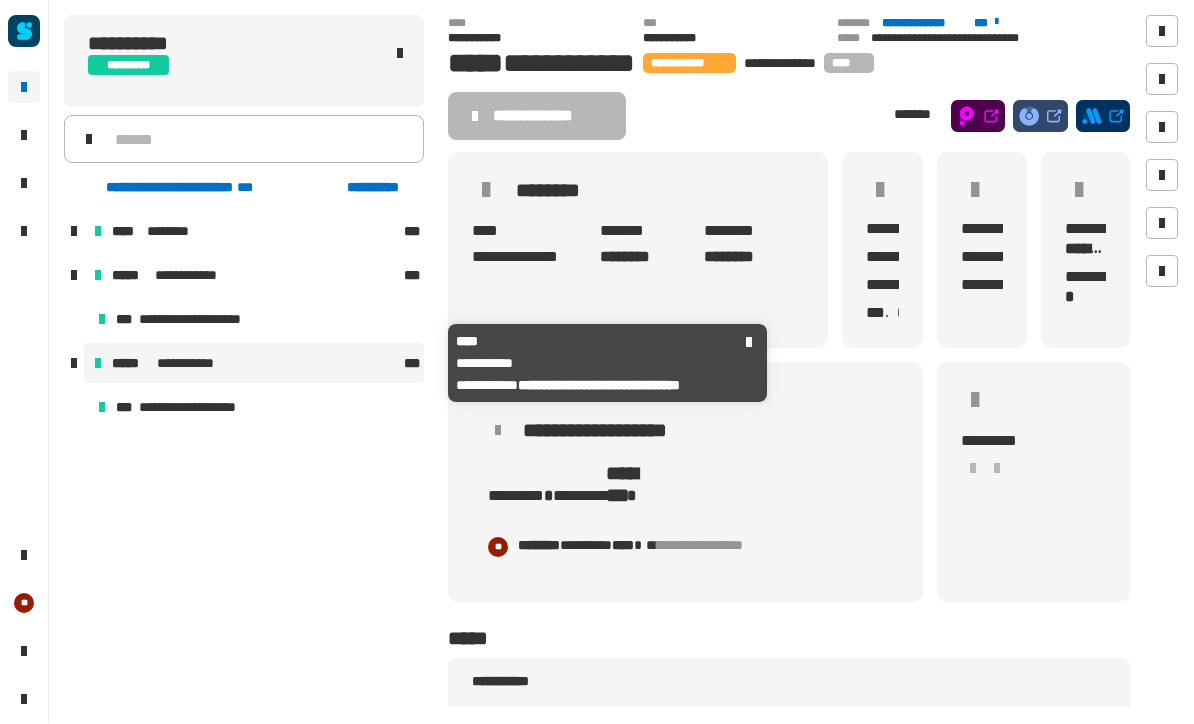 click on "**********" at bounding box center (195, 364) 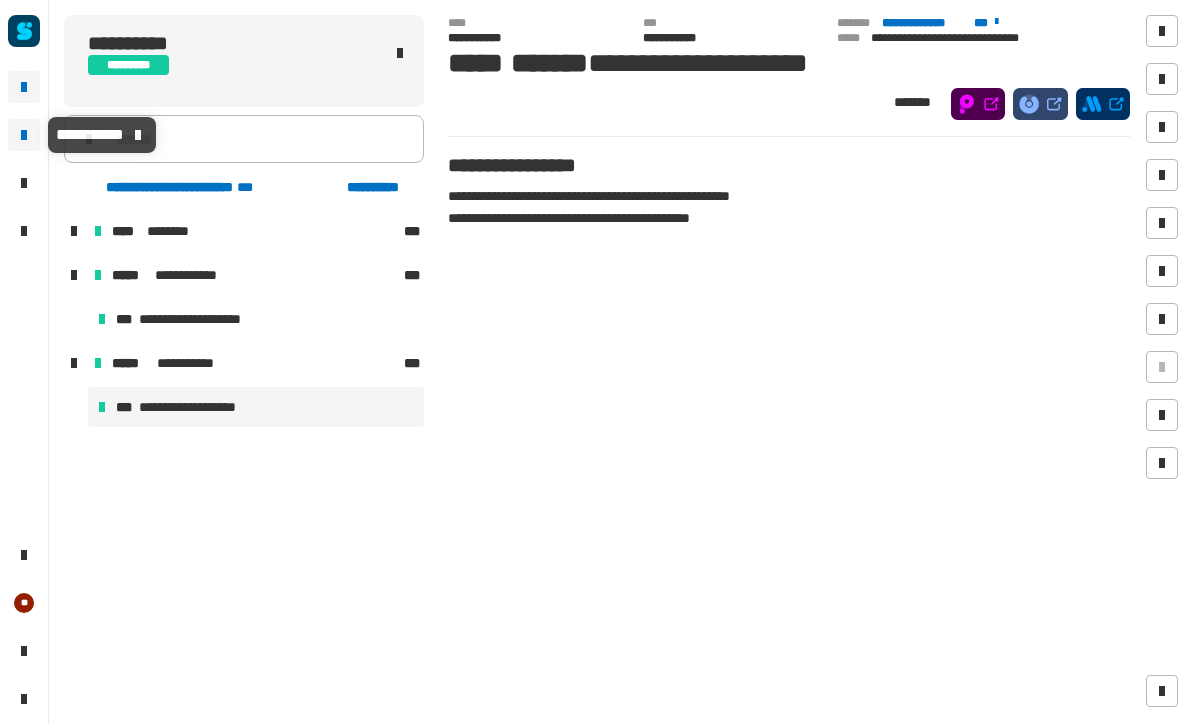 click 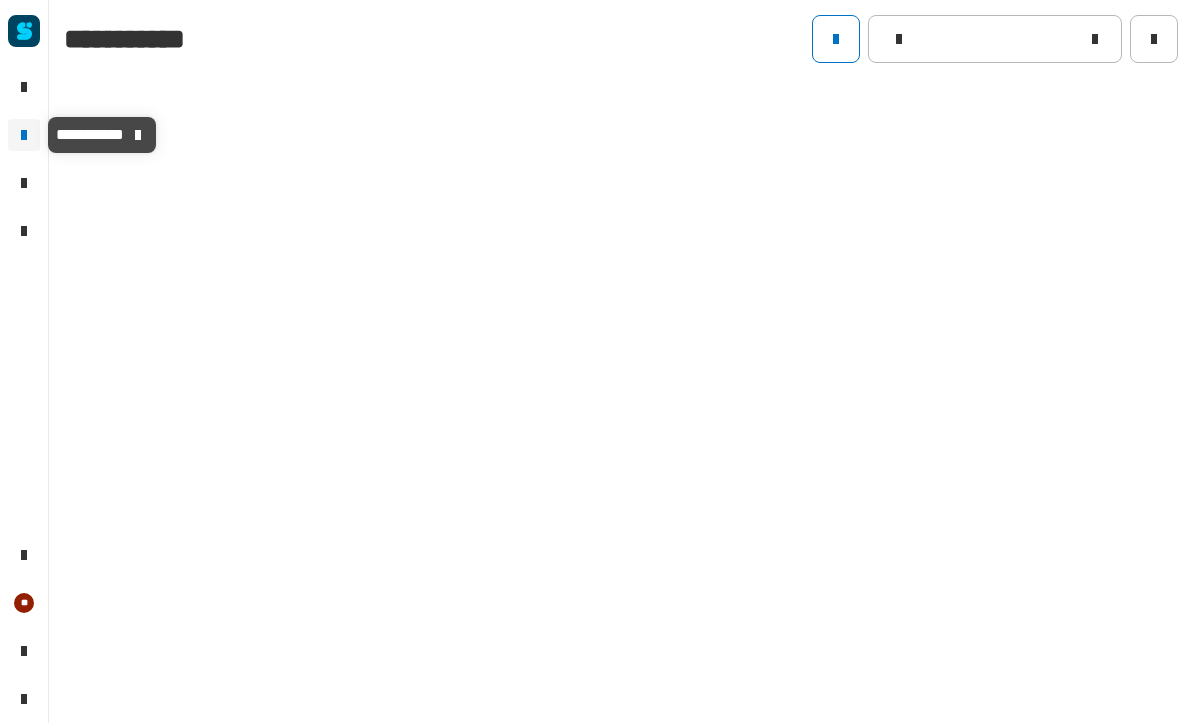 type on "****" 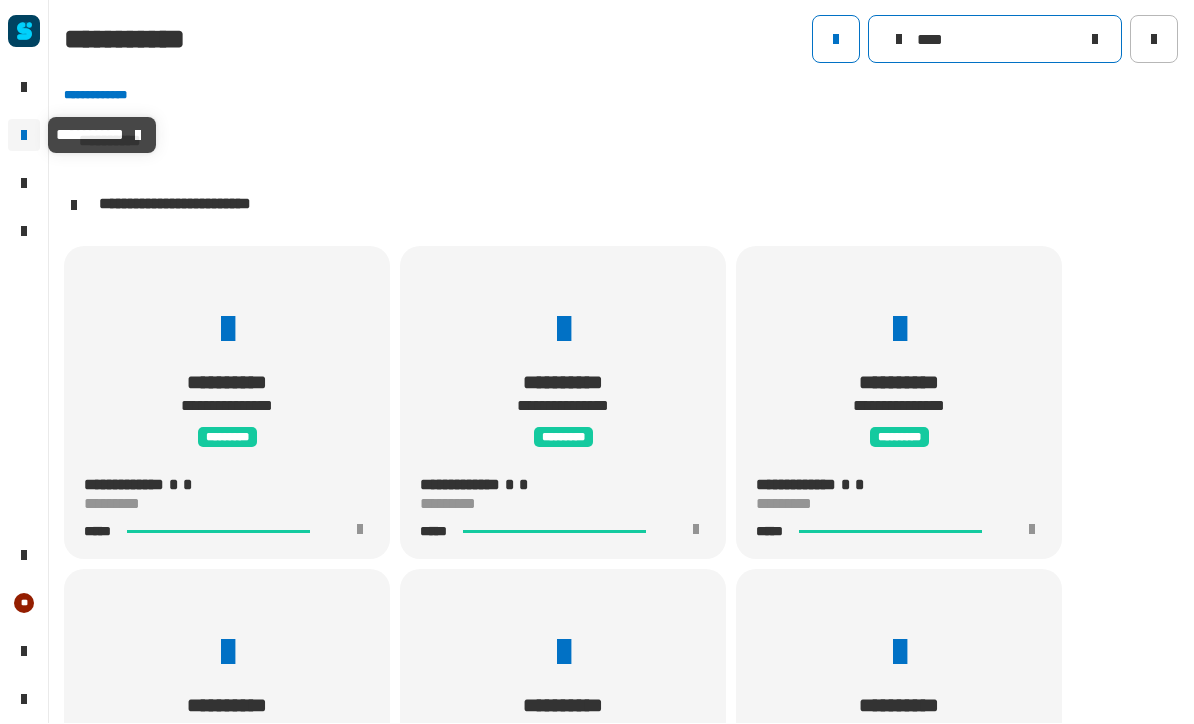 click on "****" 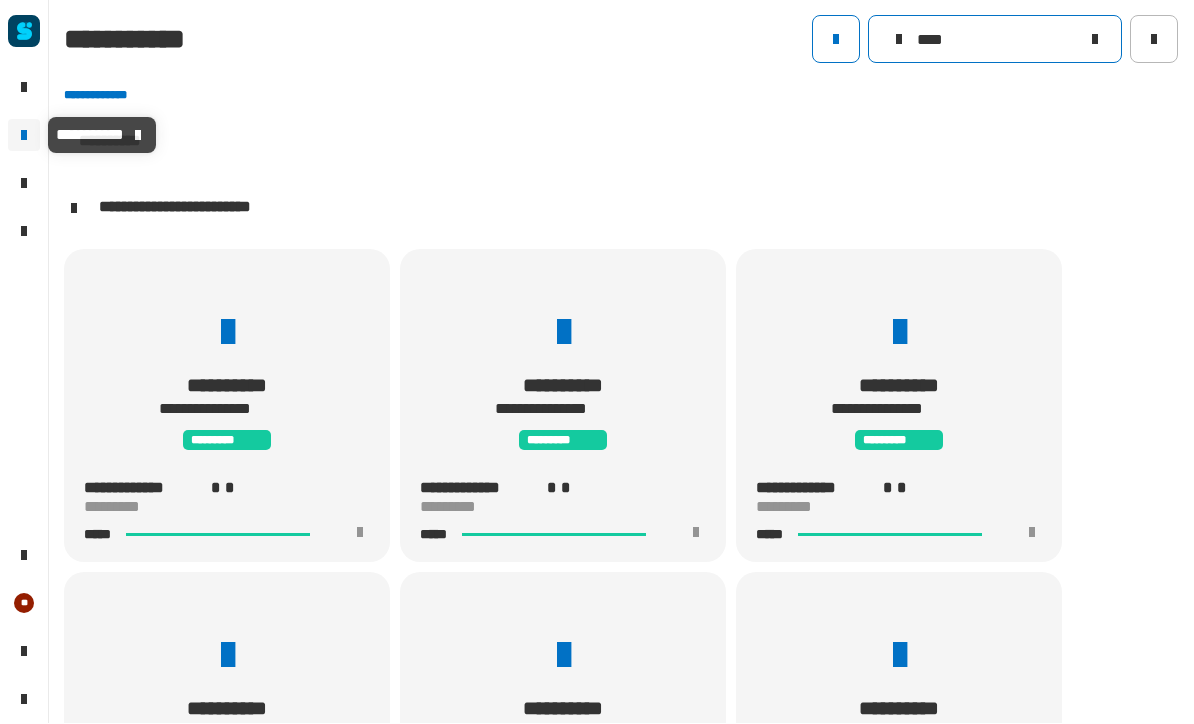 scroll, scrollTop: 1, scrollLeft: 0, axis: vertical 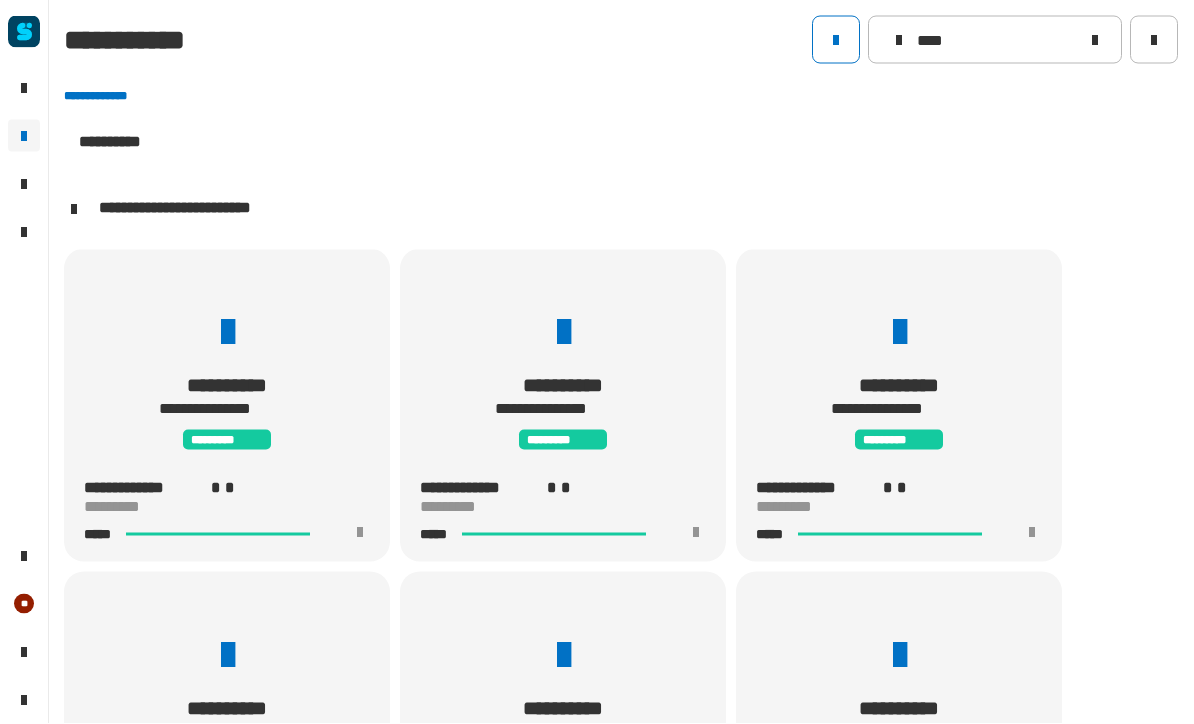 click 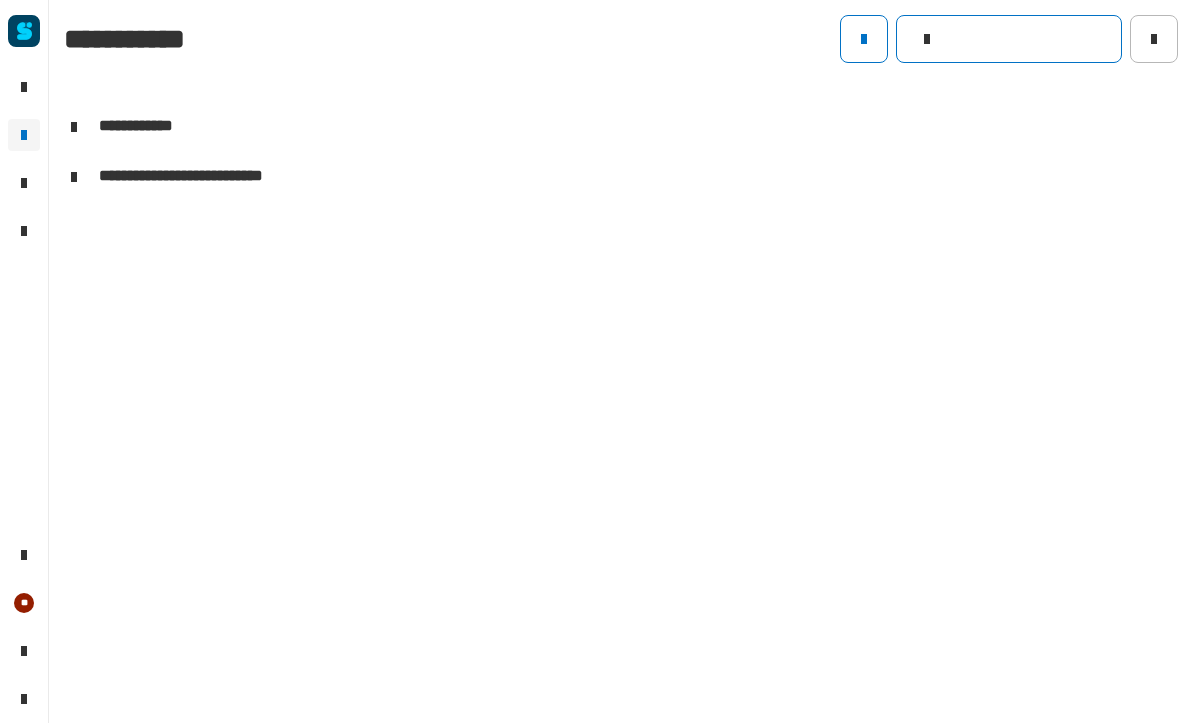 click 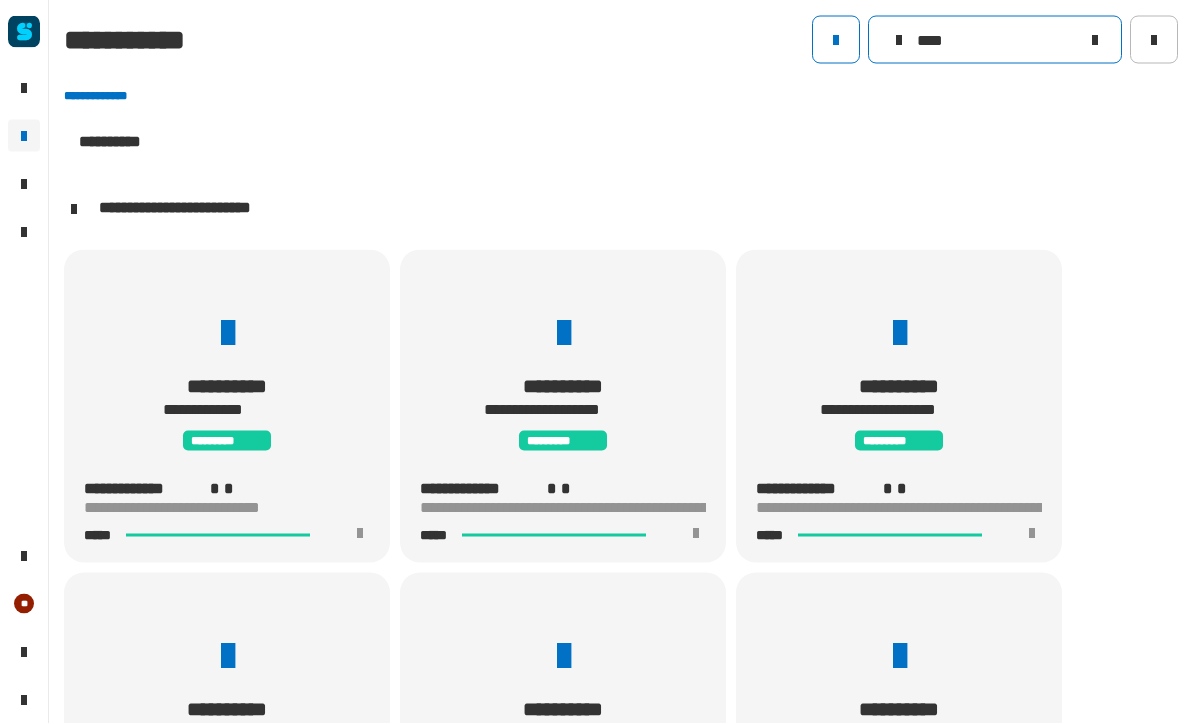 type on "****" 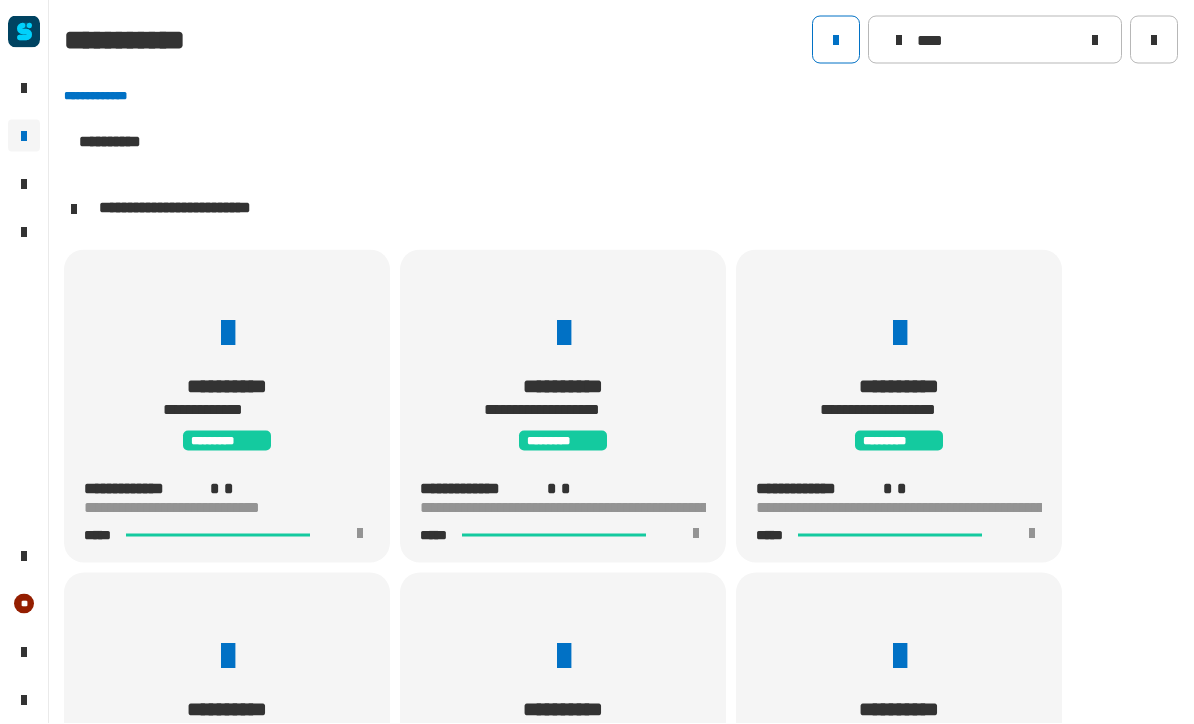 click on "**********" 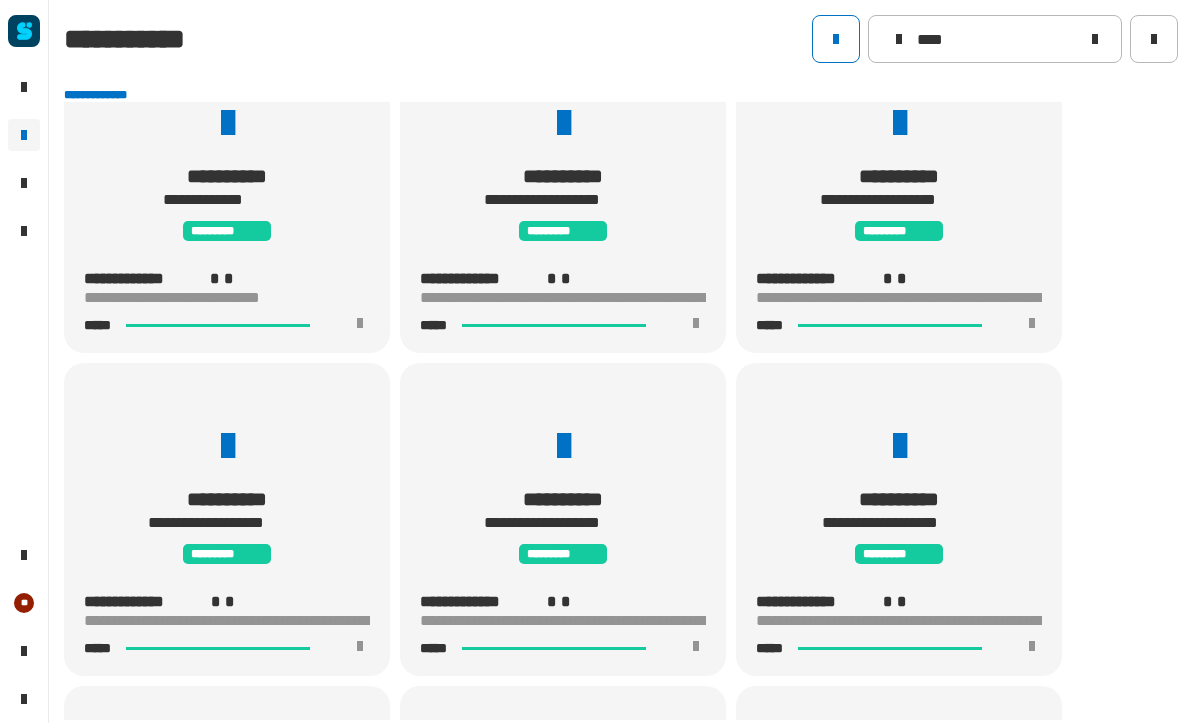 scroll, scrollTop: 209, scrollLeft: 0, axis: vertical 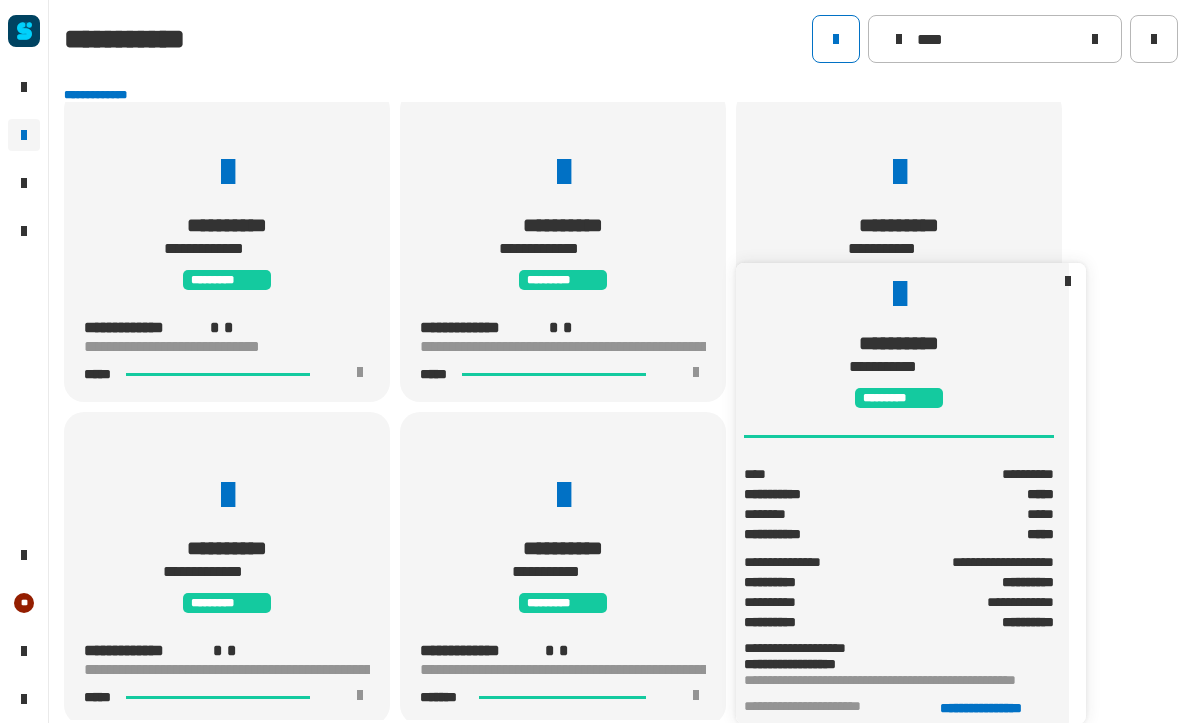 click on "**********" 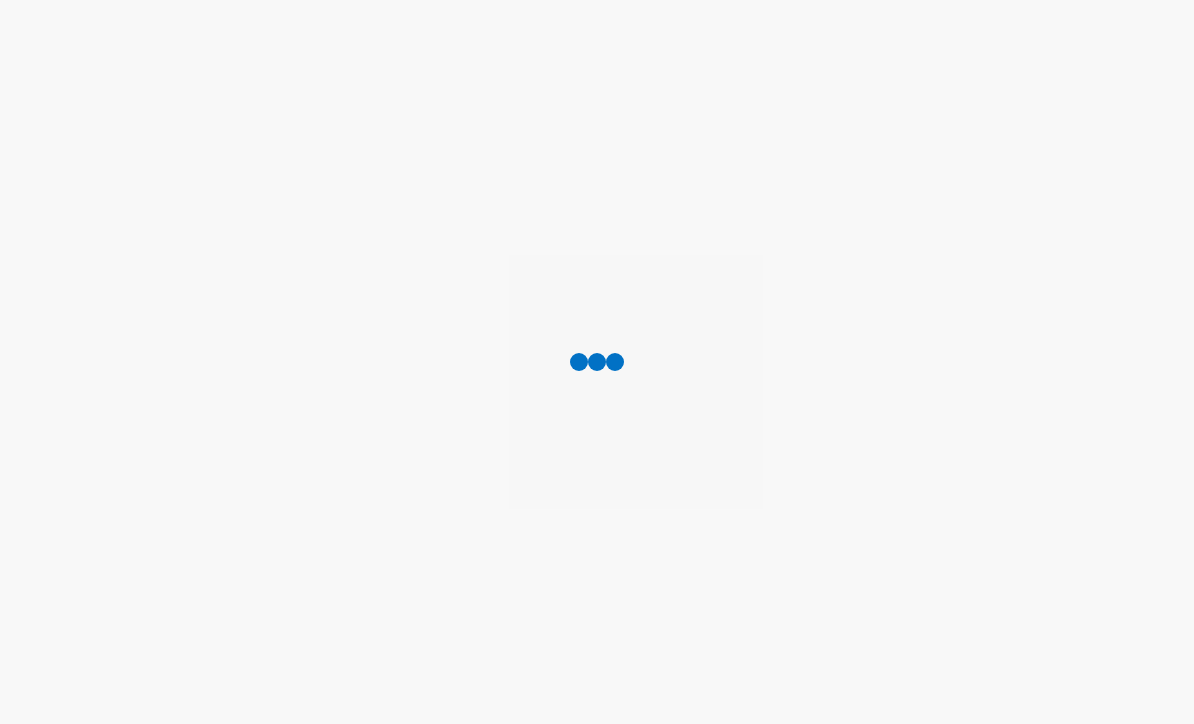 scroll, scrollTop: 0, scrollLeft: 0, axis: both 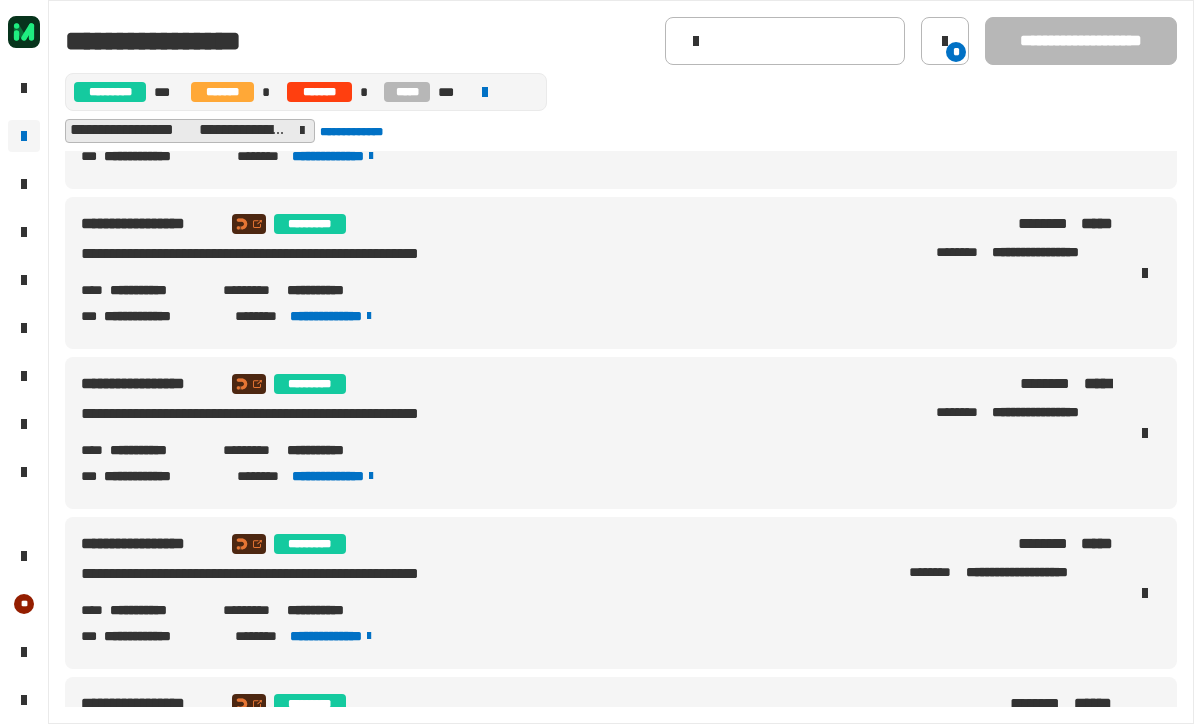 click at bounding box center [1145, 273] 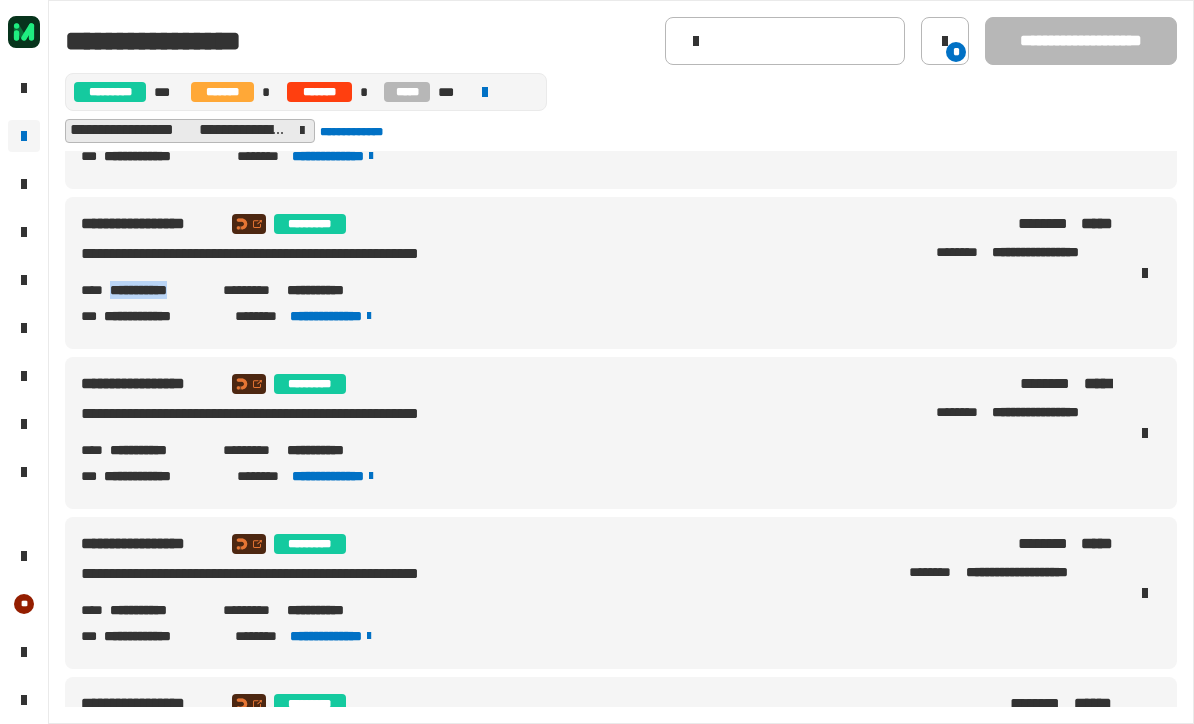 copy on "**********" 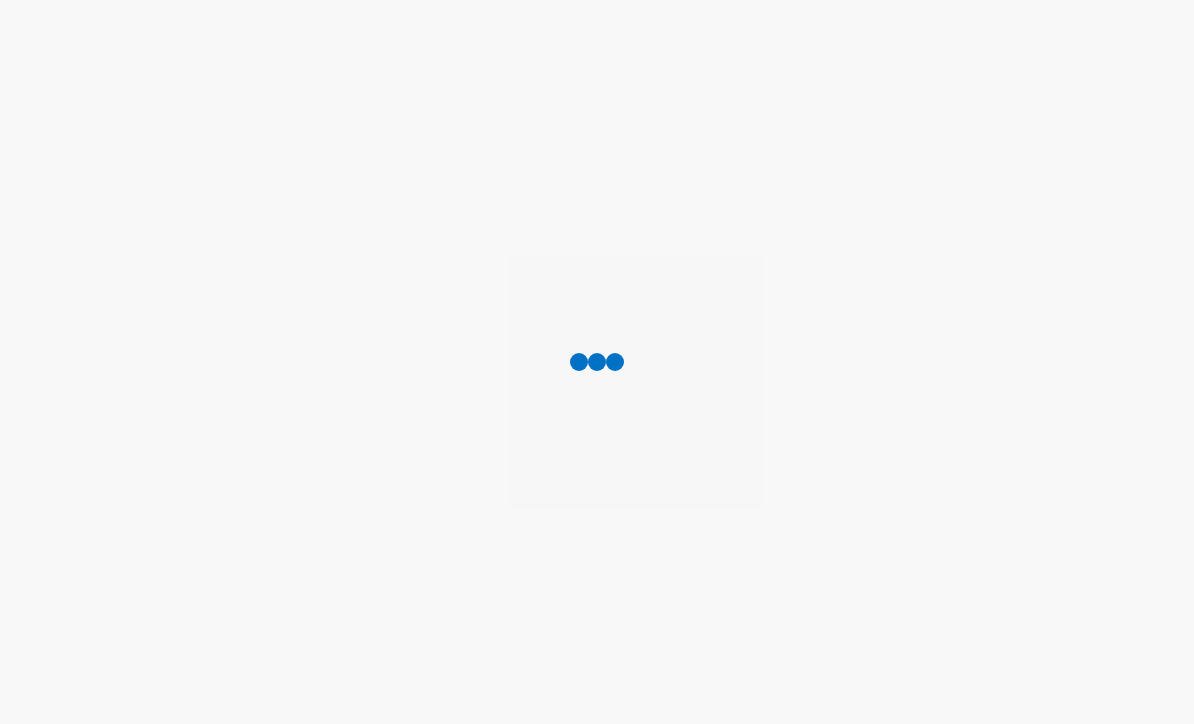 scroll, scrollTop: 0, scrollLeft: 0, axis: both 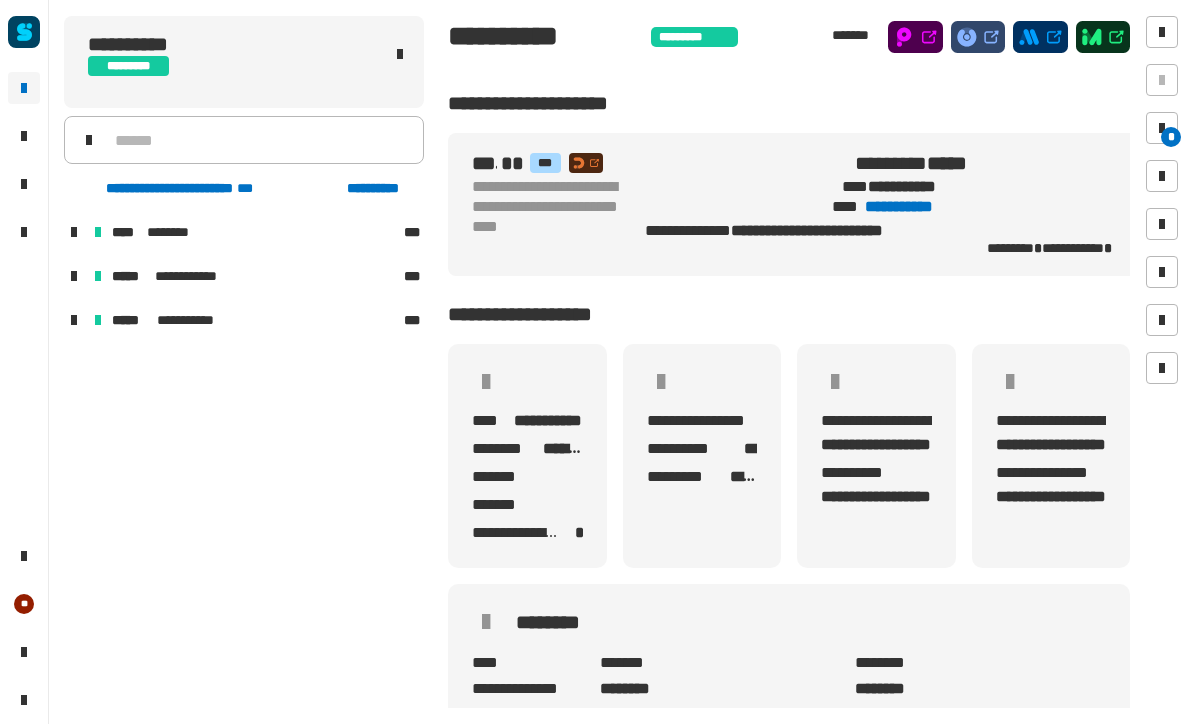 click at bounding box center (74, 320) 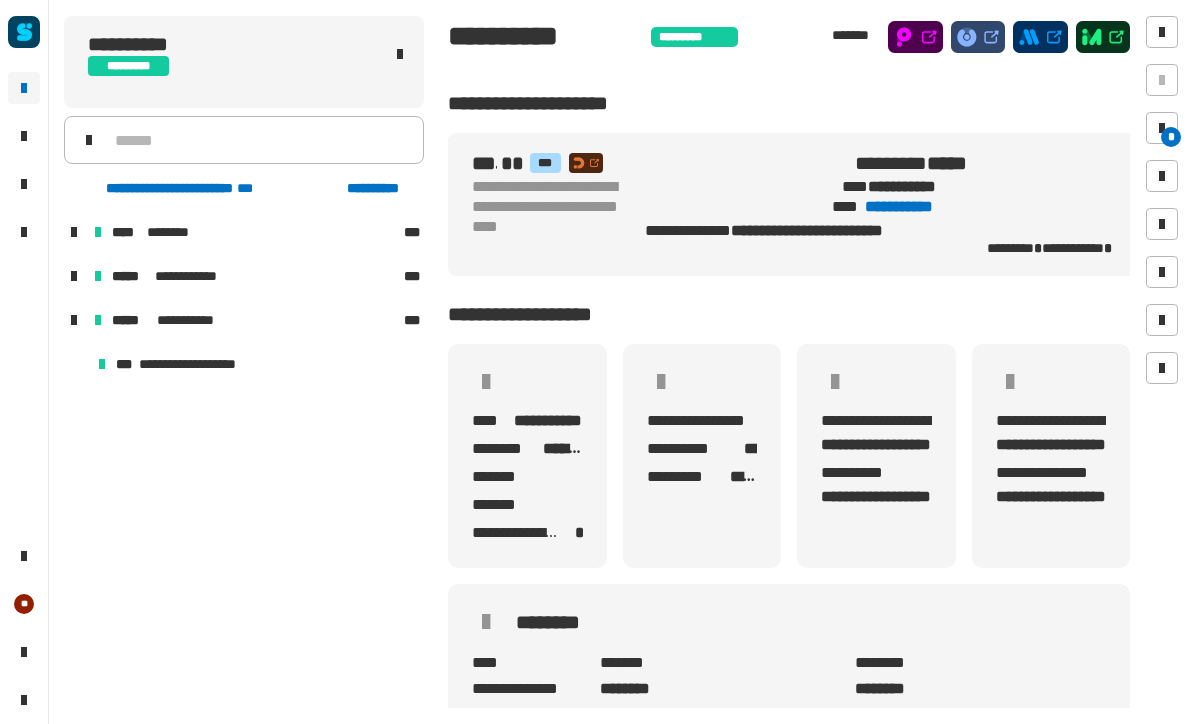 click on "**********" at bounding box center [196, 364] 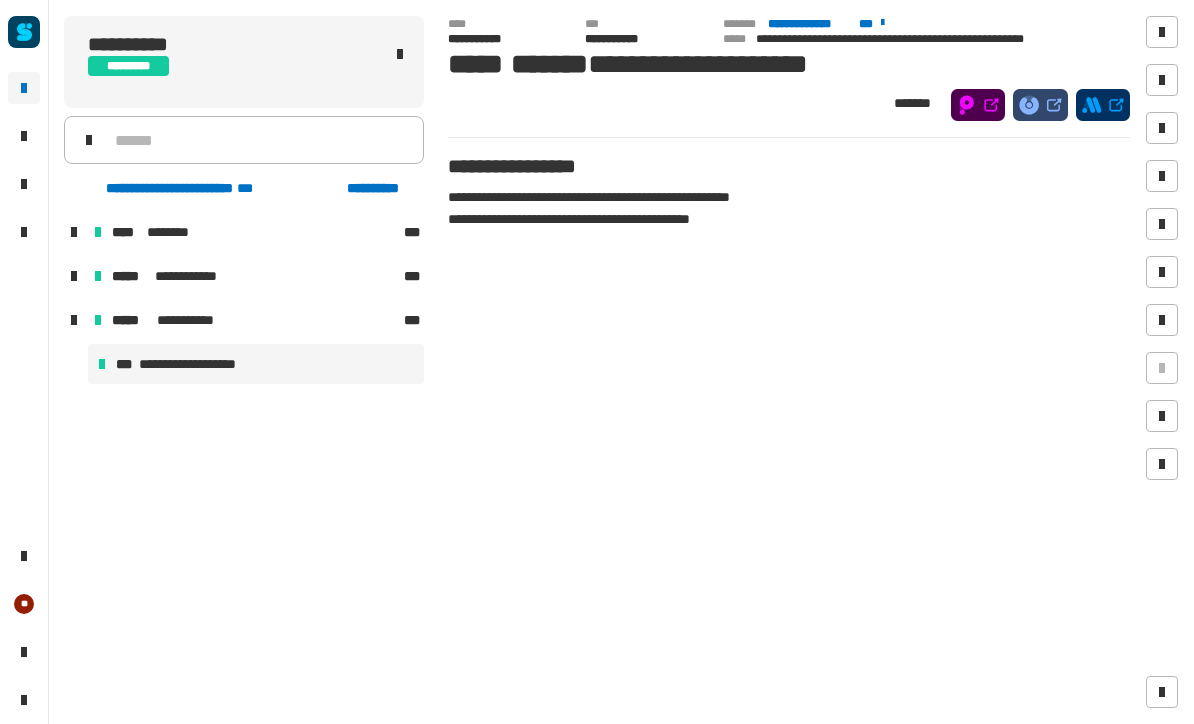 click at bounding box center [1162, 224] 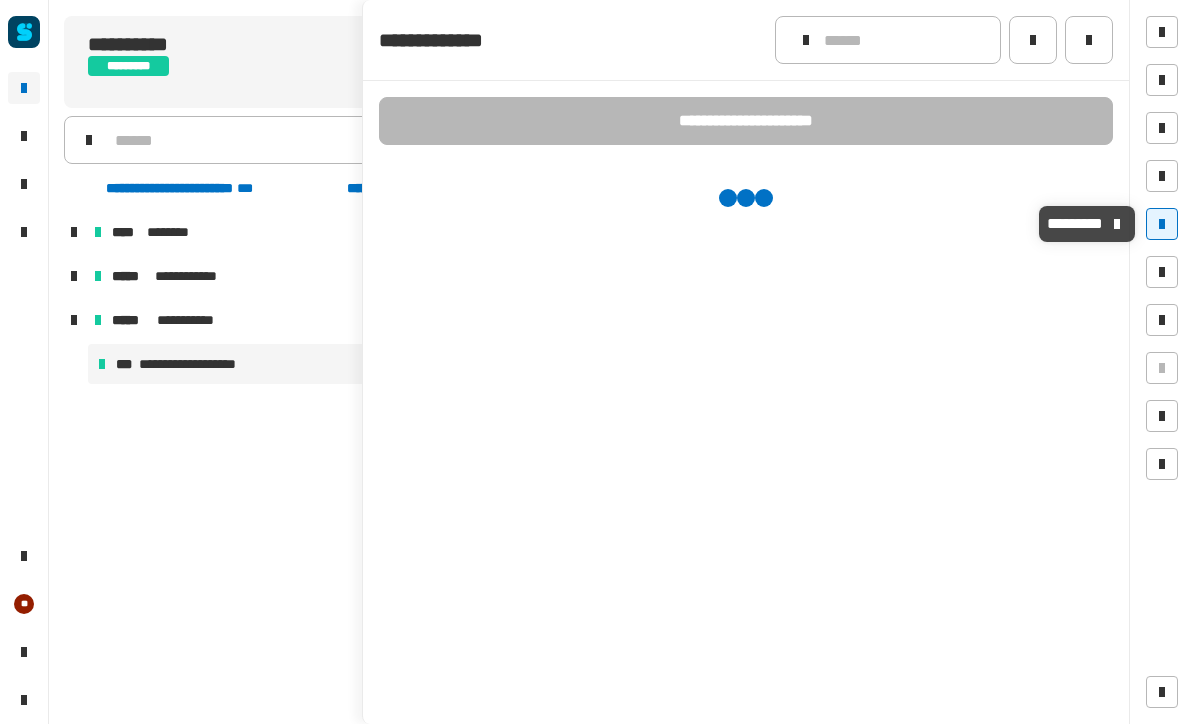 click at bounding box center (1162, 224) 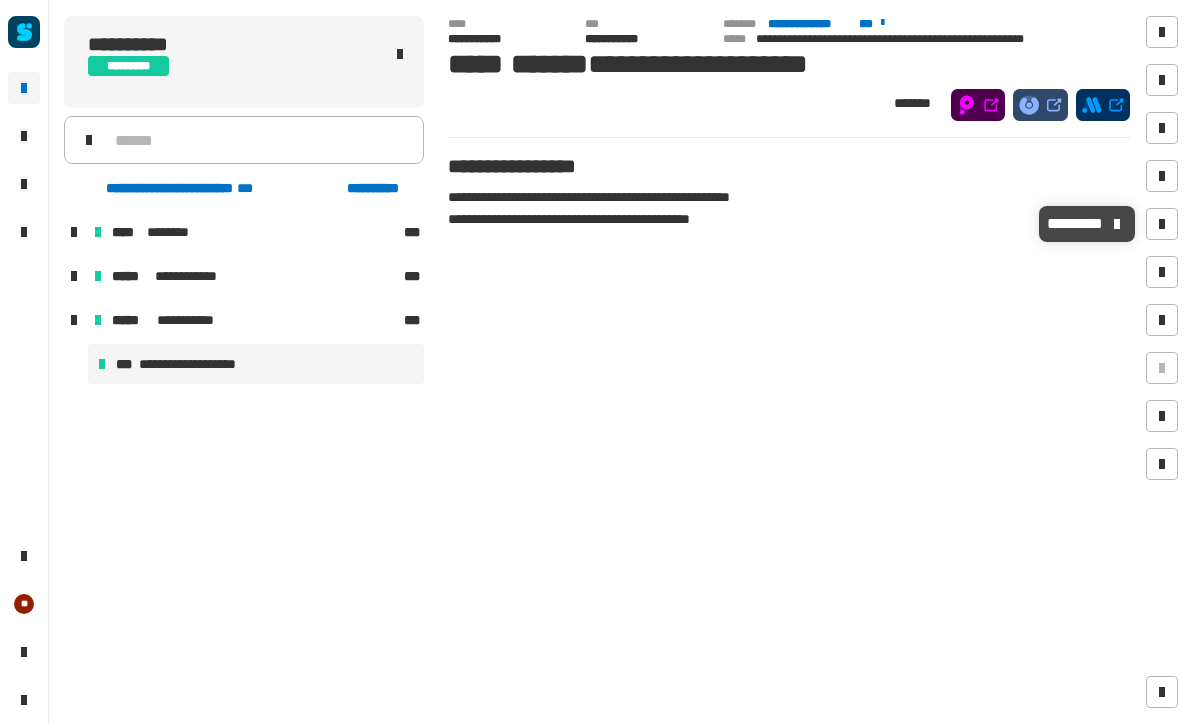click on "**********" 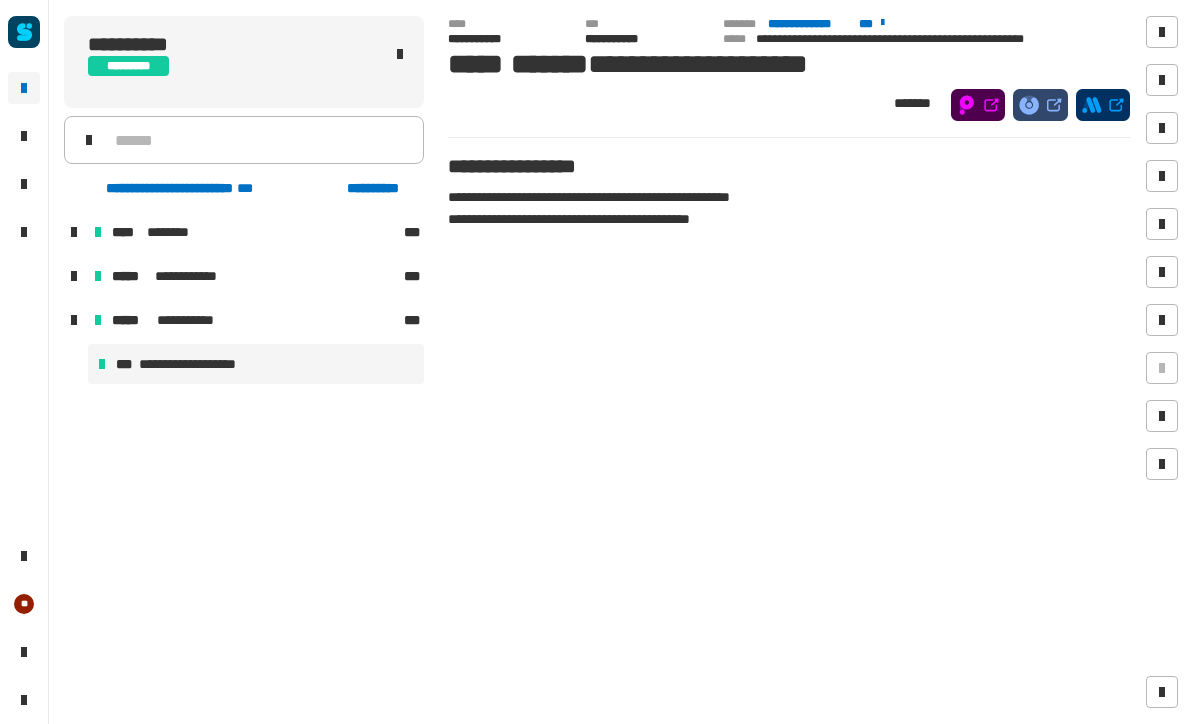click on "**********" 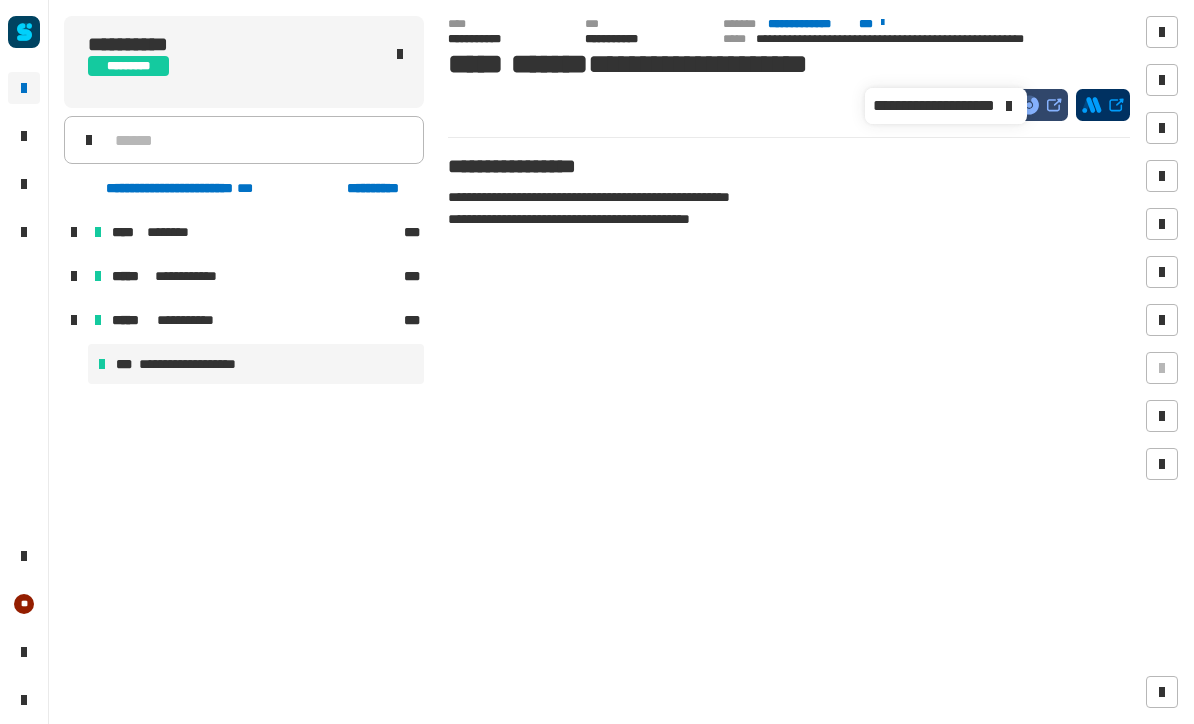 click on "**********" 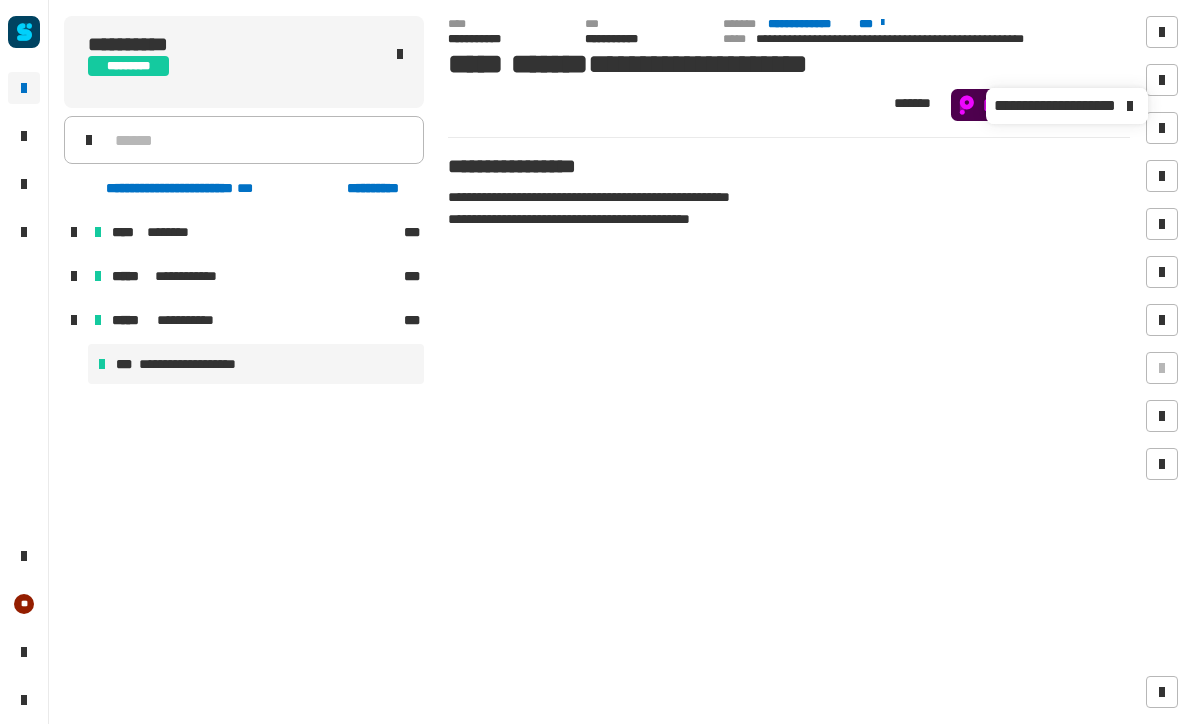 click on "**********" 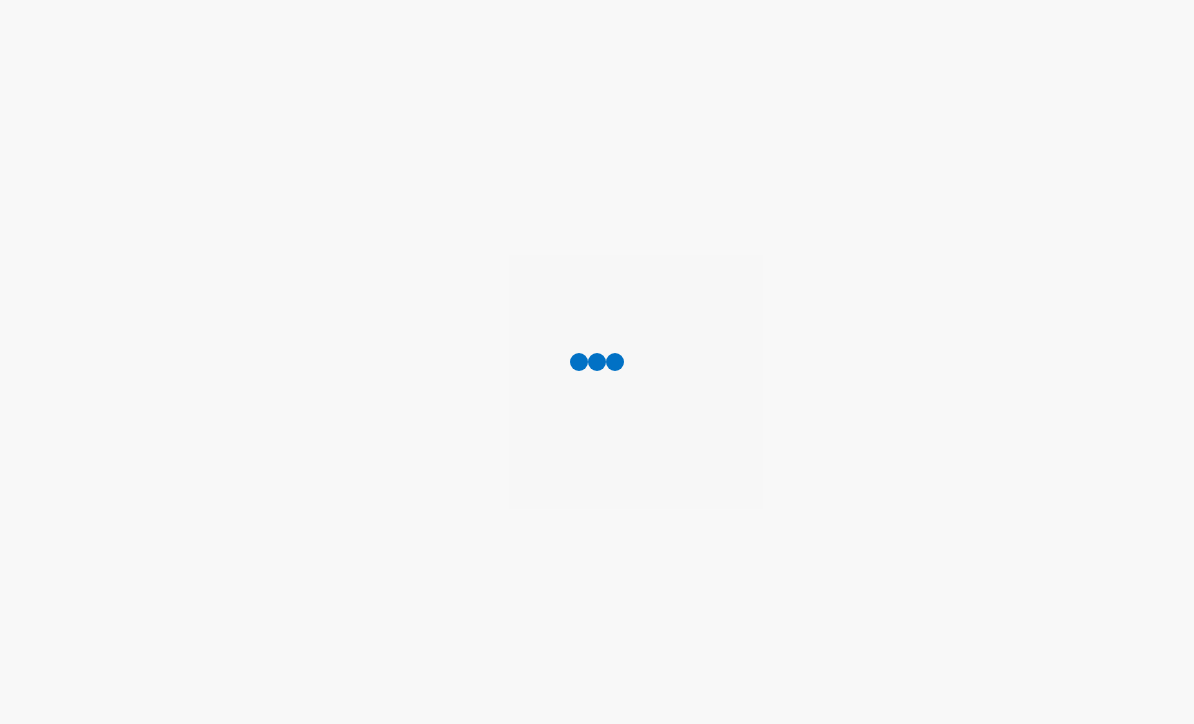 scroll, scrollTop: 0, scrollLeft: 0, axis: both 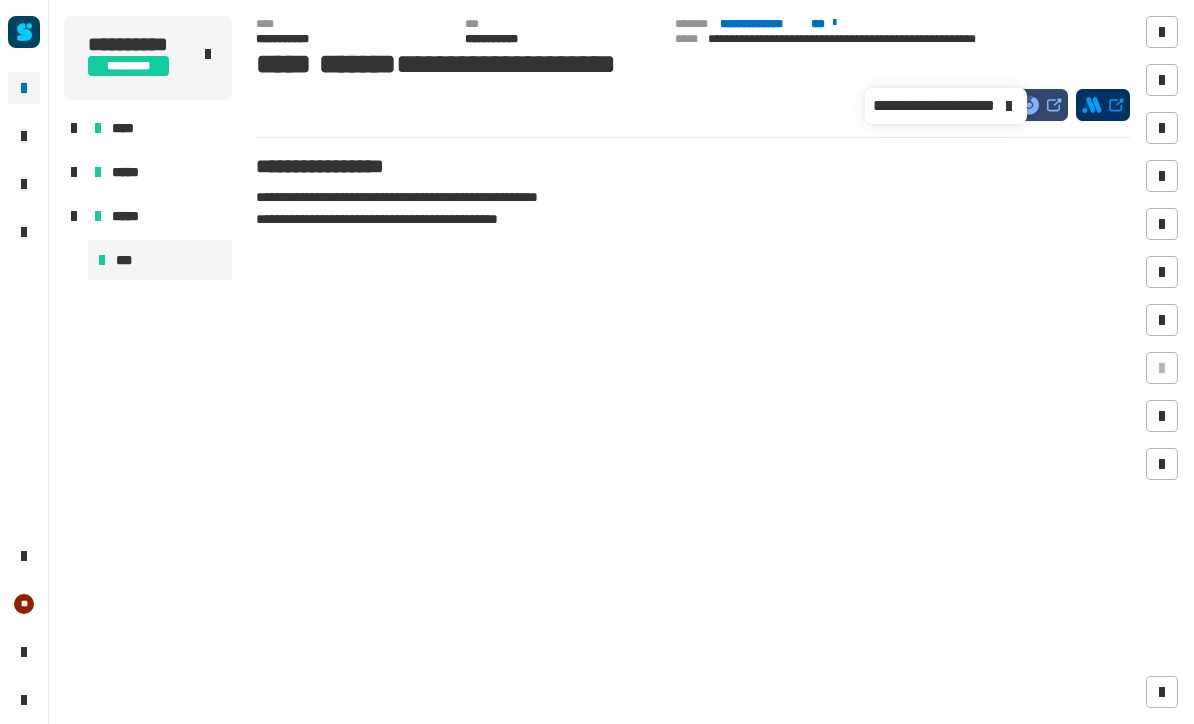 click 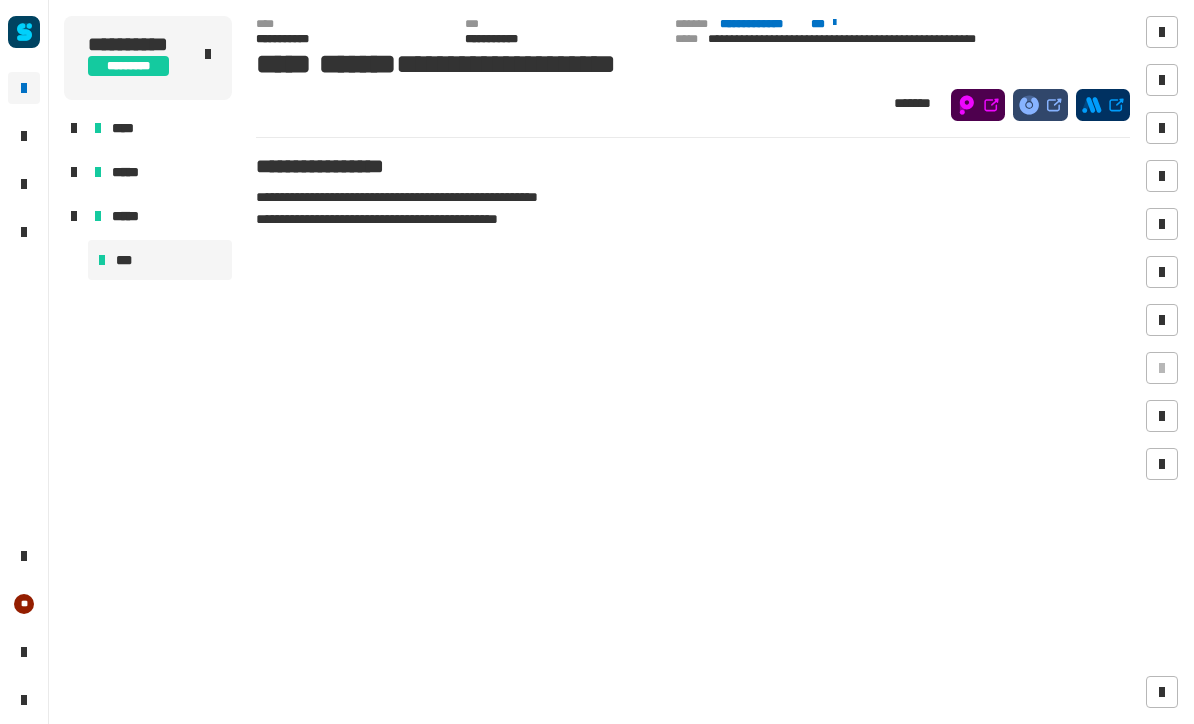 click 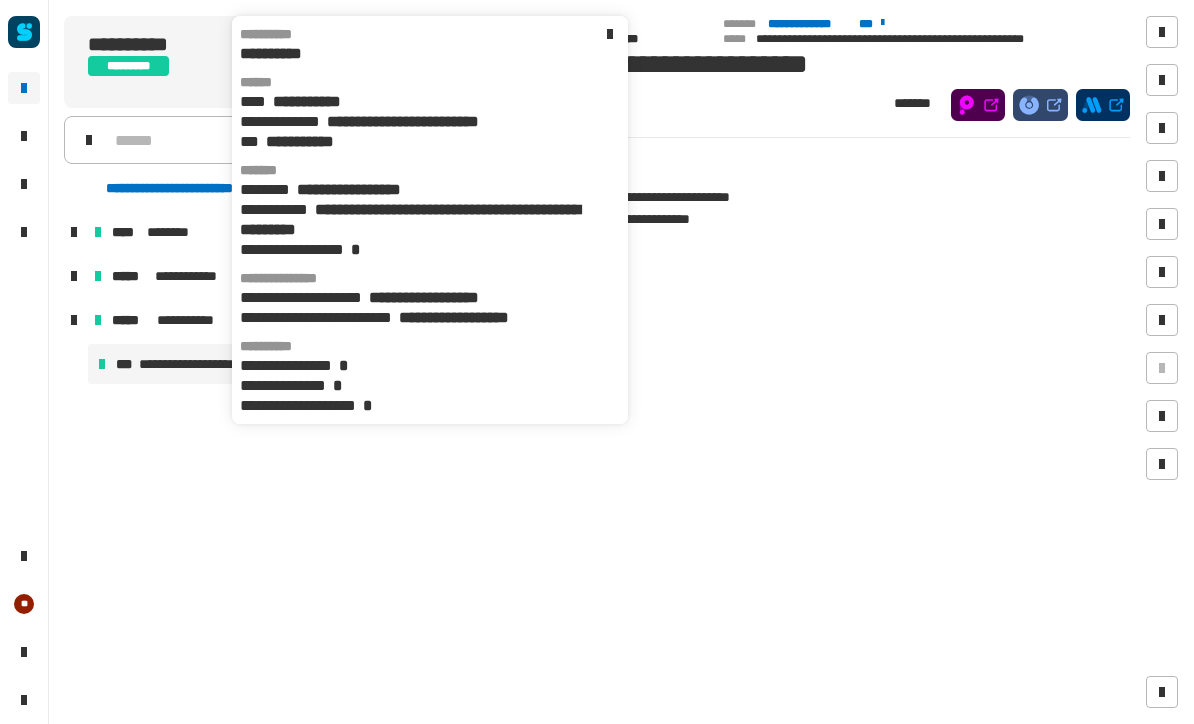 click on "*********" 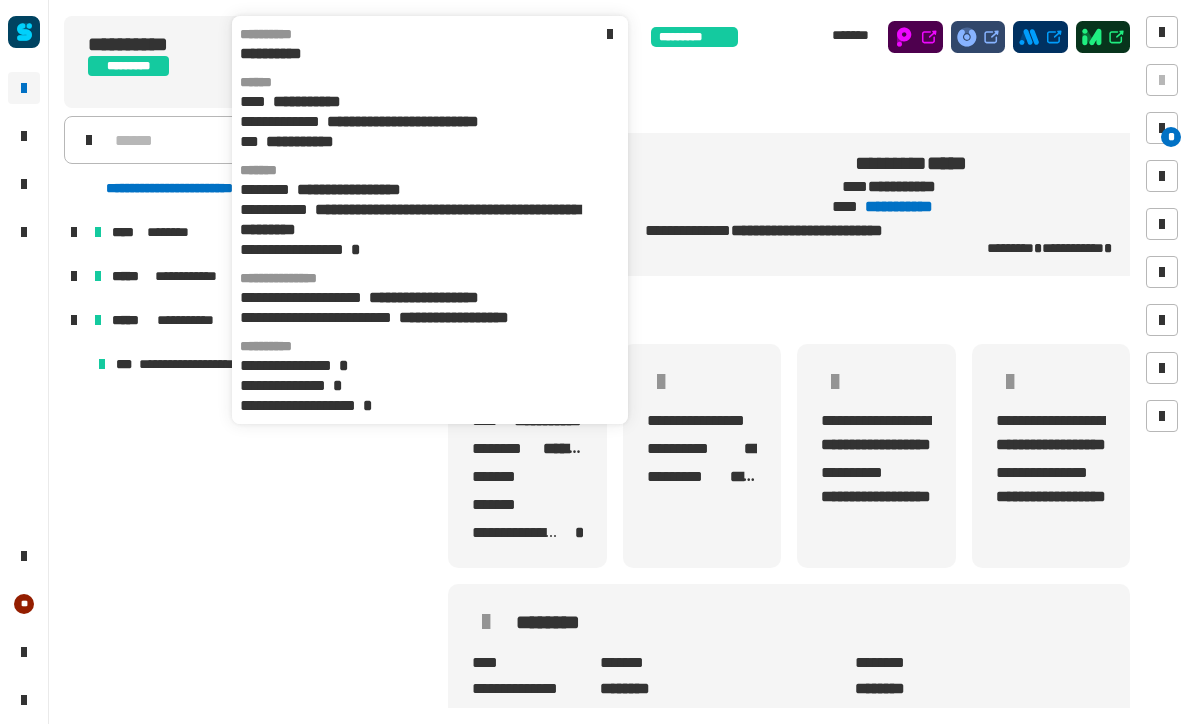 scroll, scrollTop: 0, scrollLeft: 12, axis: horizontal 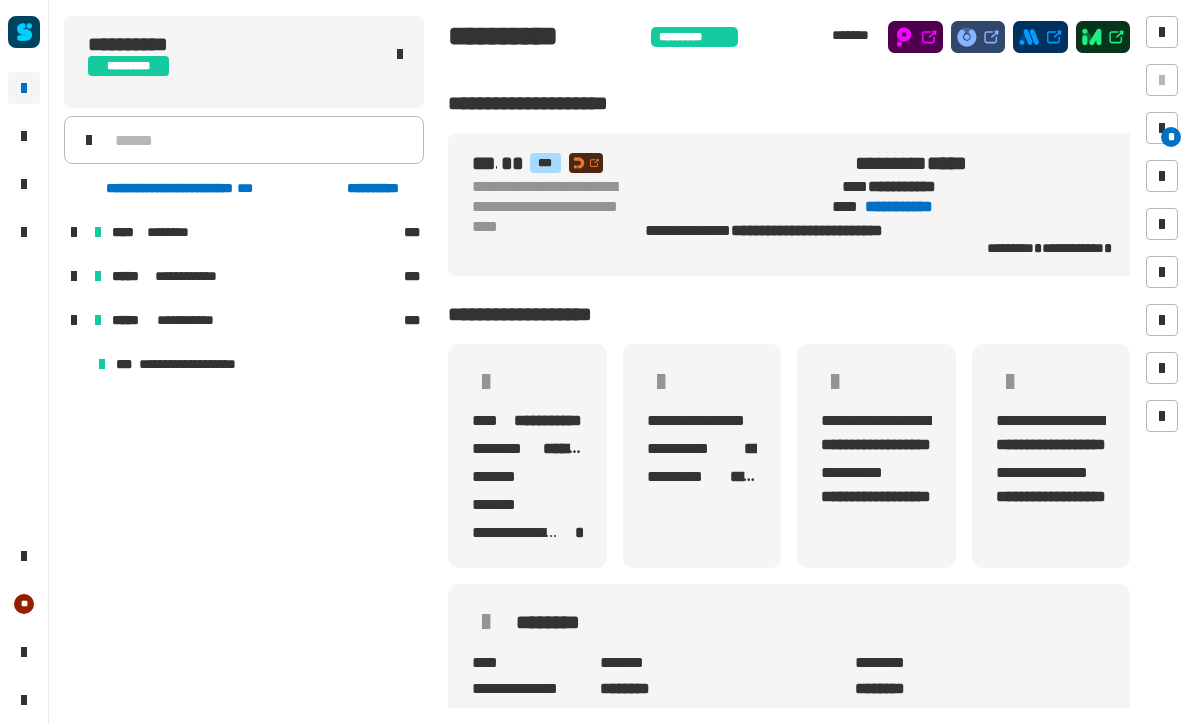 click on "**********" 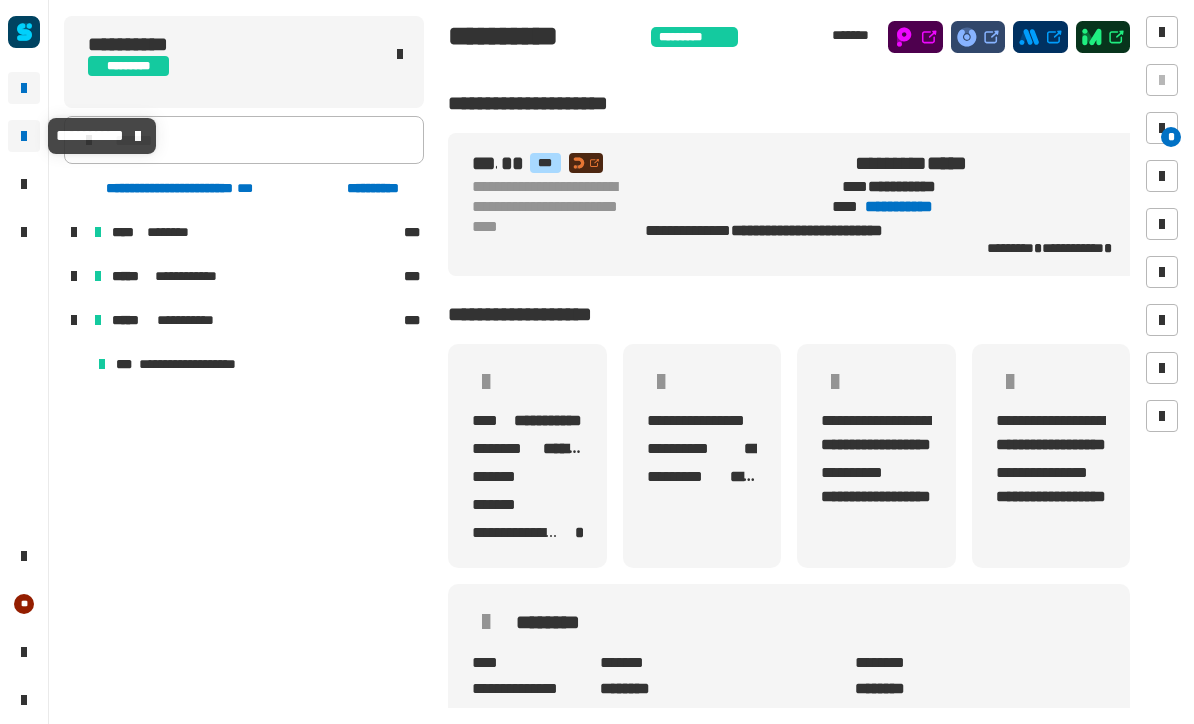 click 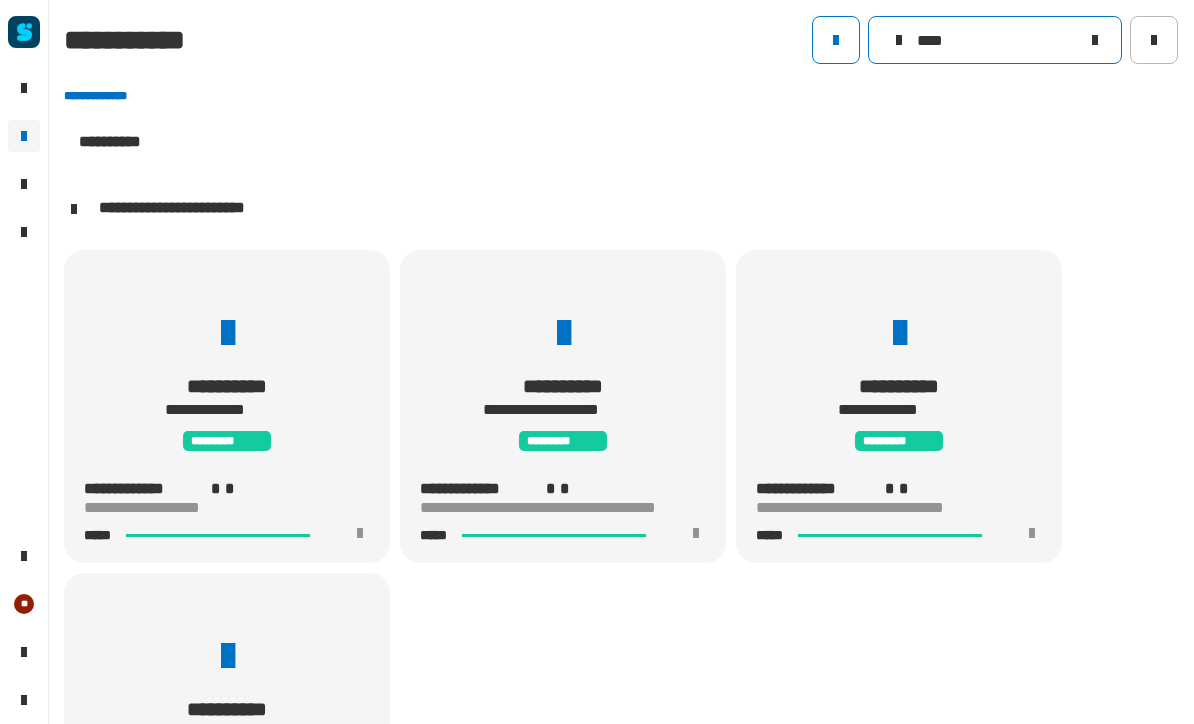 click on "****" 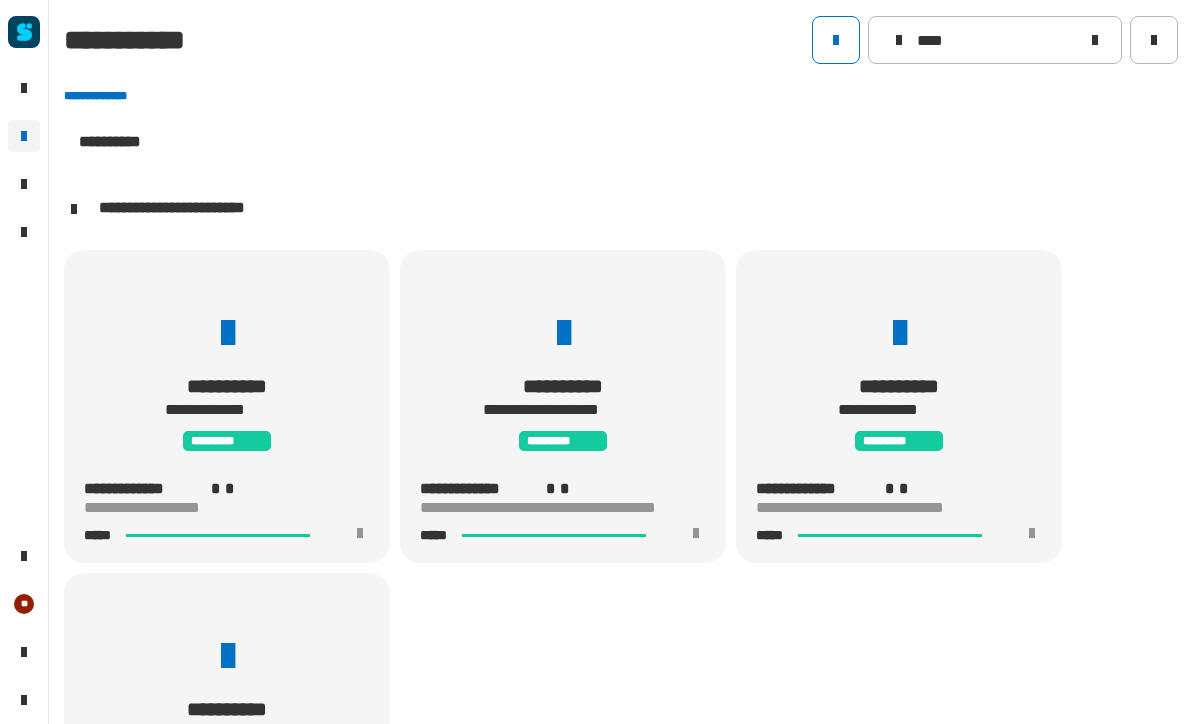 click 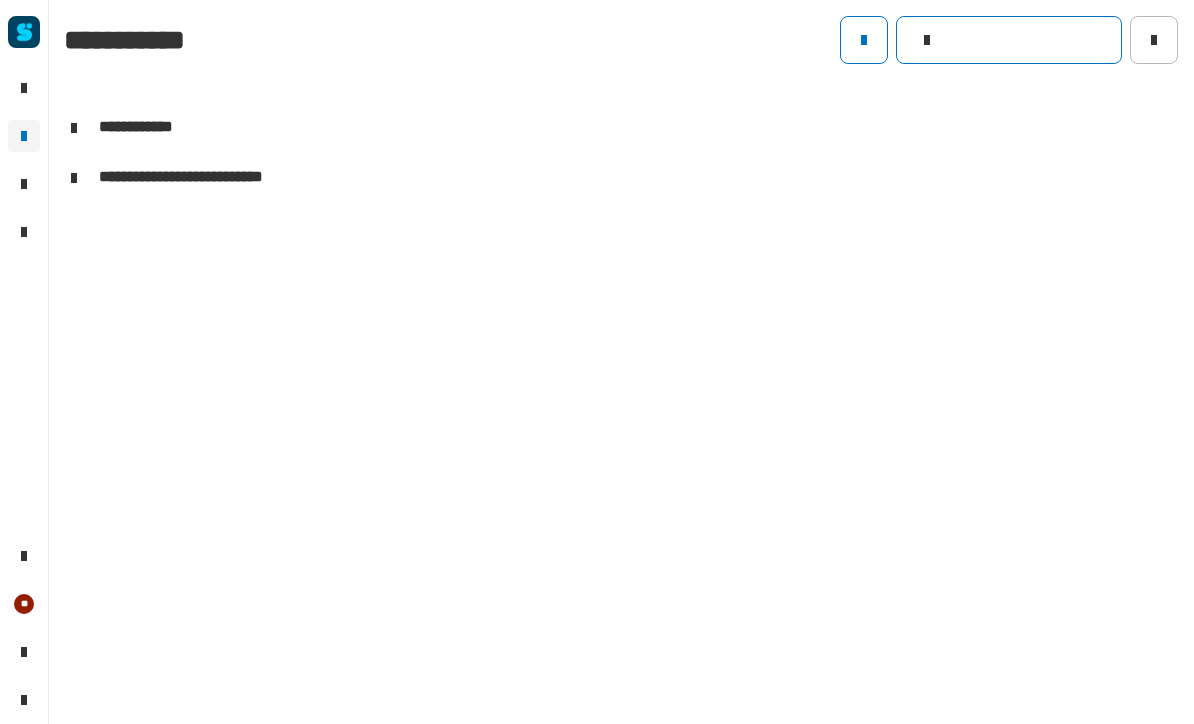 click 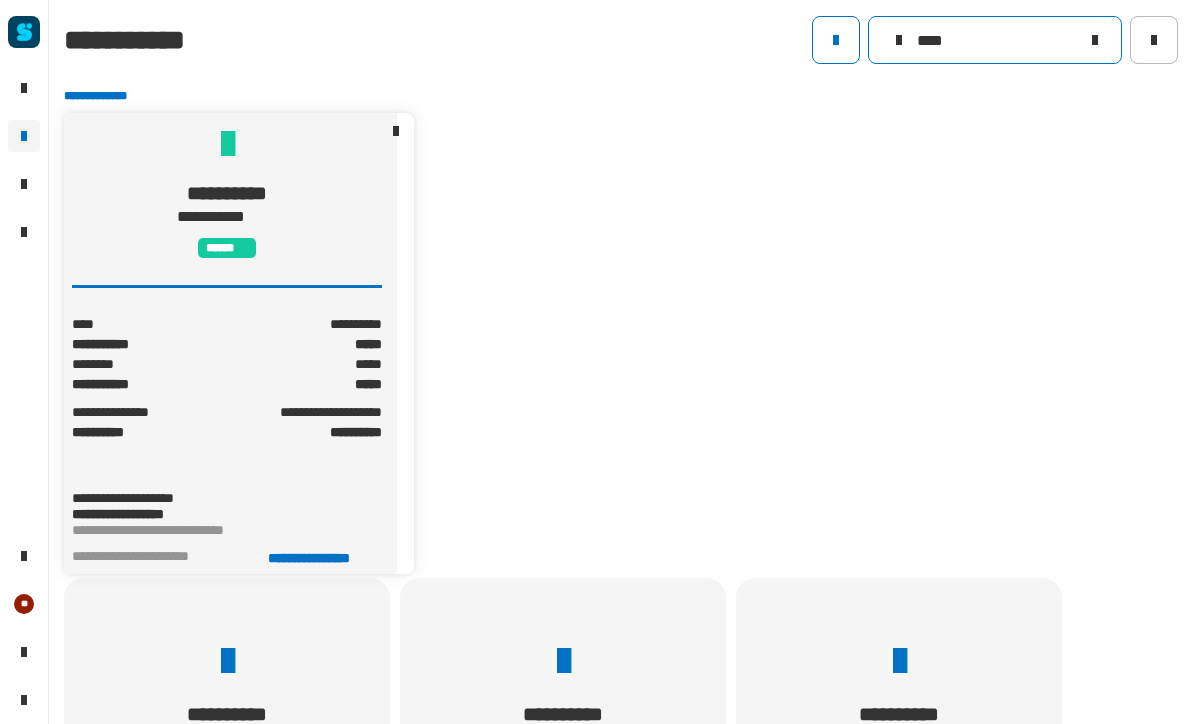 type on "****" 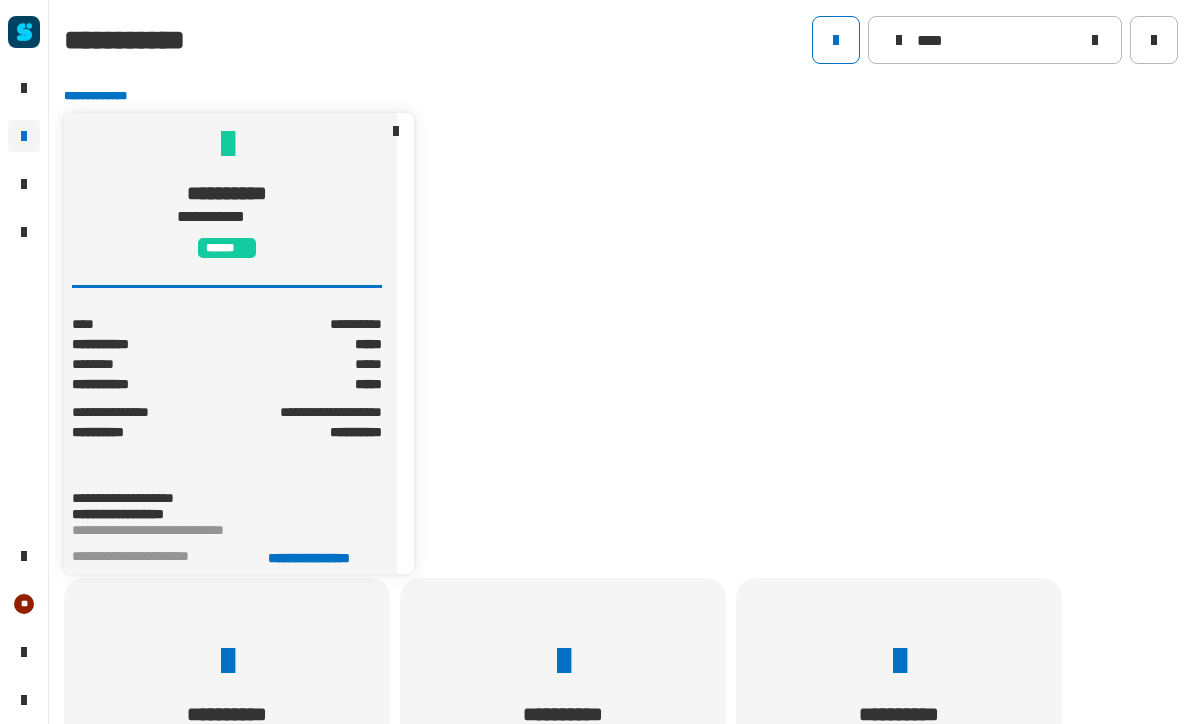 click on "**********" 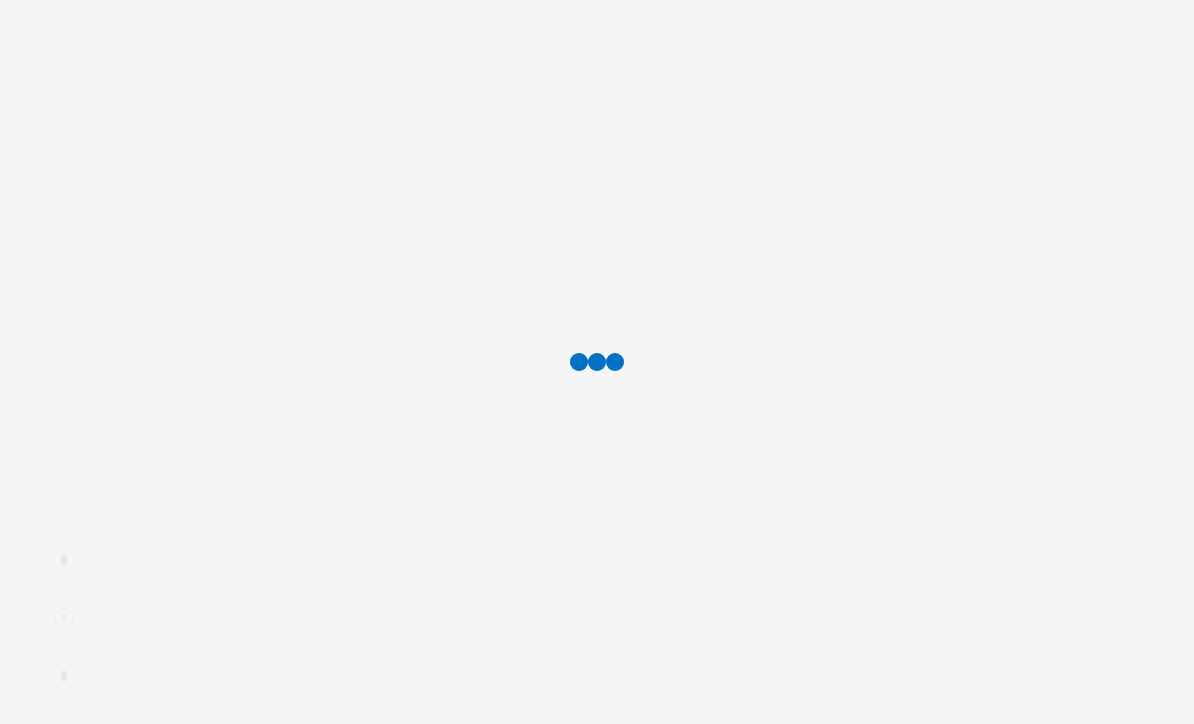 scroll, scrollTop: 0, scrollLeft: 0, axis: both 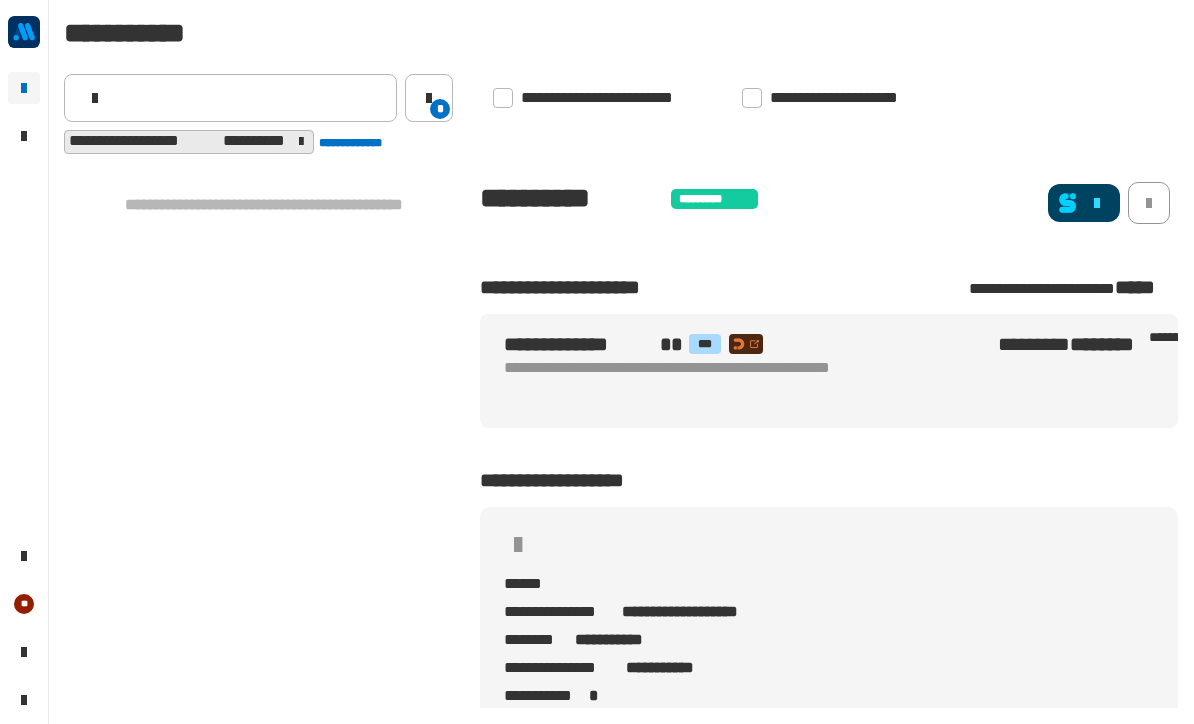 click 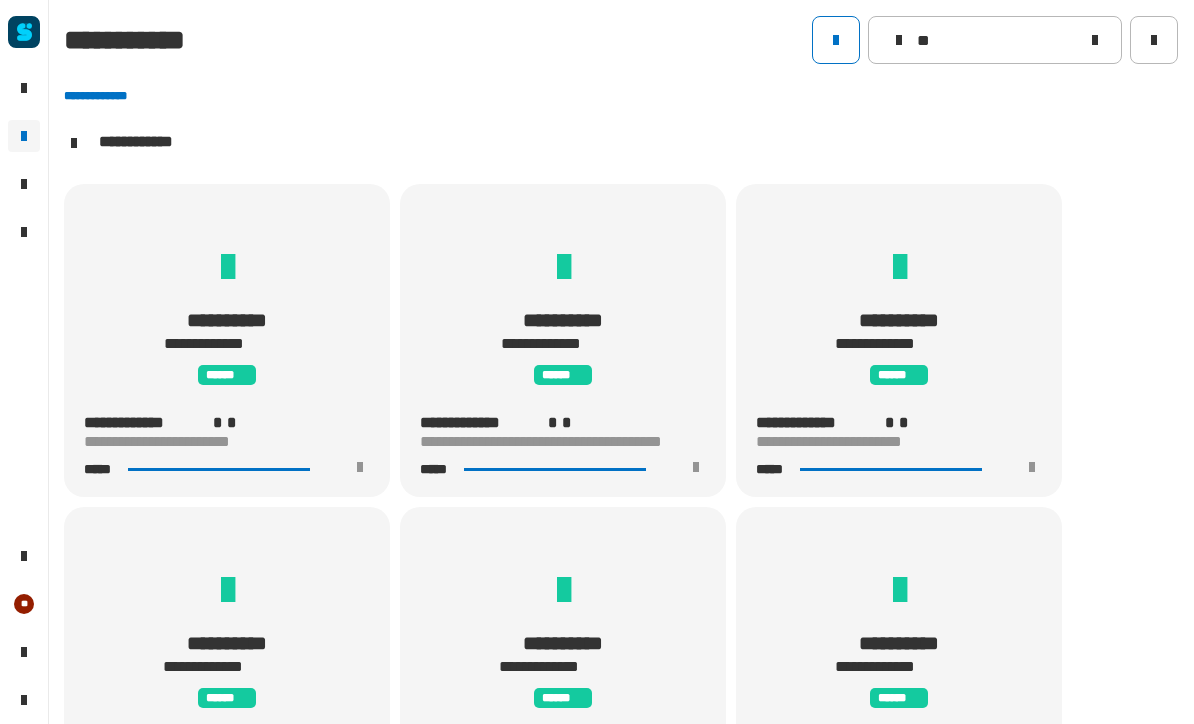 scroll, scrollTop: 0, scrollLeft: 0, axis: both 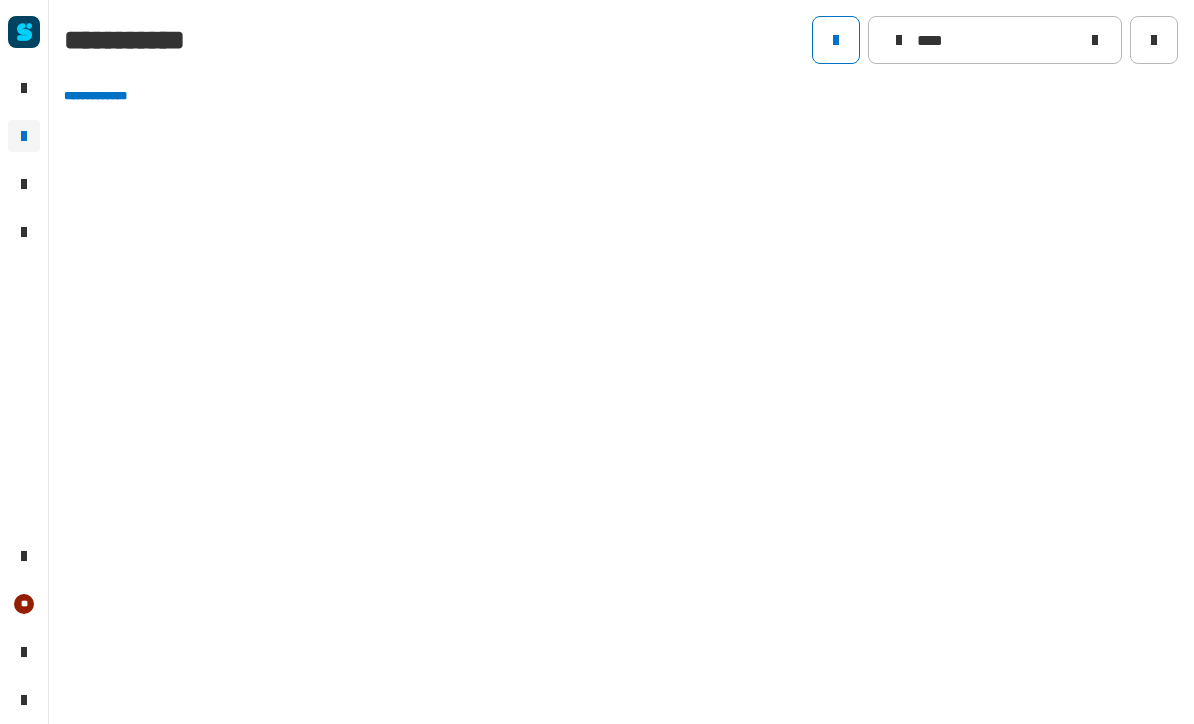 type on "****" 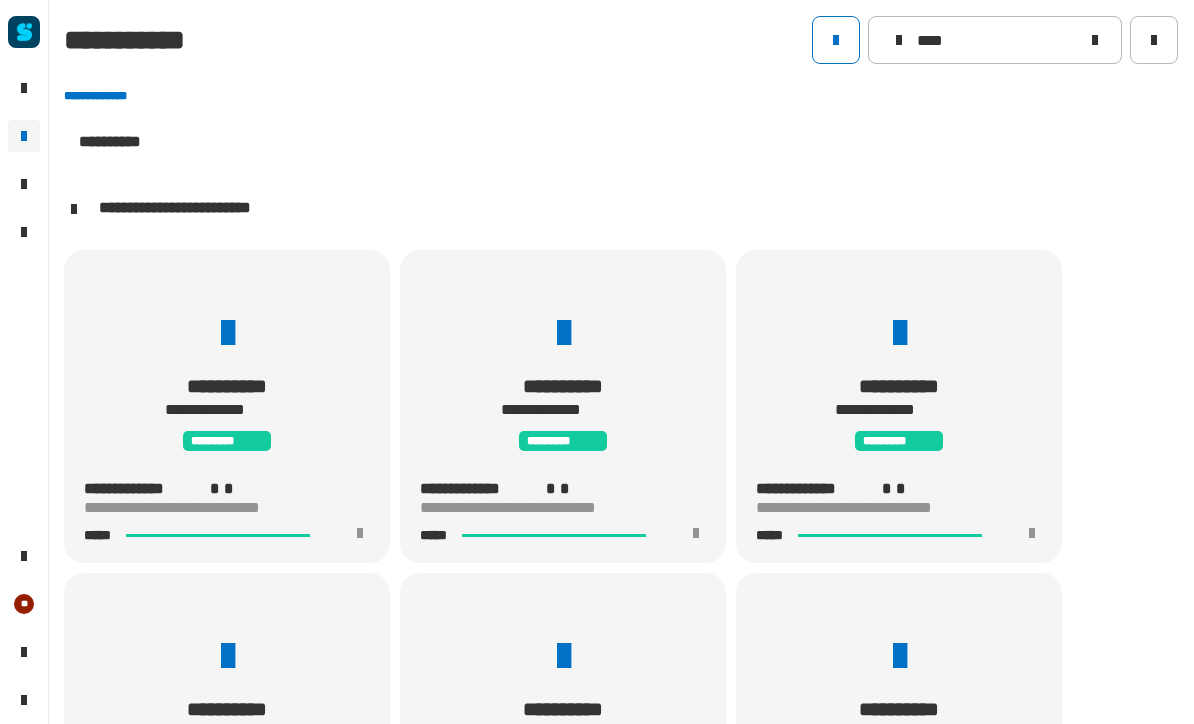 scroll, scrollTop: 1, scrollLeft: 0, axis: vertical 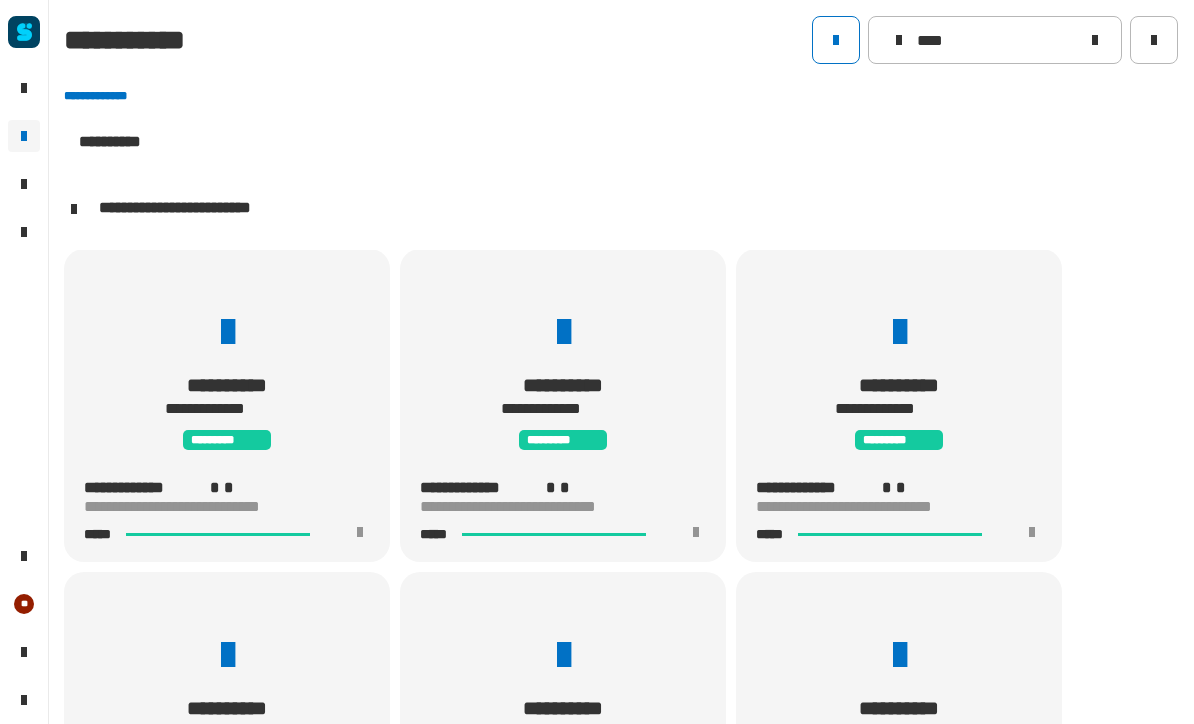 click 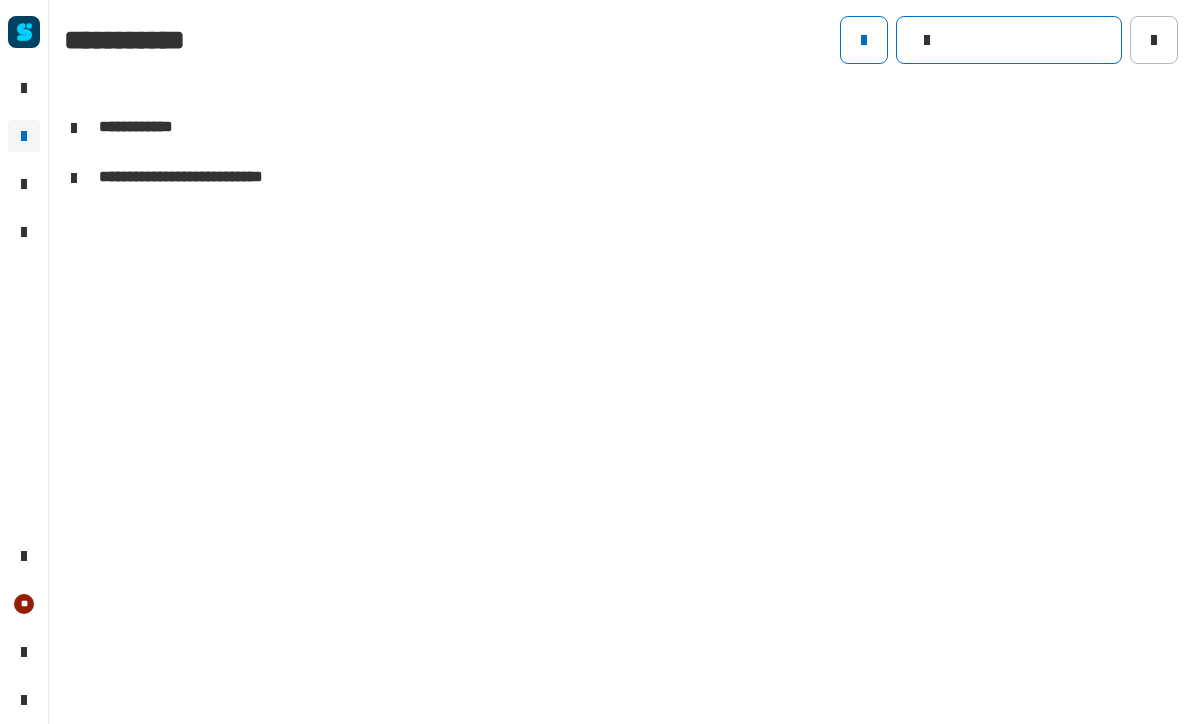 click 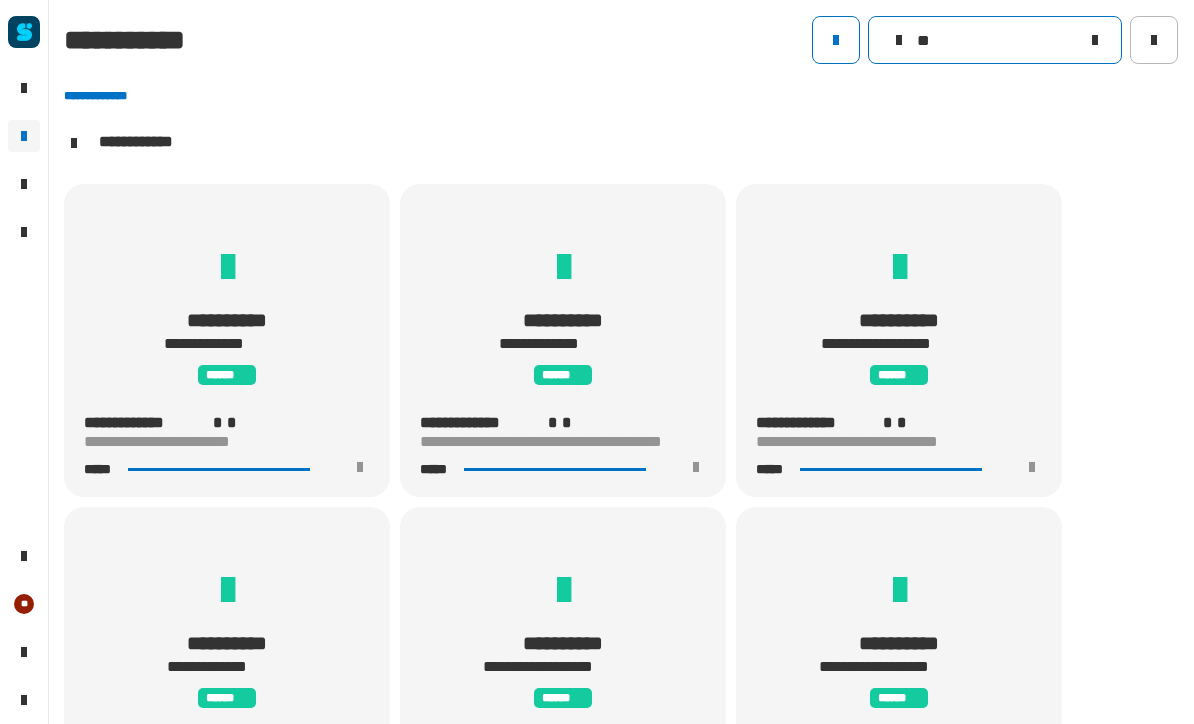 scroll, scrollTop: 1, scrollLeft: 0, axis: vertical 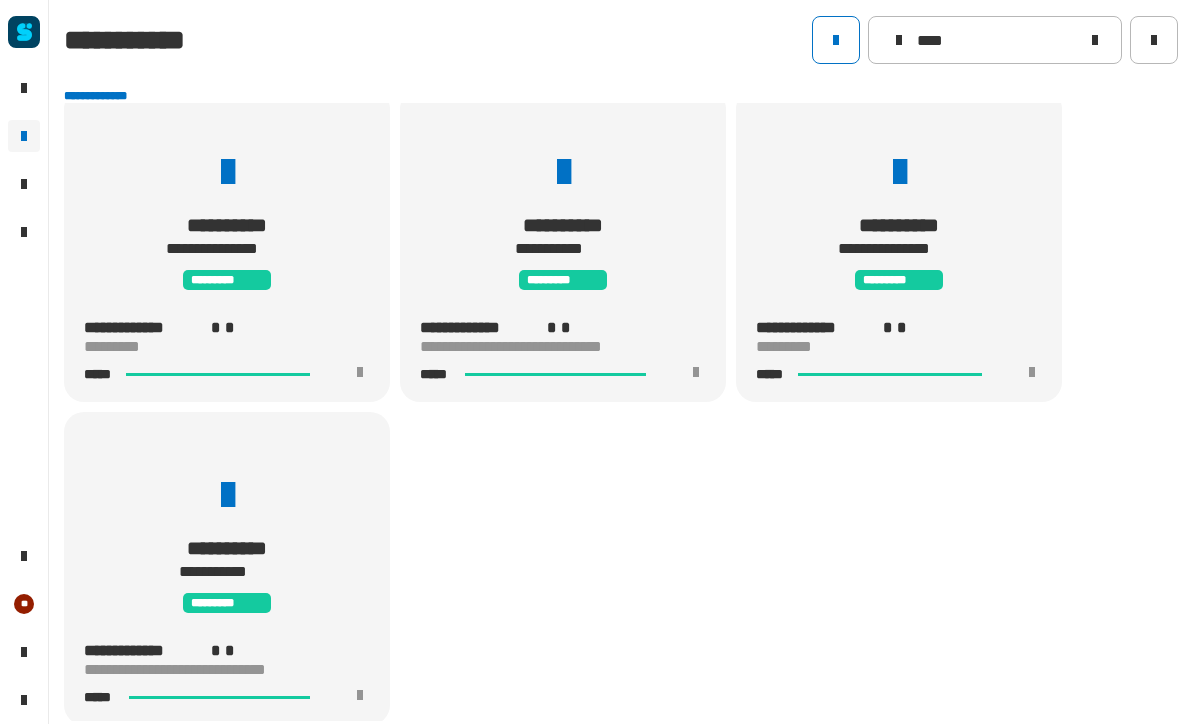 click on "**********" 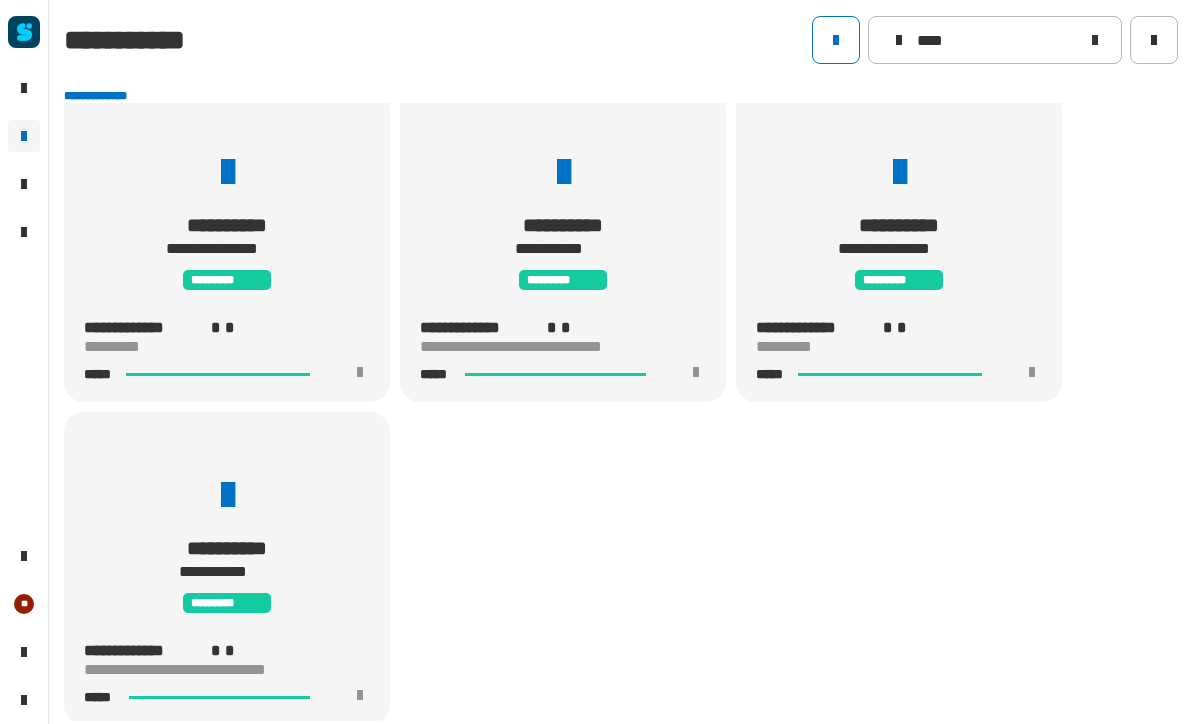 click on "**********" 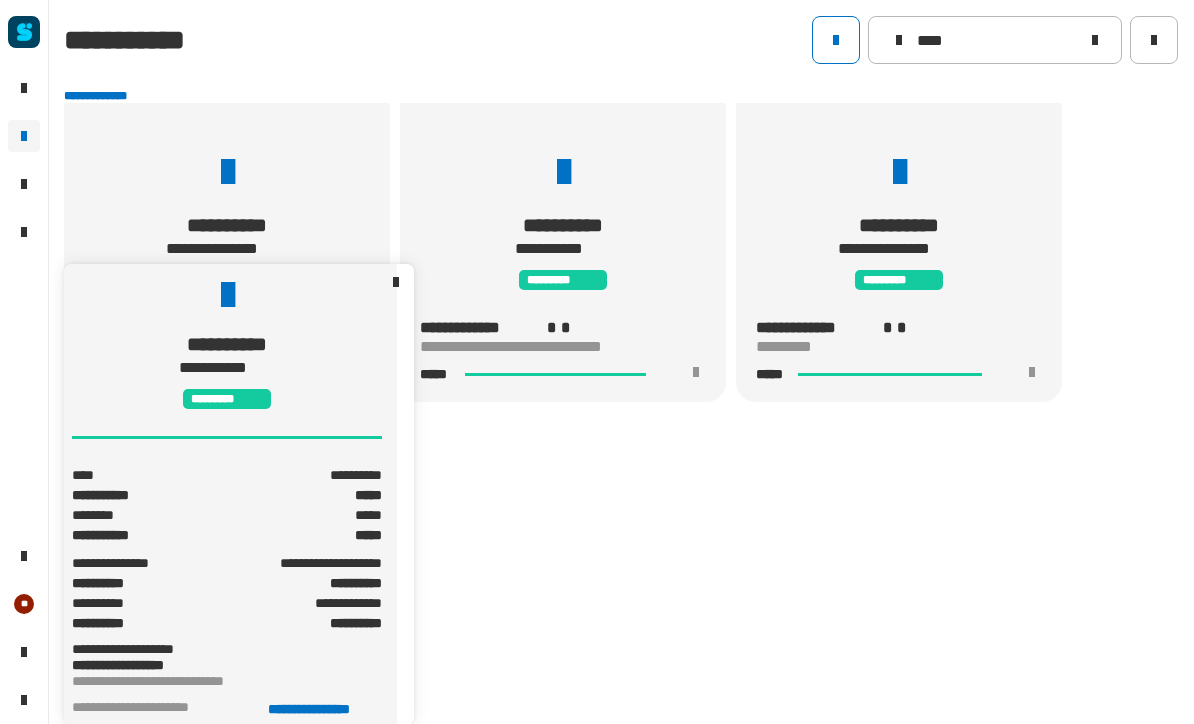 click on "**********" 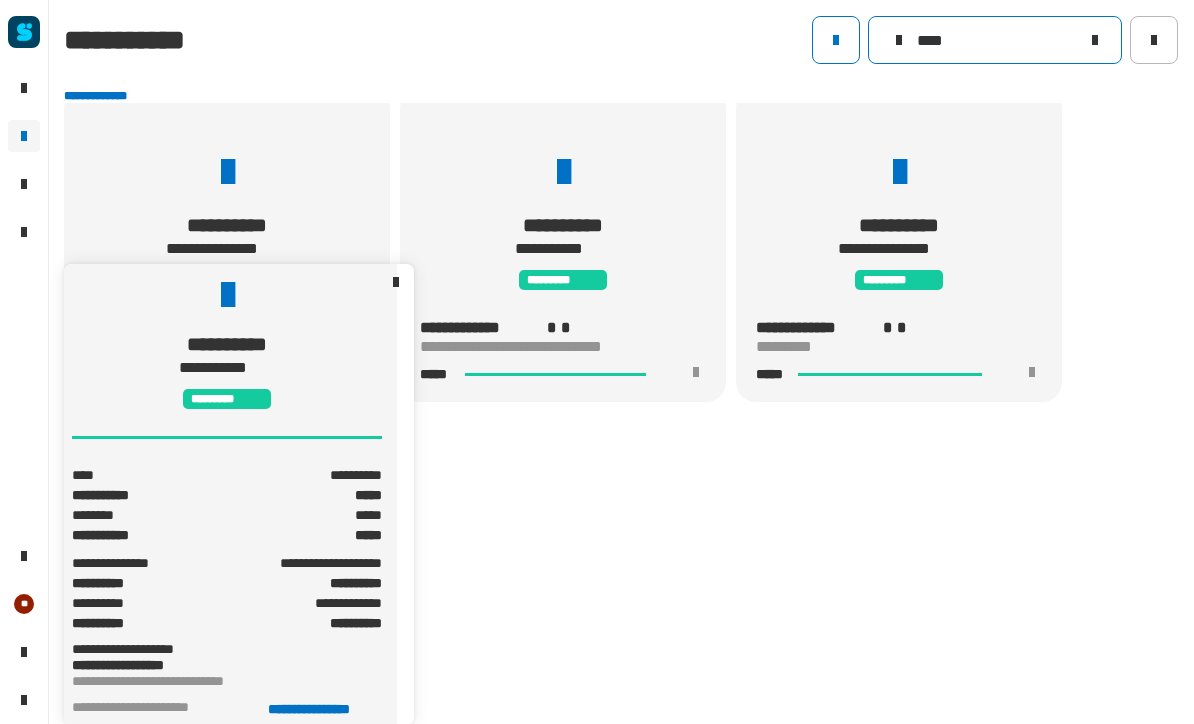 click on "****" 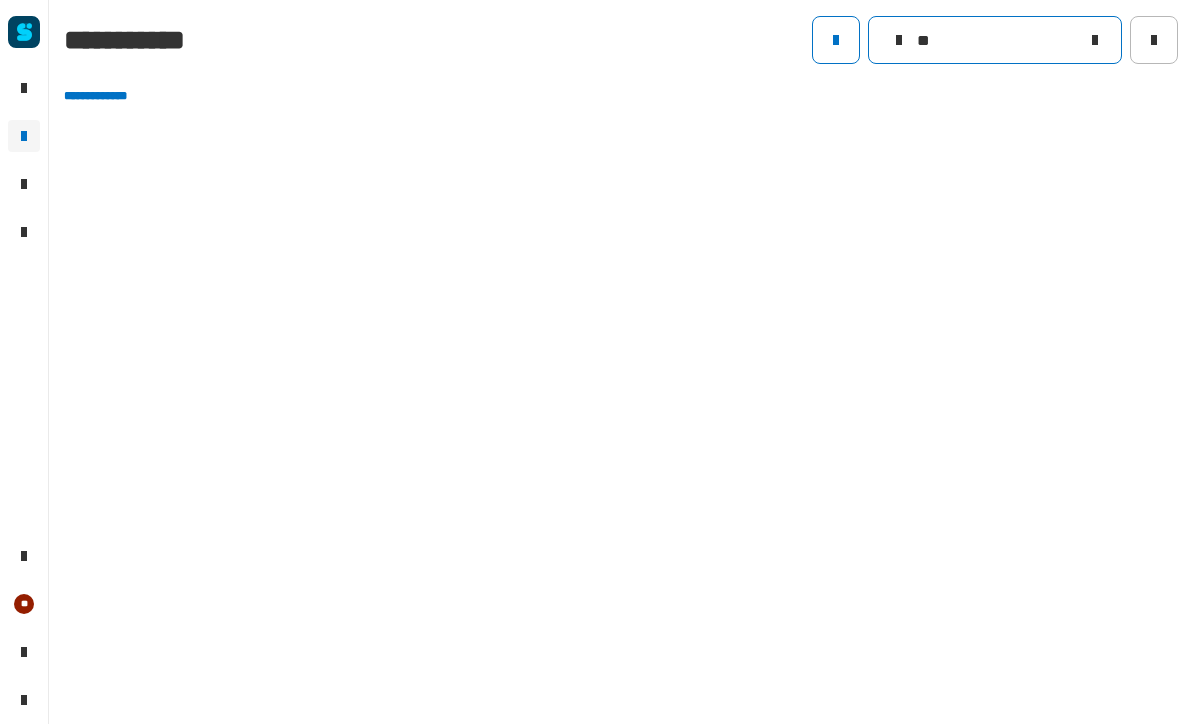 scroll, scrollTop: 0, scrollLeft: 0, axis: both 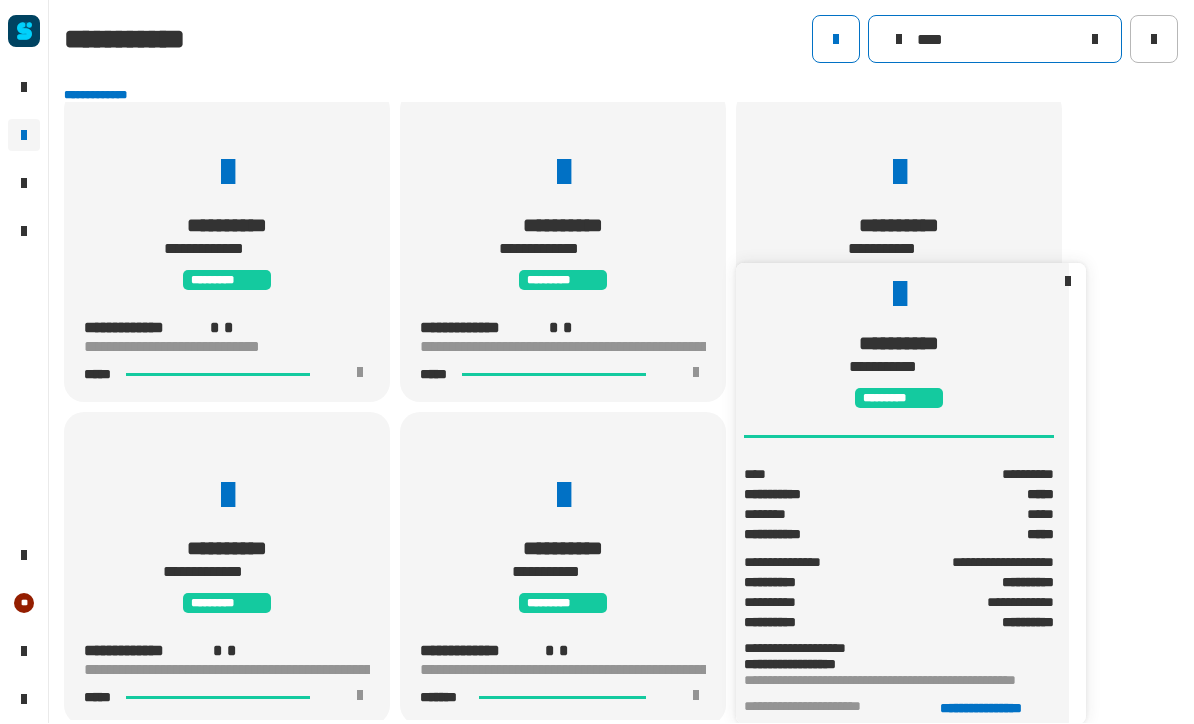 type on "****" 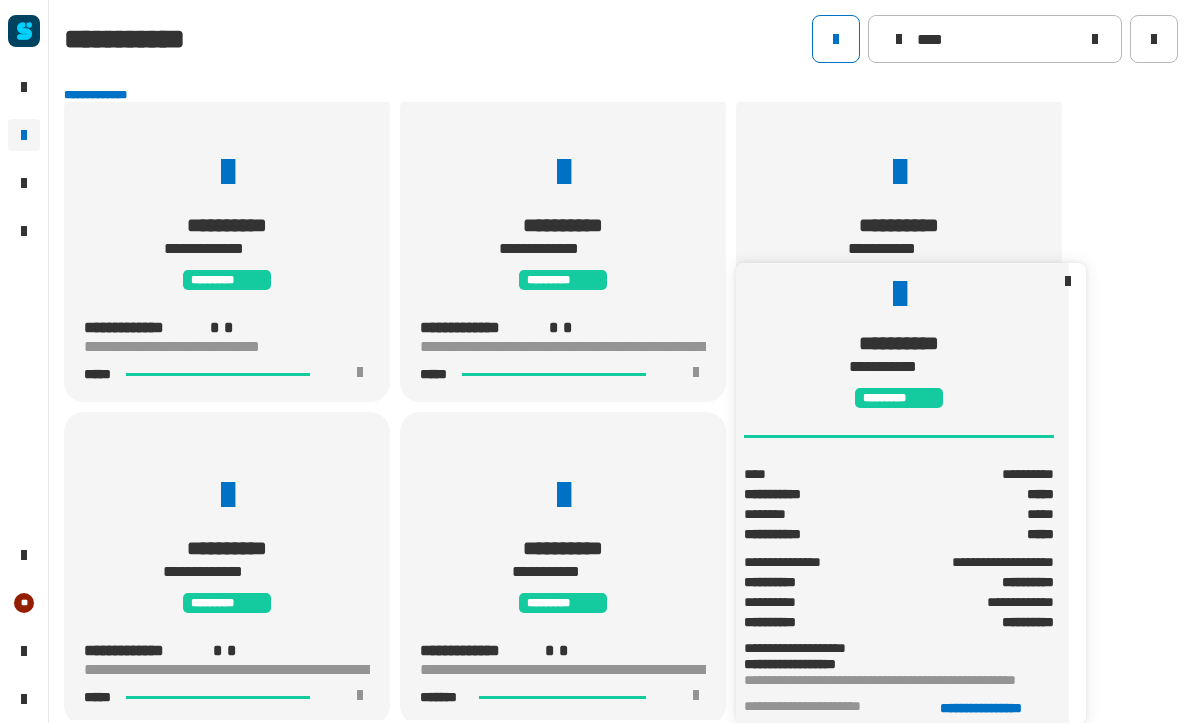 click on "**********" 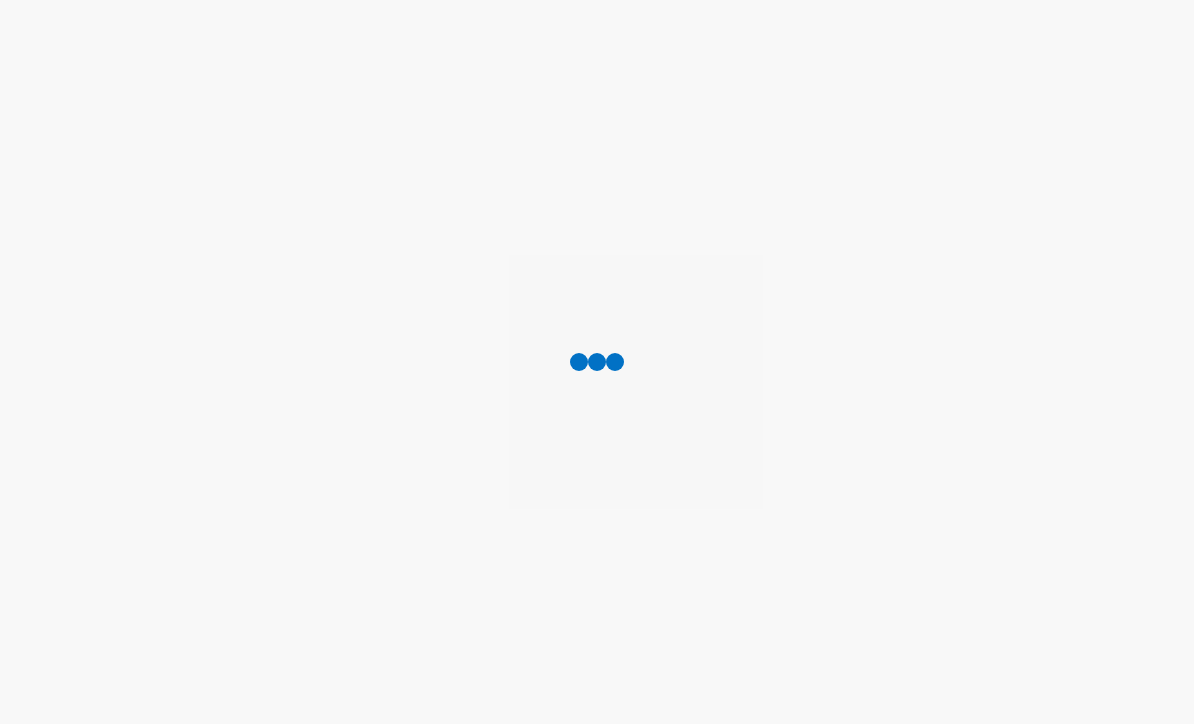 scroll, scrollTop: 0, scrollLeft: 0, axis: both 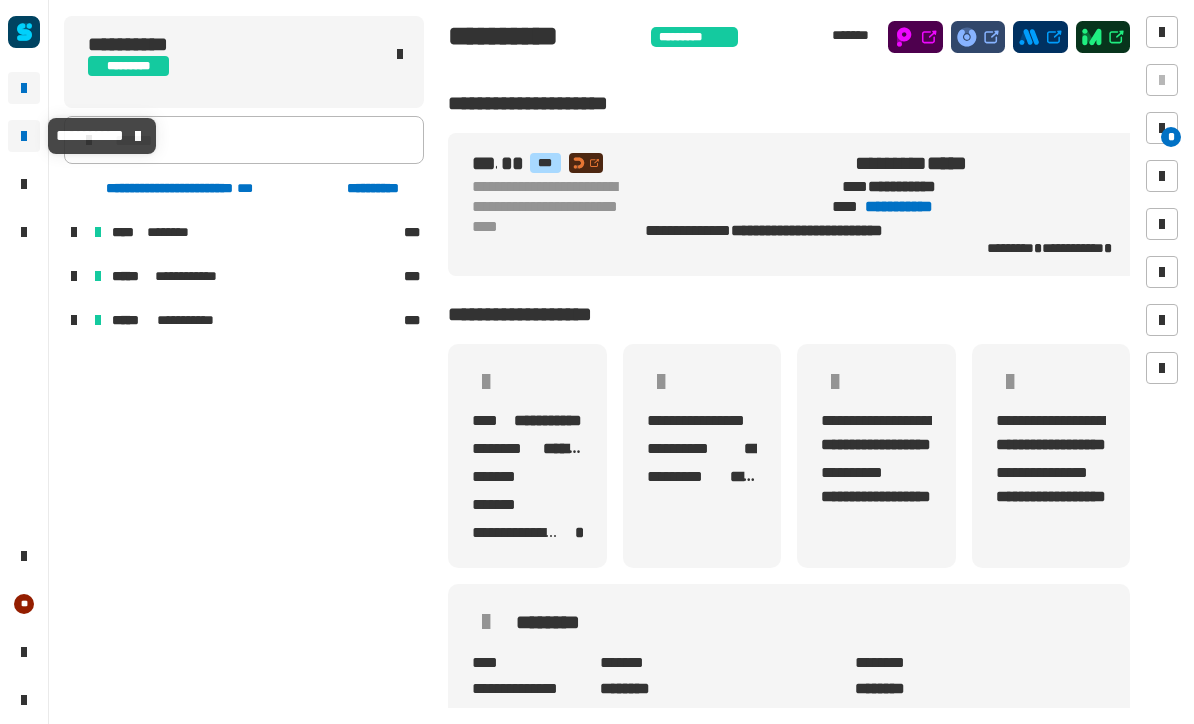 click 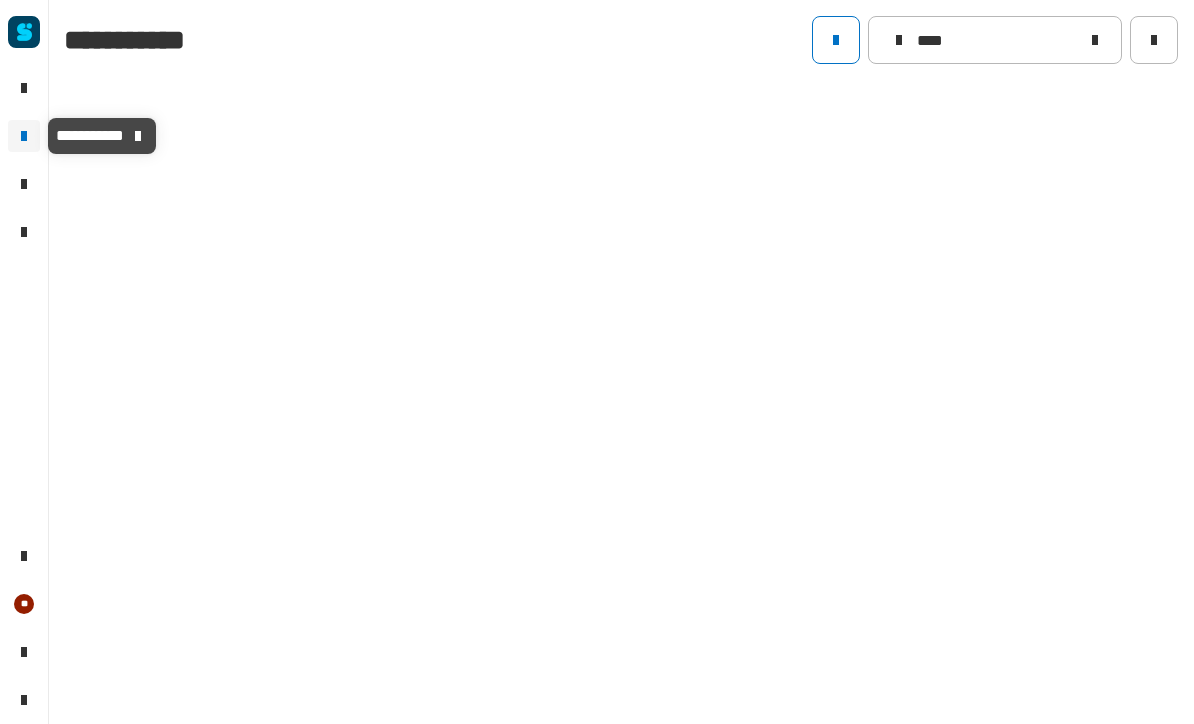 type on "****" 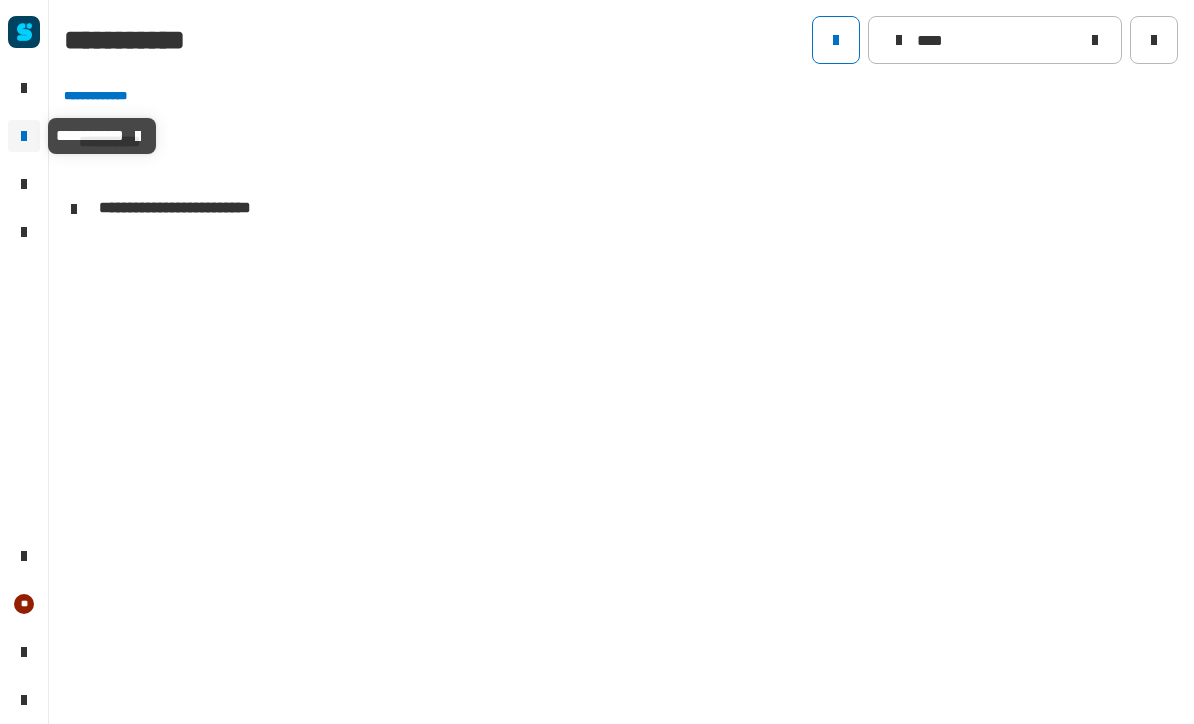 scroll, scrollTop: 1, scrollLeft: 0, axis: vertical 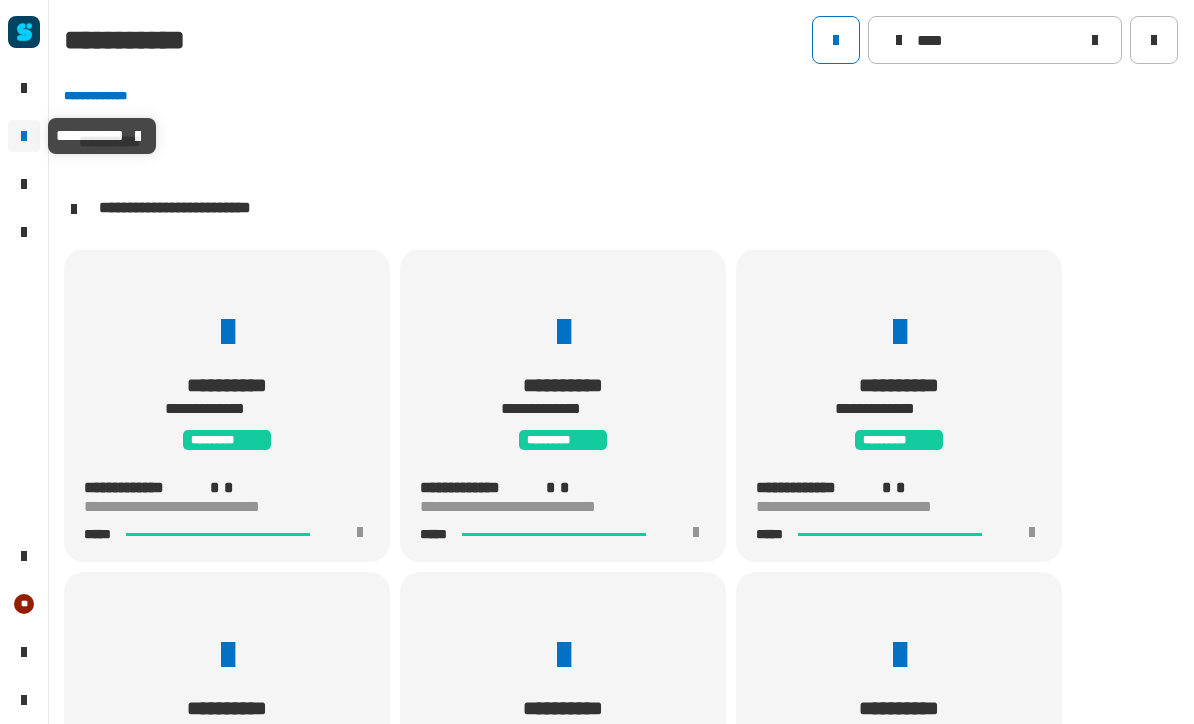 click 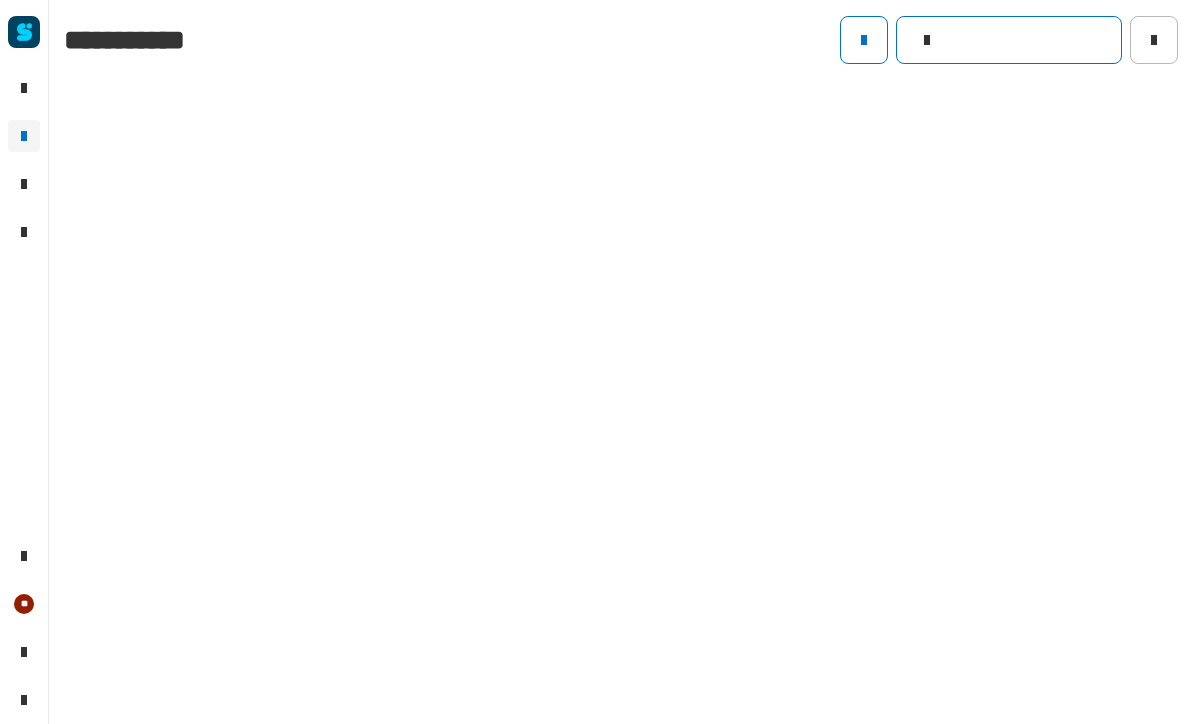 click 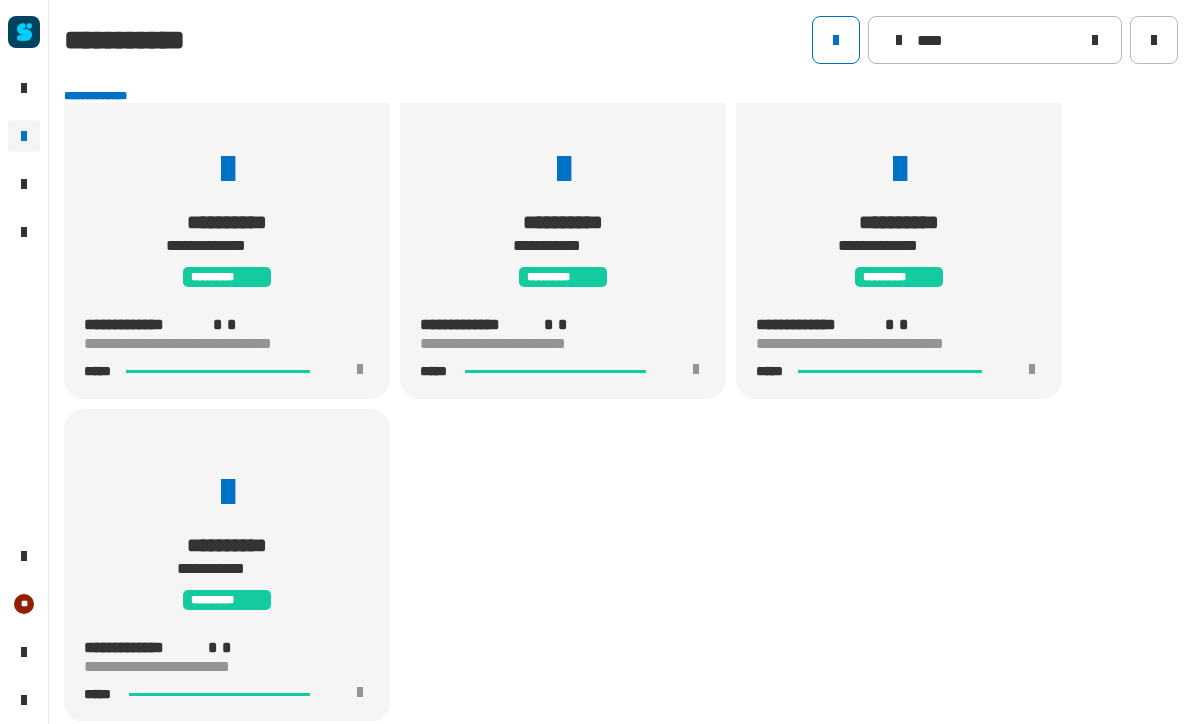 scroll, scrollTop: 163, scrollLeft: 0, axis: vertical 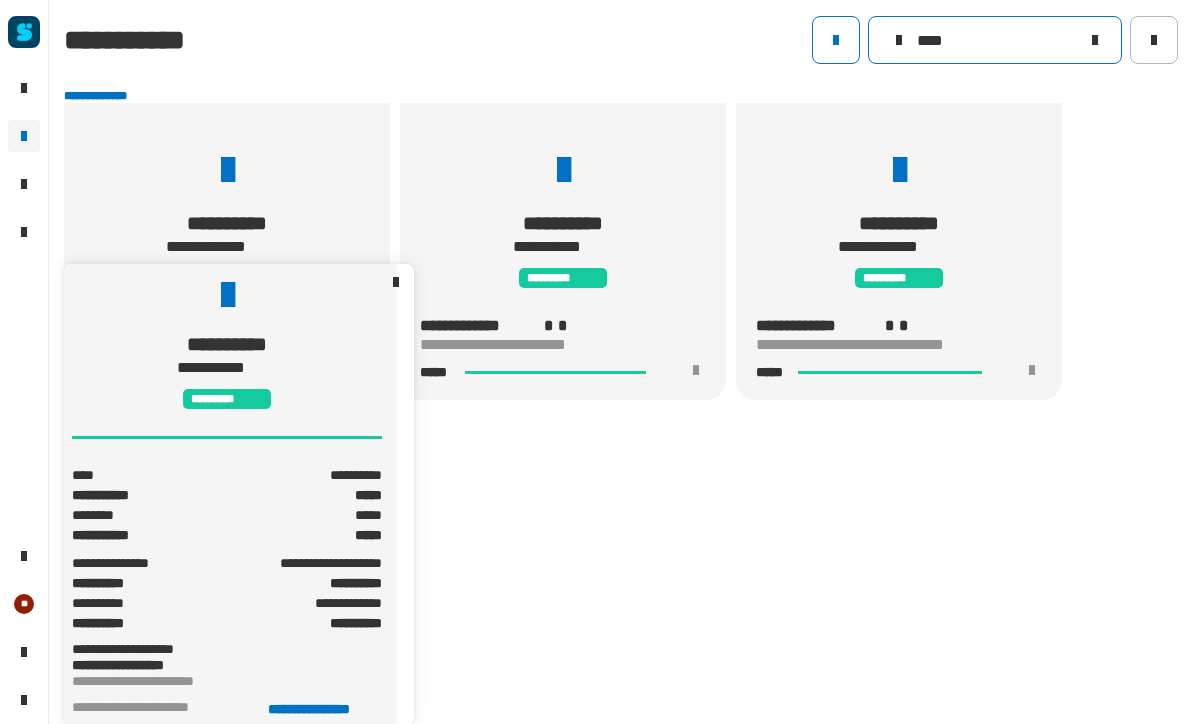 type on "****" 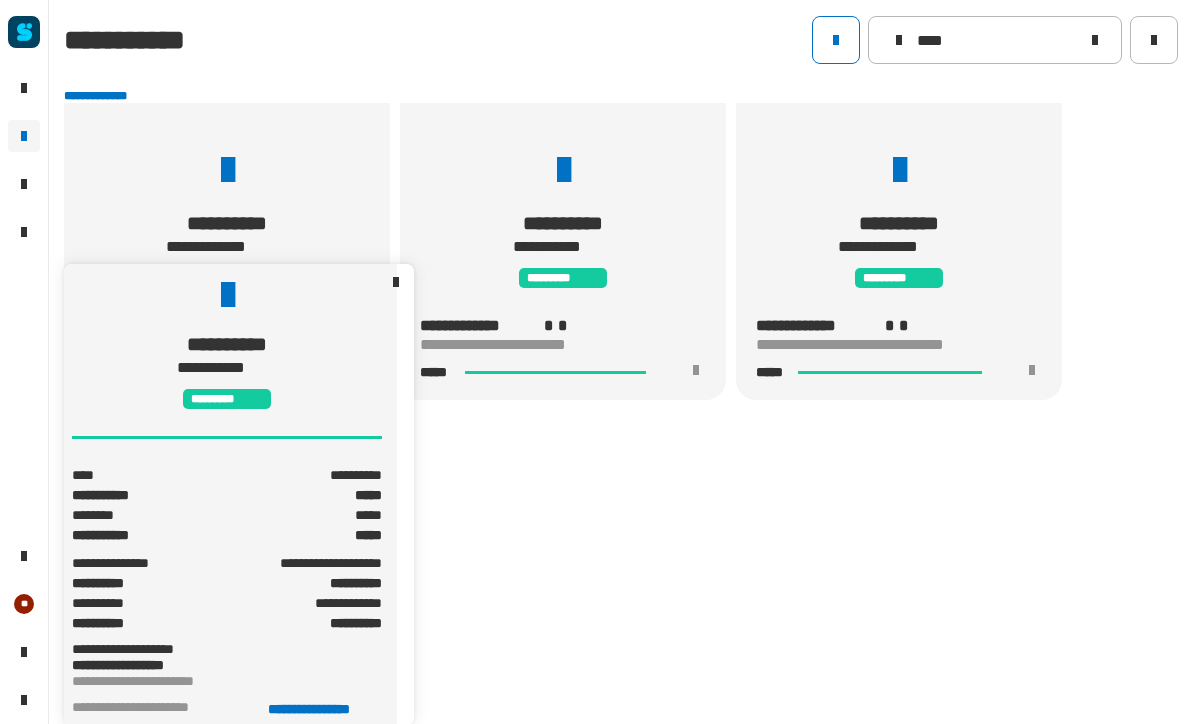 click on "**********" 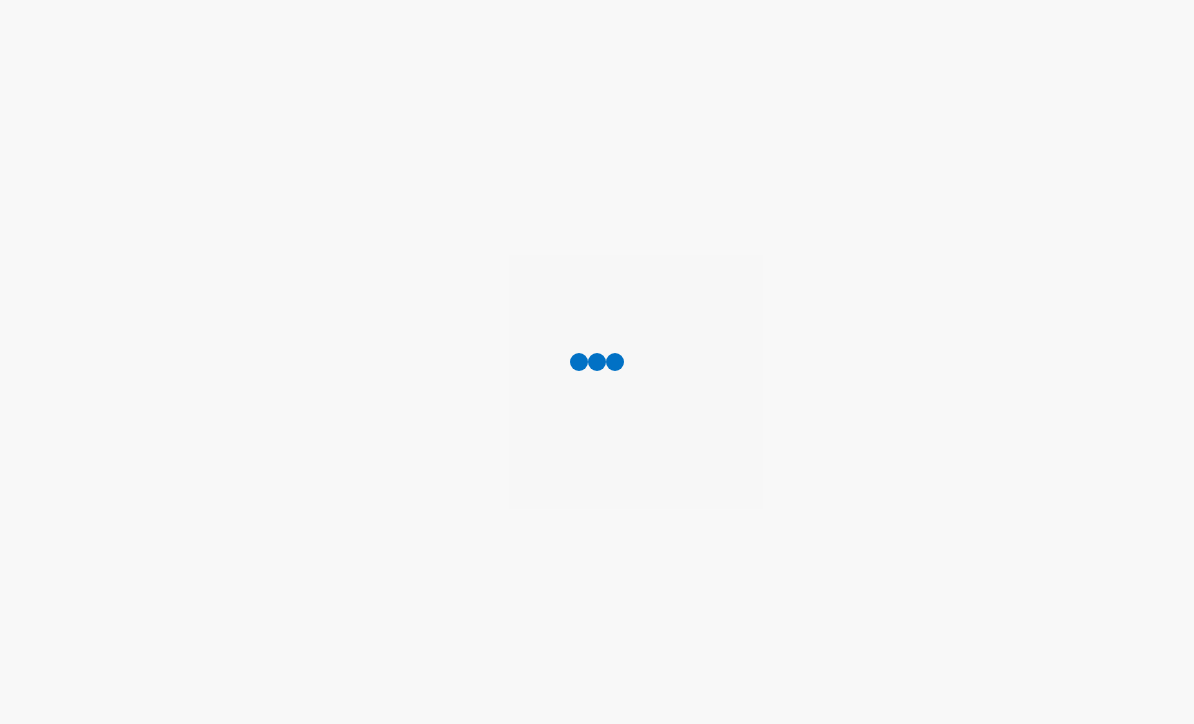 scroll, scrollTop: 0, scrollLeft: 0, axis: both 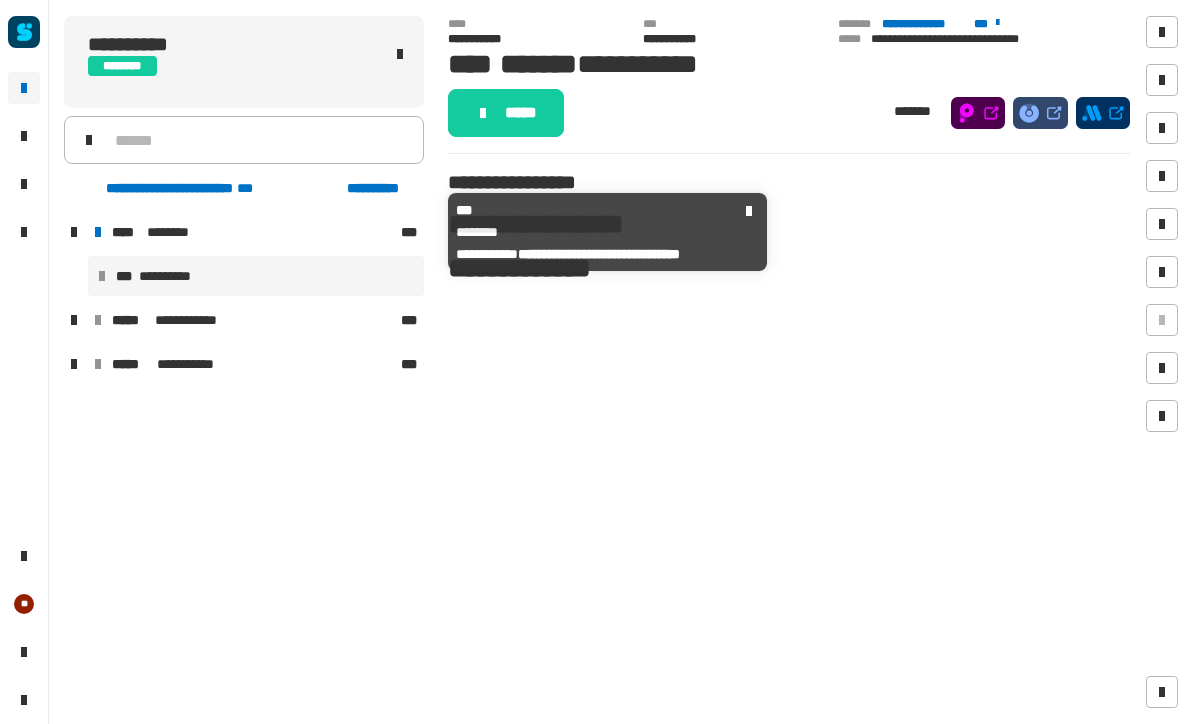 click on "**** ********" at bounding box center (254, 232) 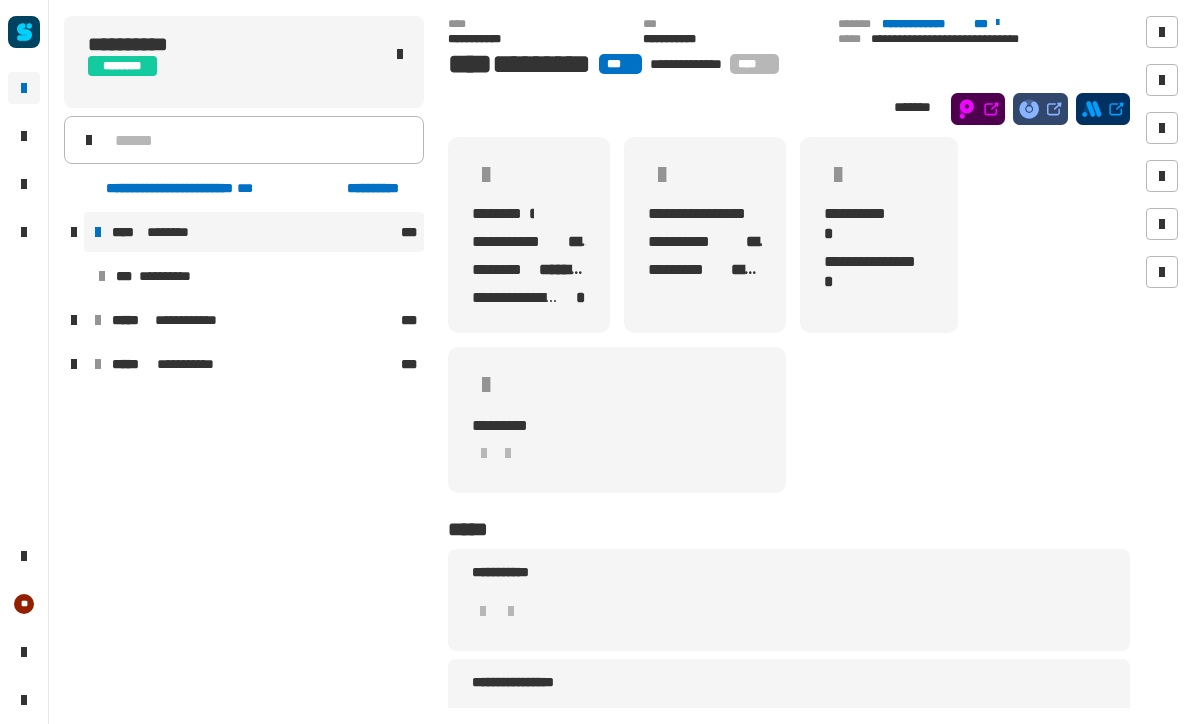 click on "[FIRST] [LAST] [STREET] [CITY], [STATE] [ZIP] [COUNTRY]" 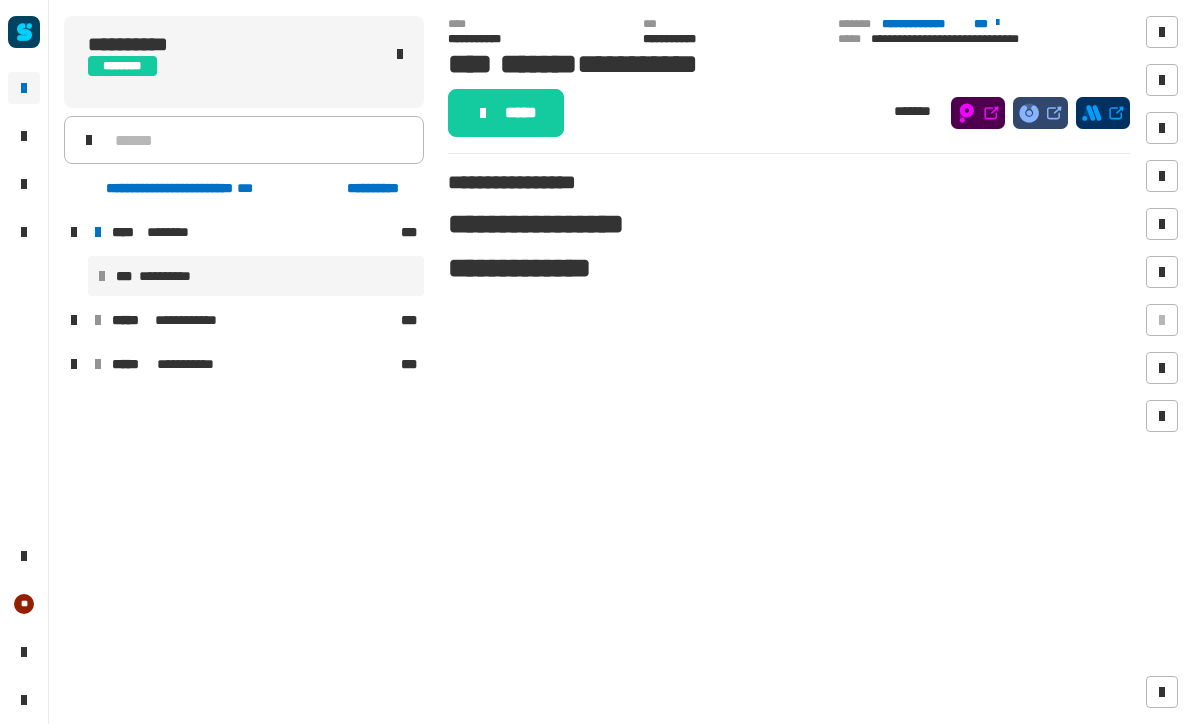 click on "*****" 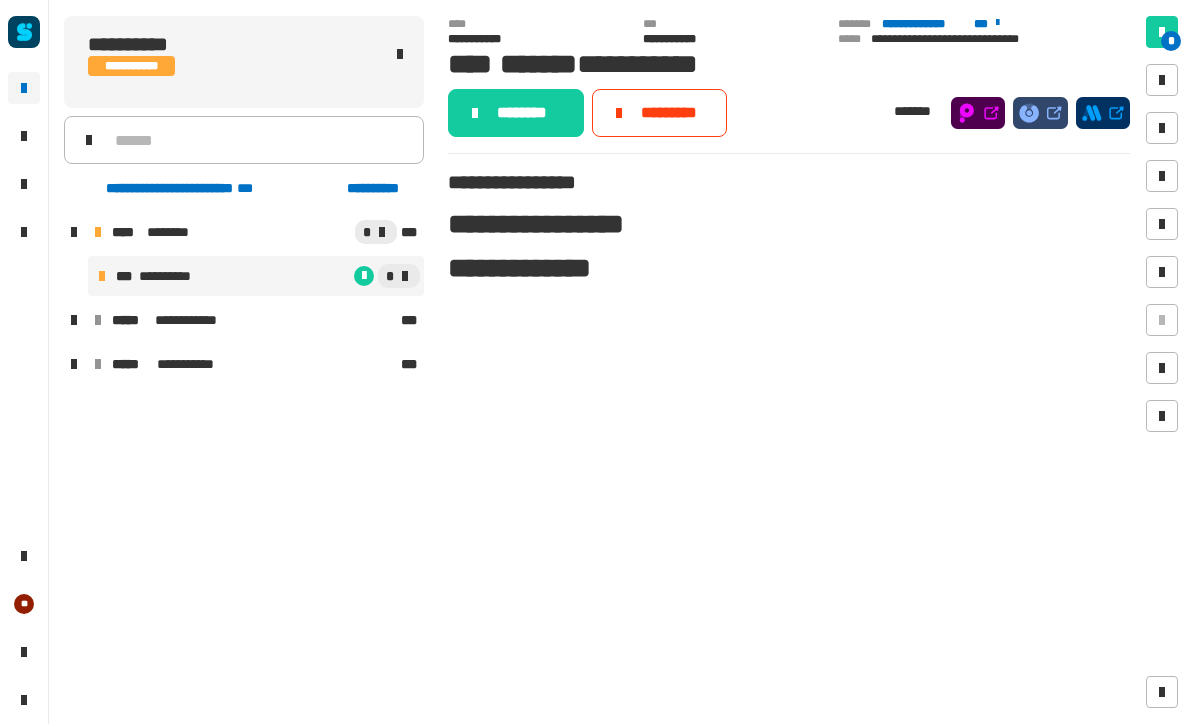 click on "********" 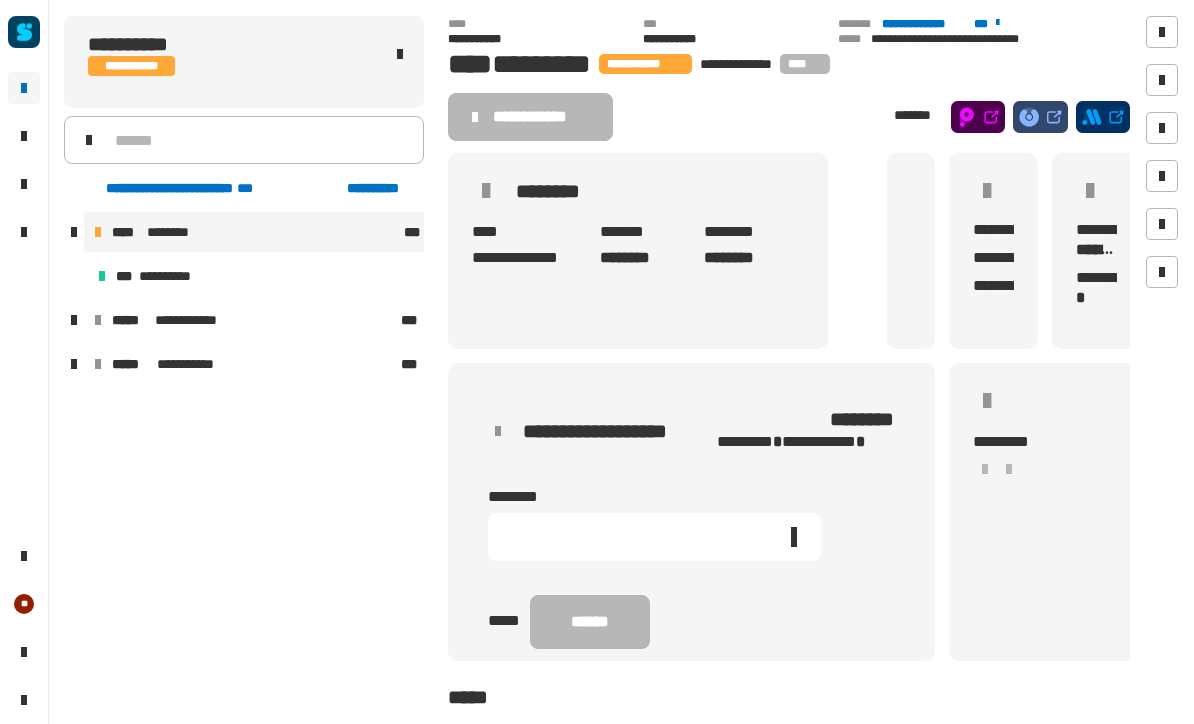 click 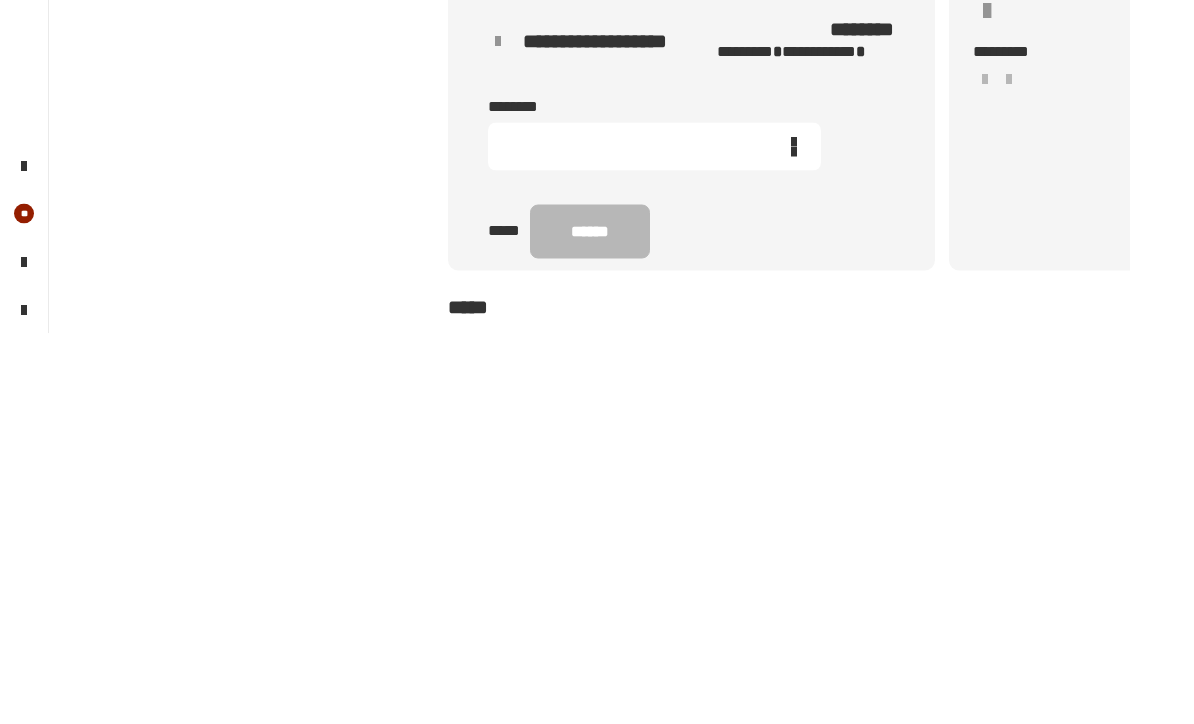 type on "*" 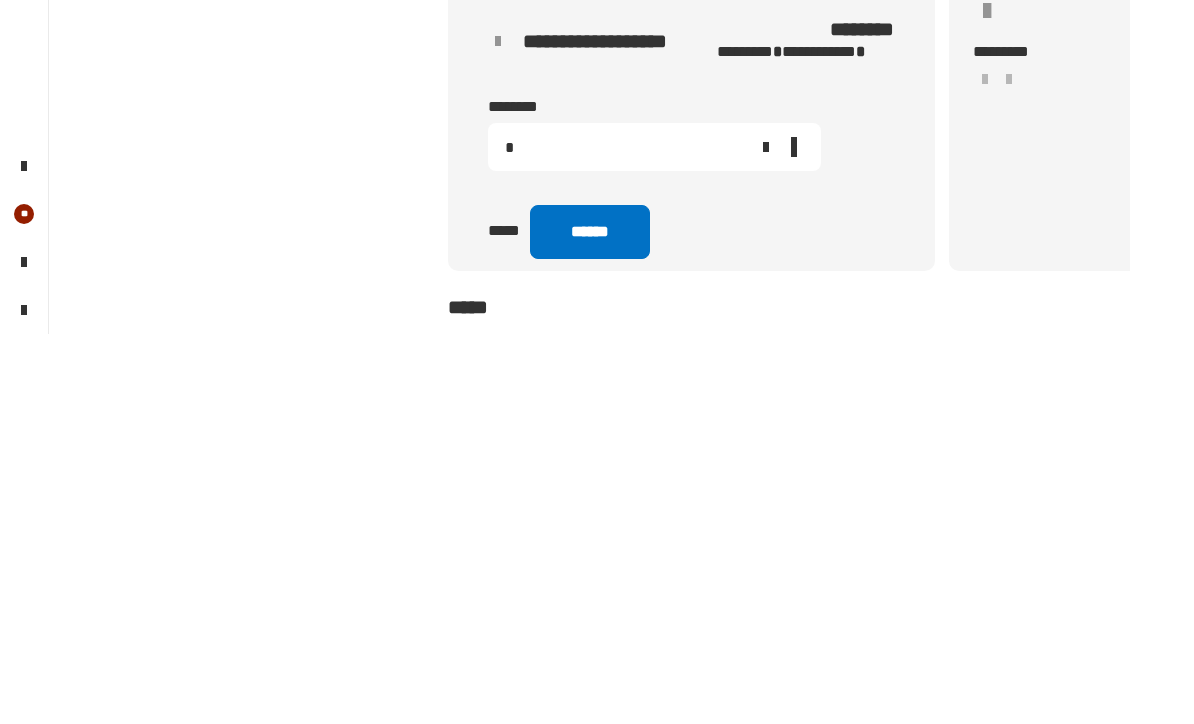 type on "*" 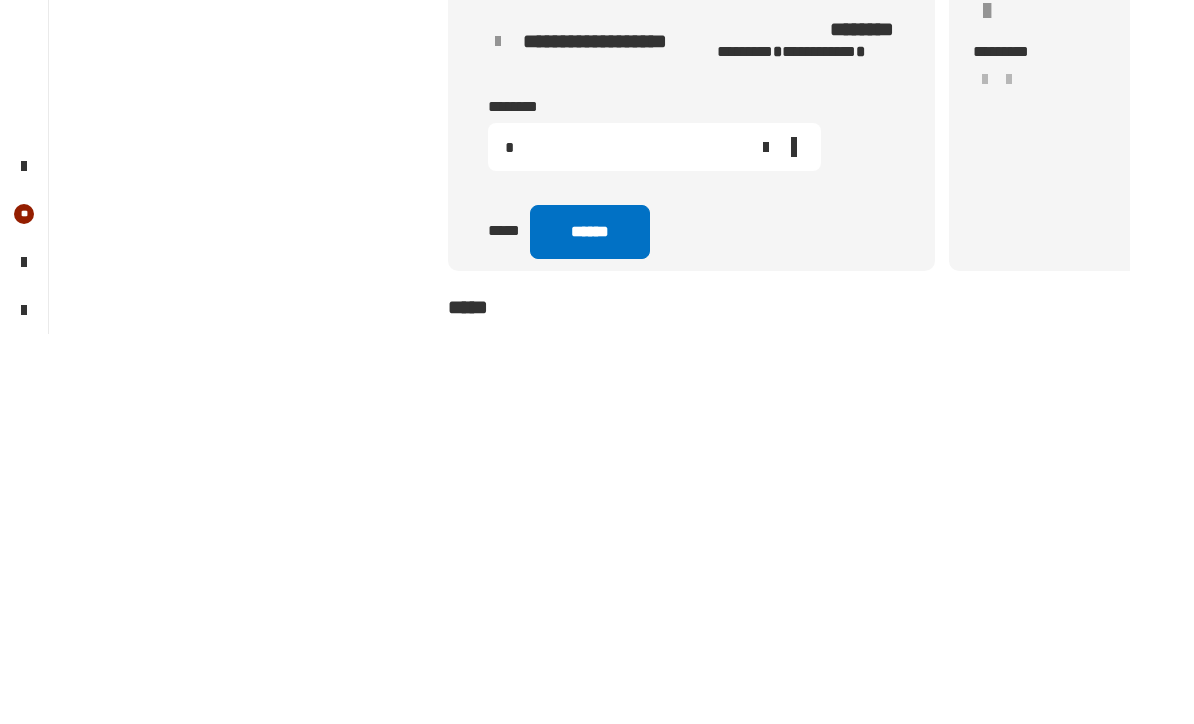 click on "******" 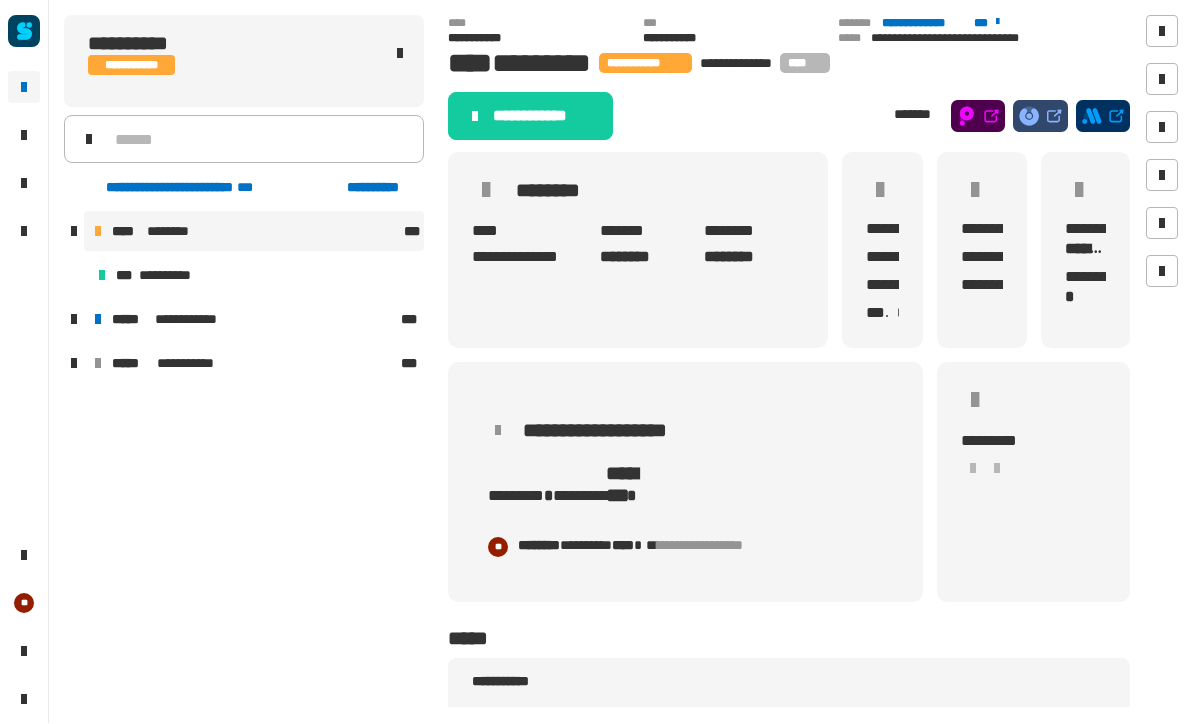 click on "**********" 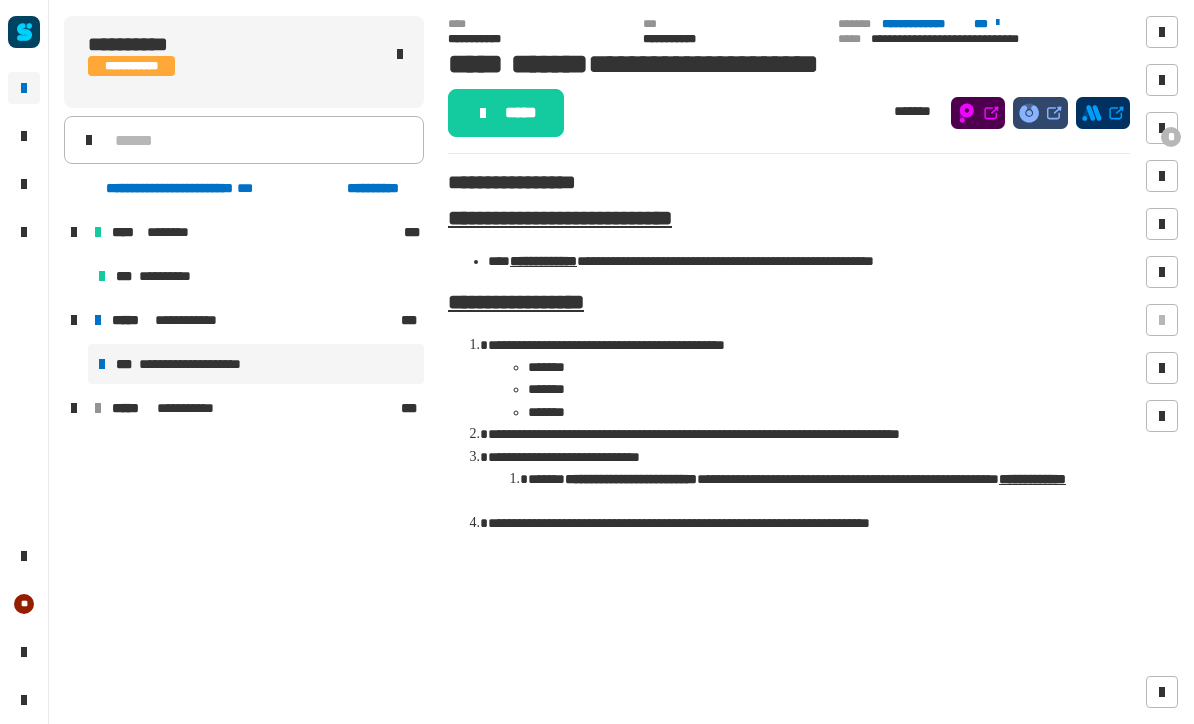 click on "**********" at bounding box center (201, 364) 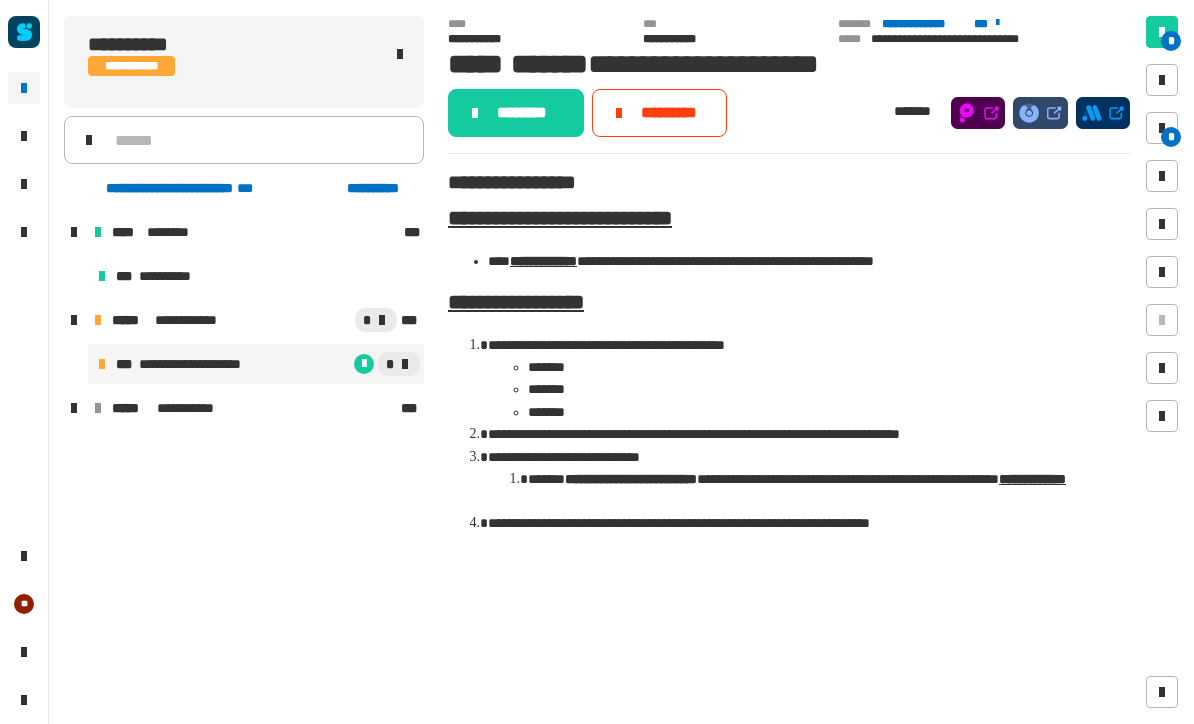 click on "********" 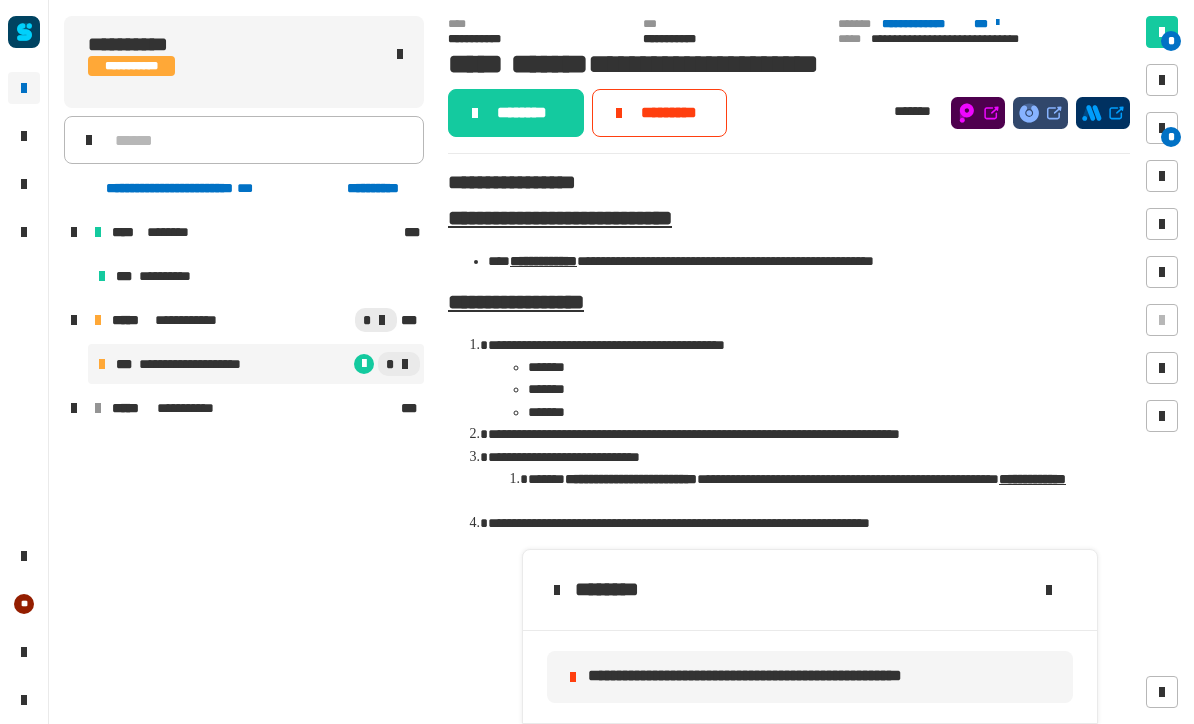 click on "********" 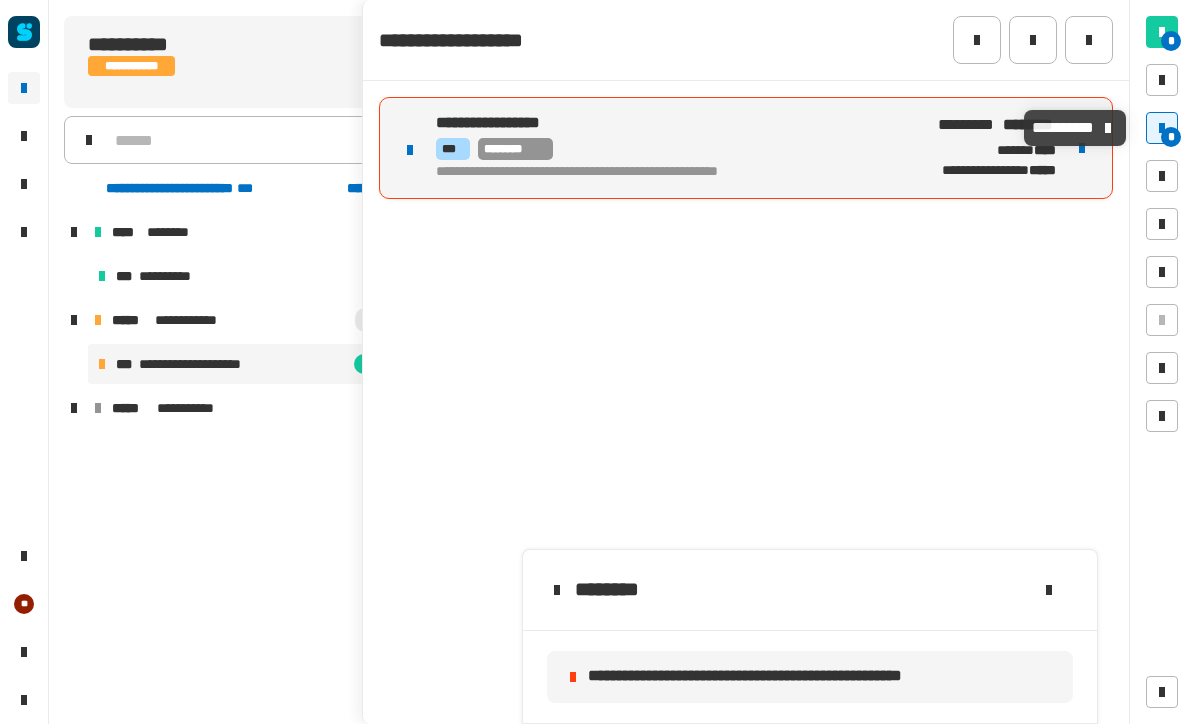 click on "**********" 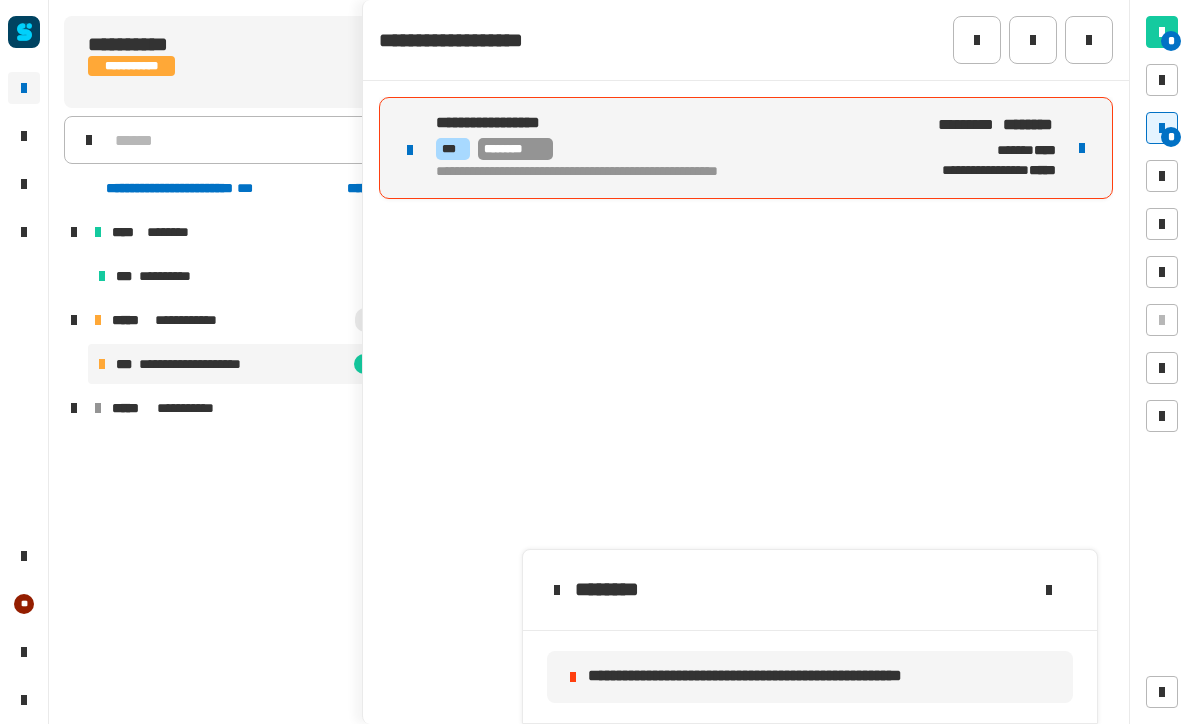 click at bounding box center (1082, 148) 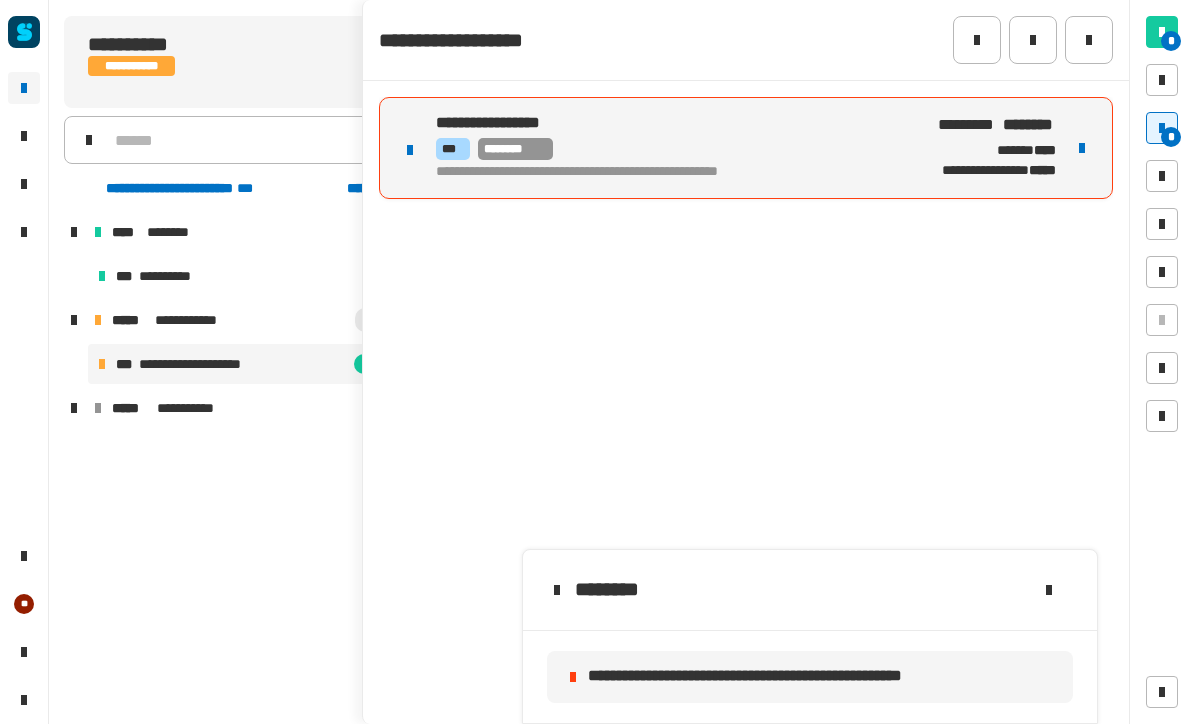 click on "**********" 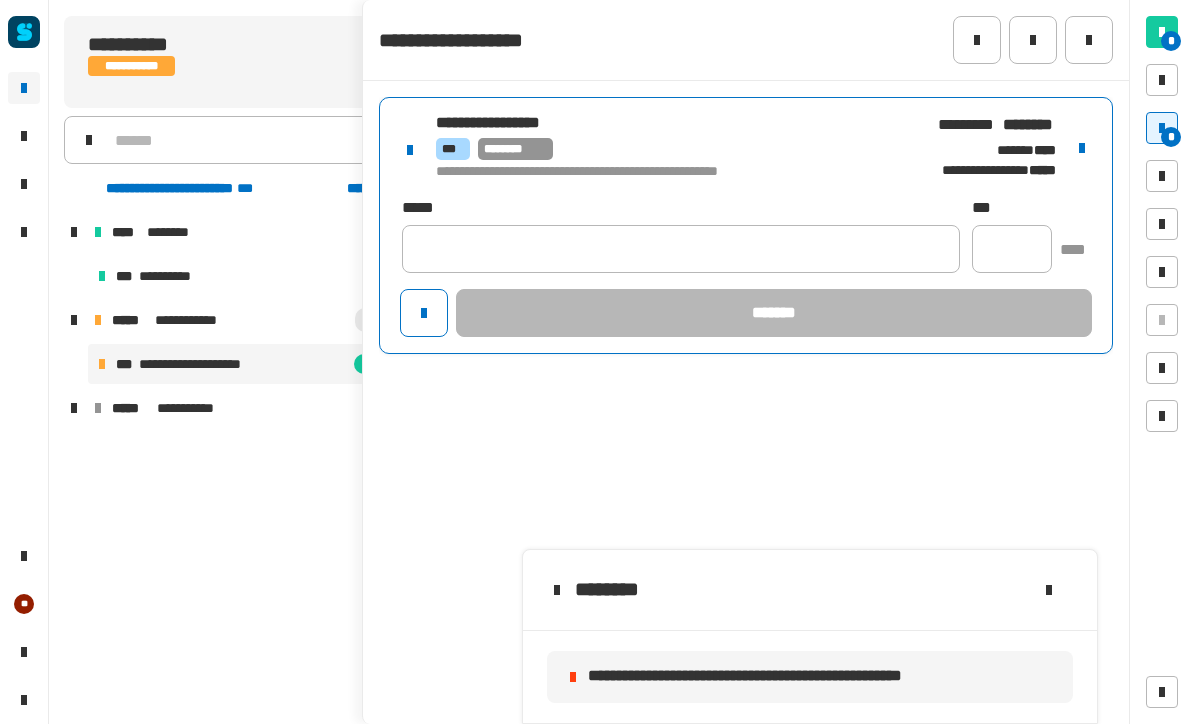 click at bounding box center (1082, 148) 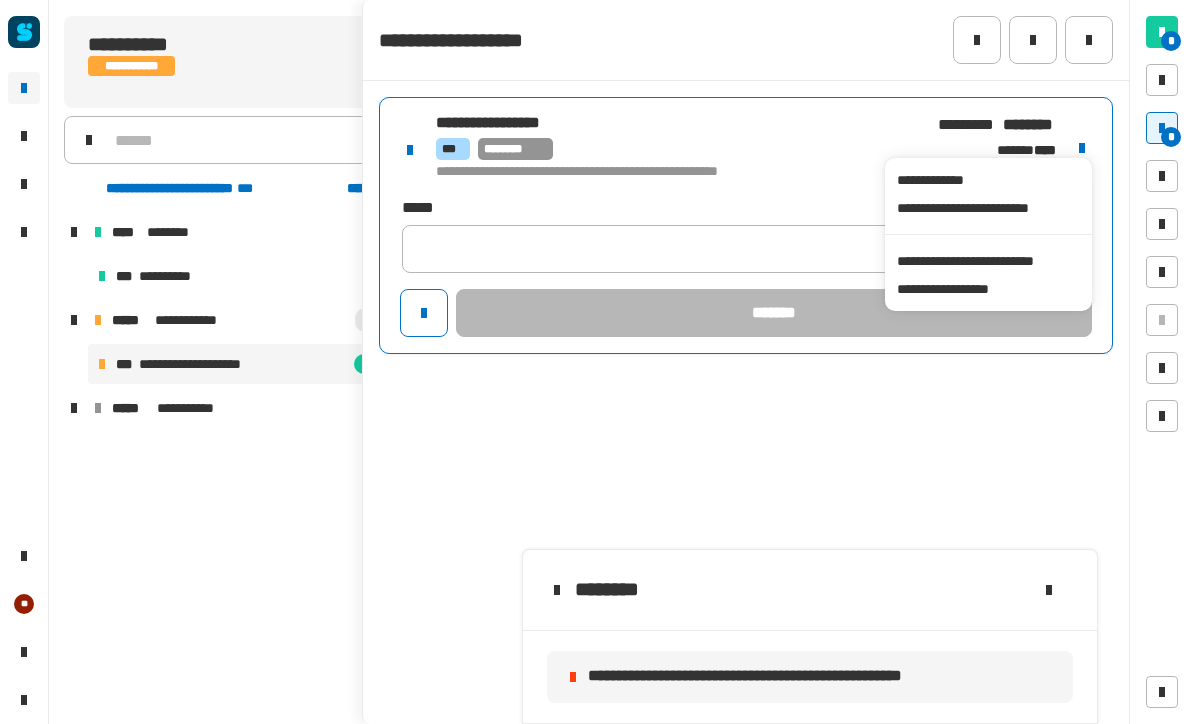click on "**********" at bounding box center [988, 261] 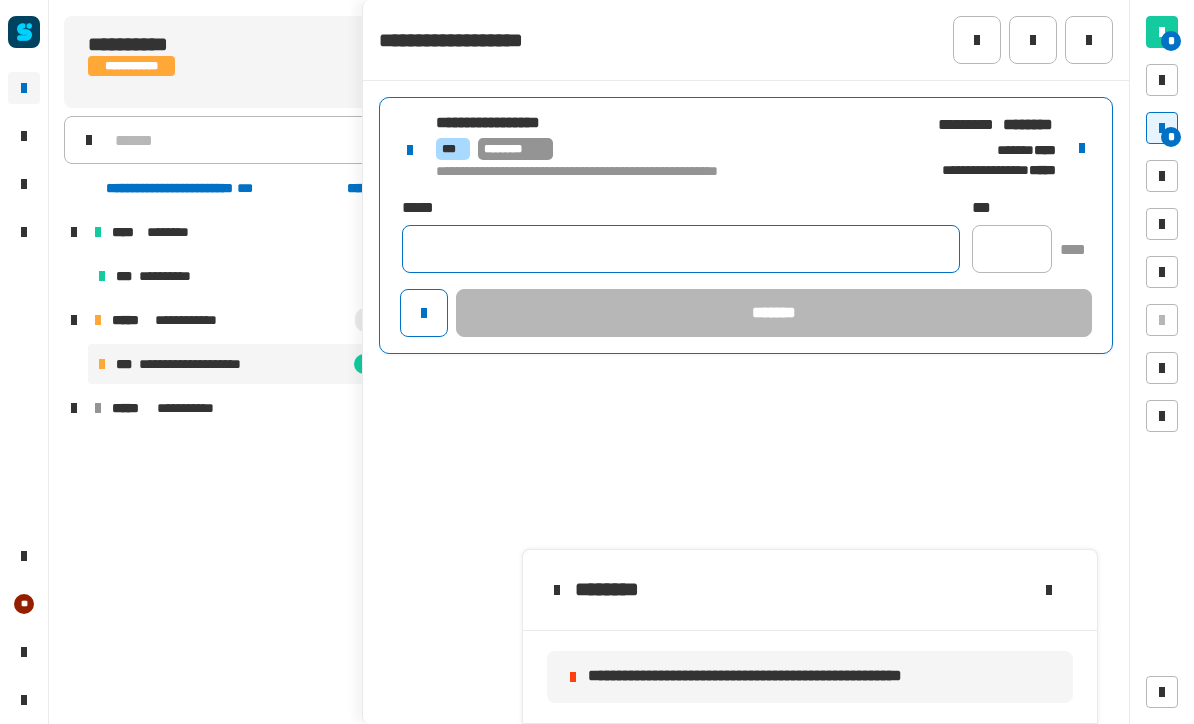 click 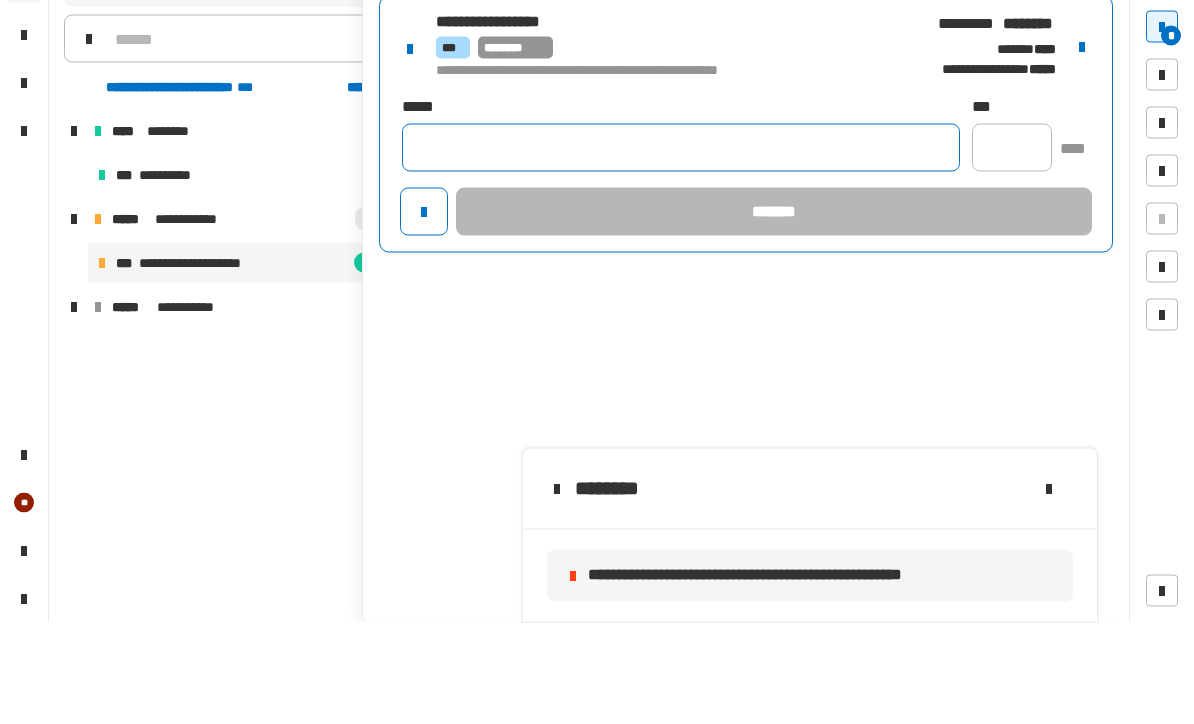 paste on "**********" 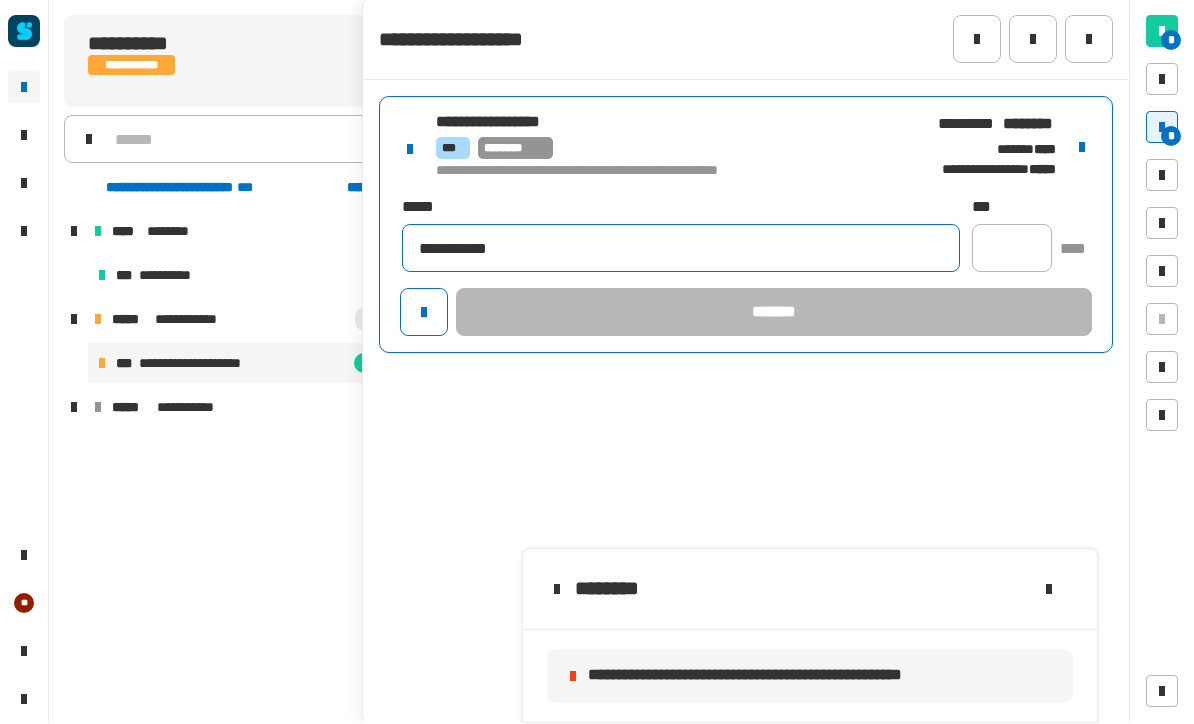 type on "**********" 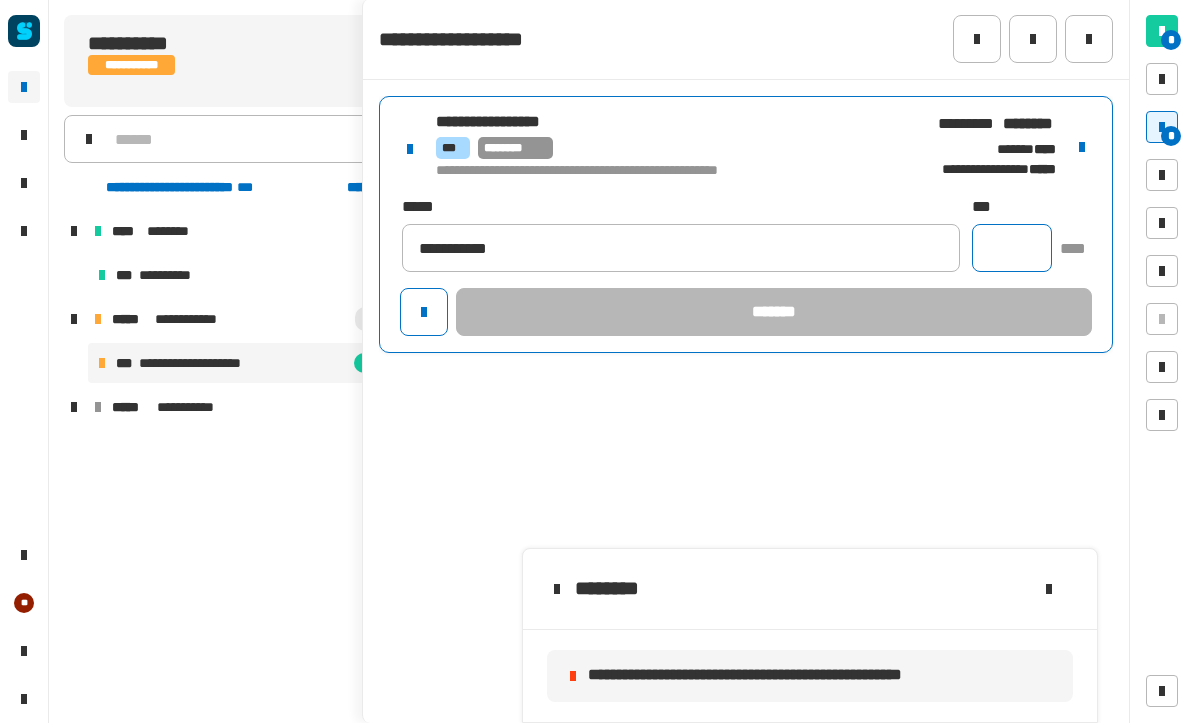 click 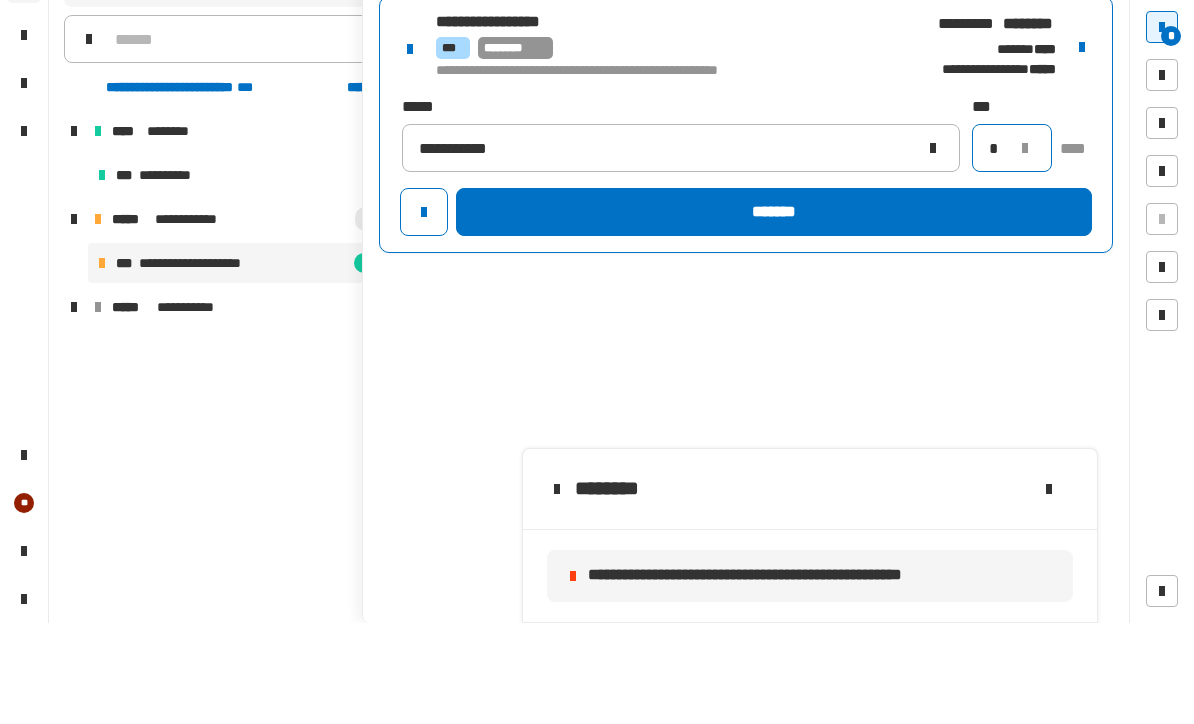 type on "*" 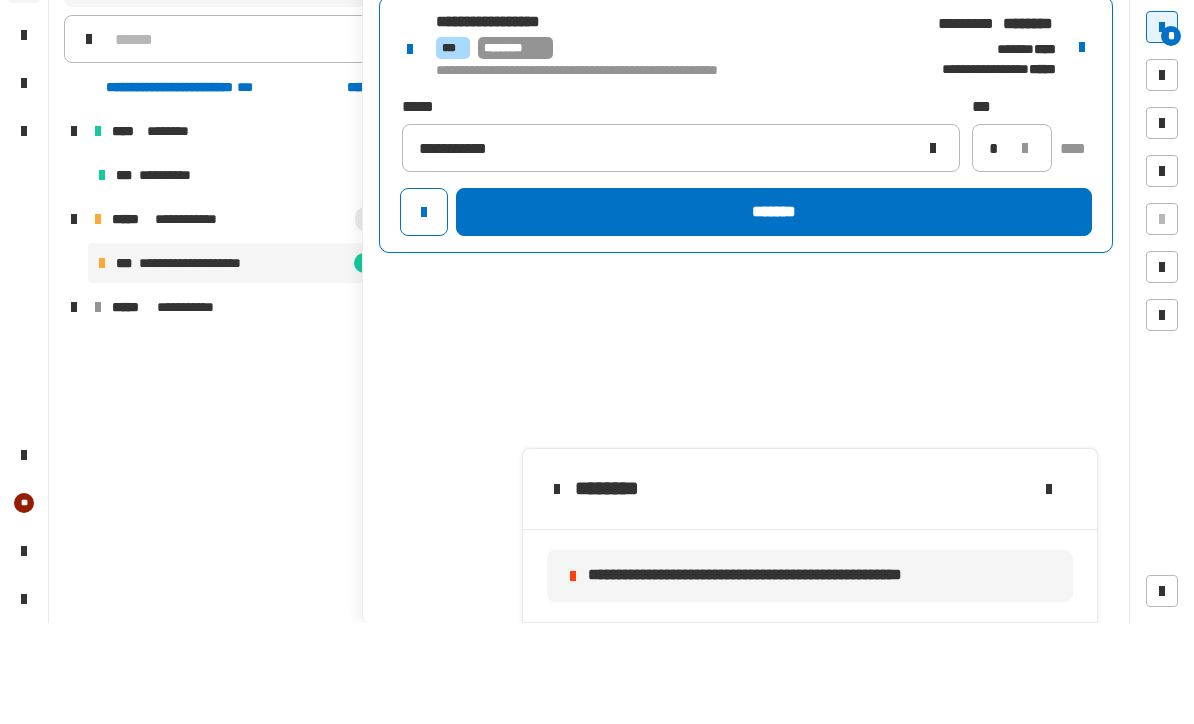 click on "*******" 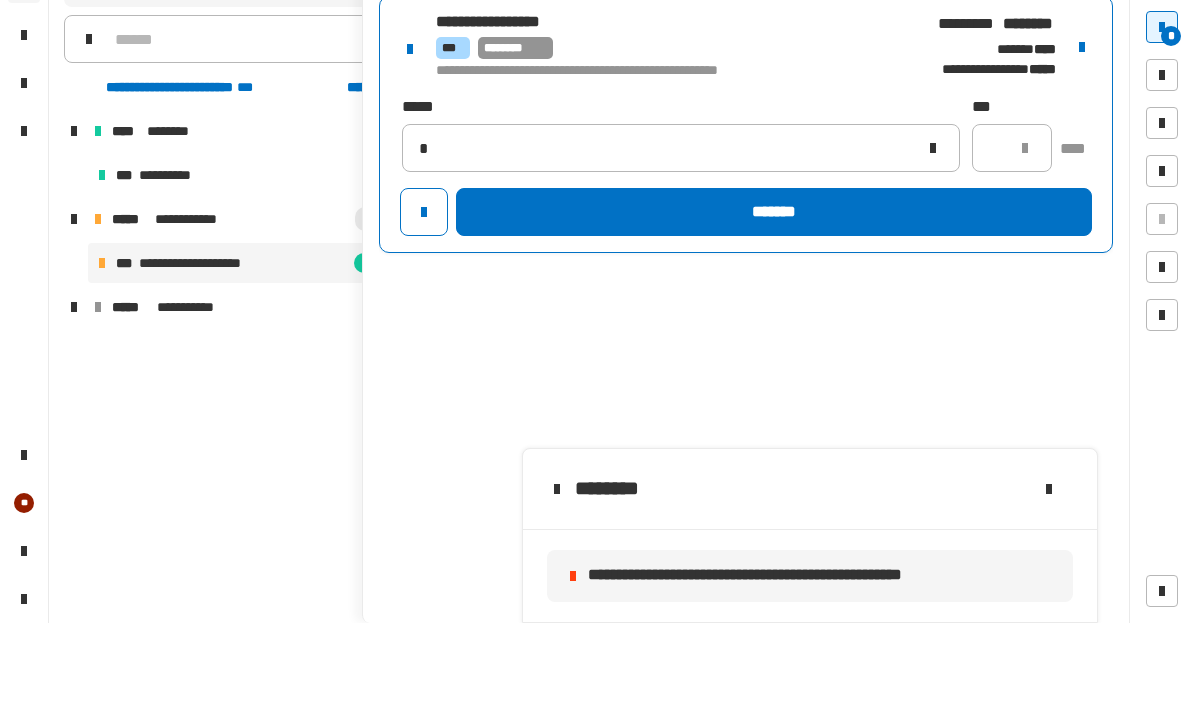 type 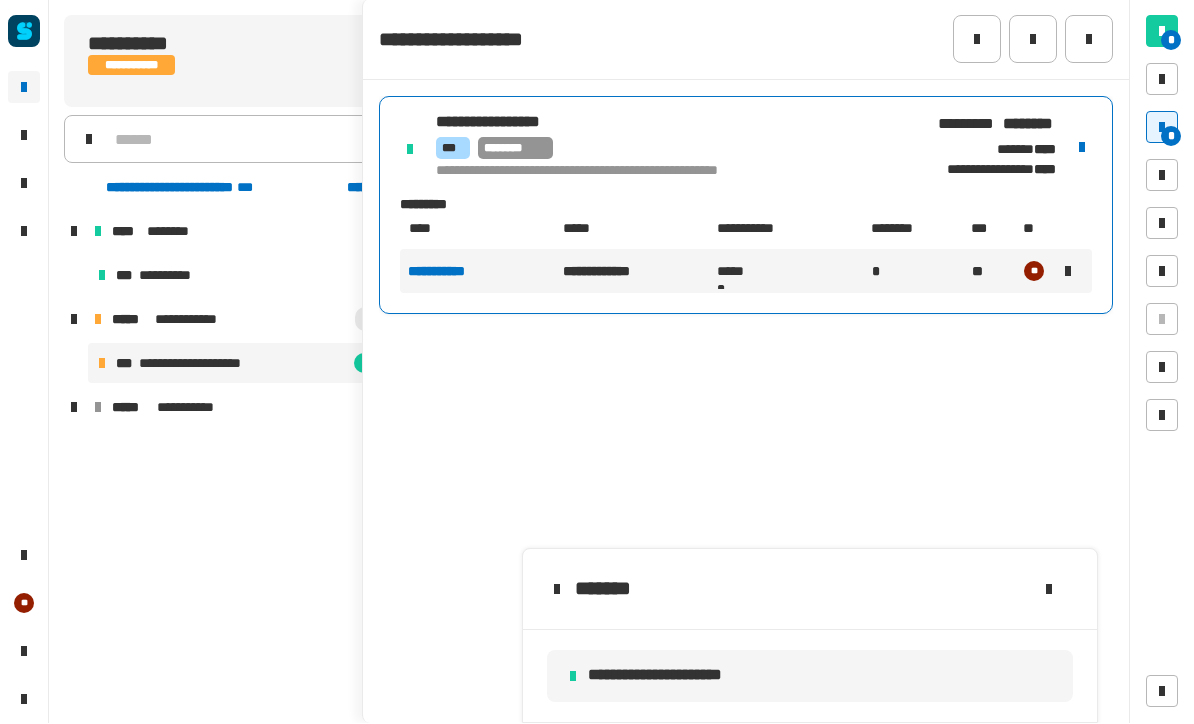 click 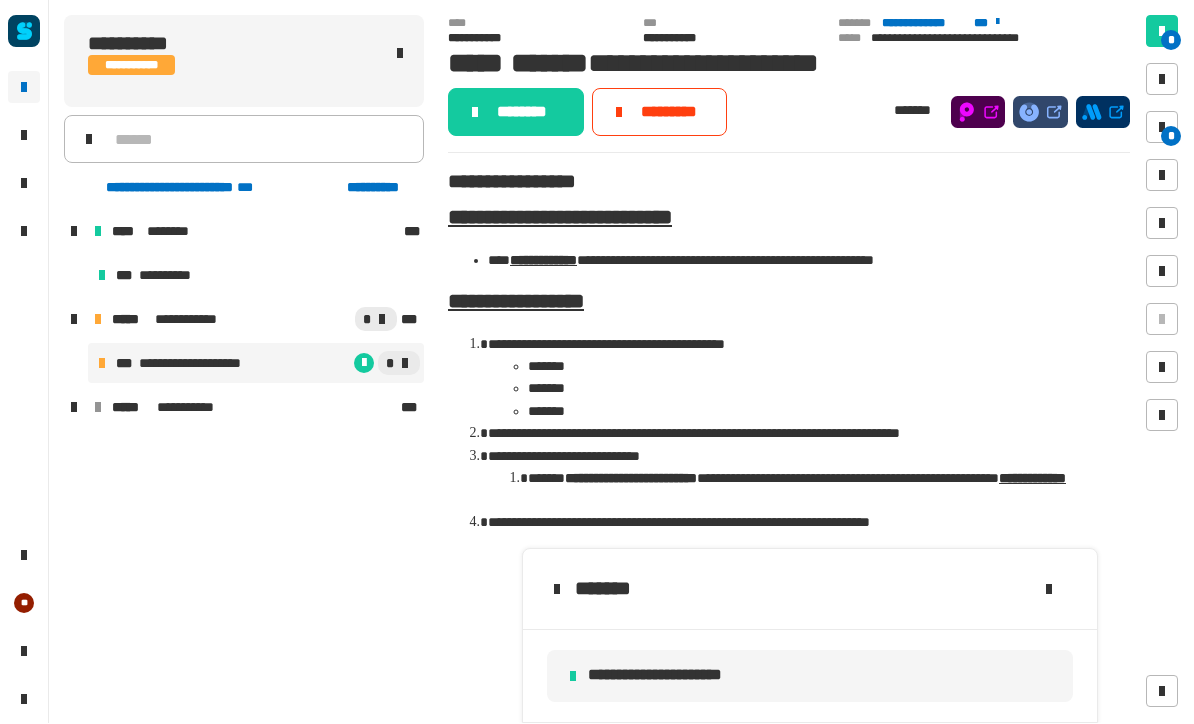 click on "********" 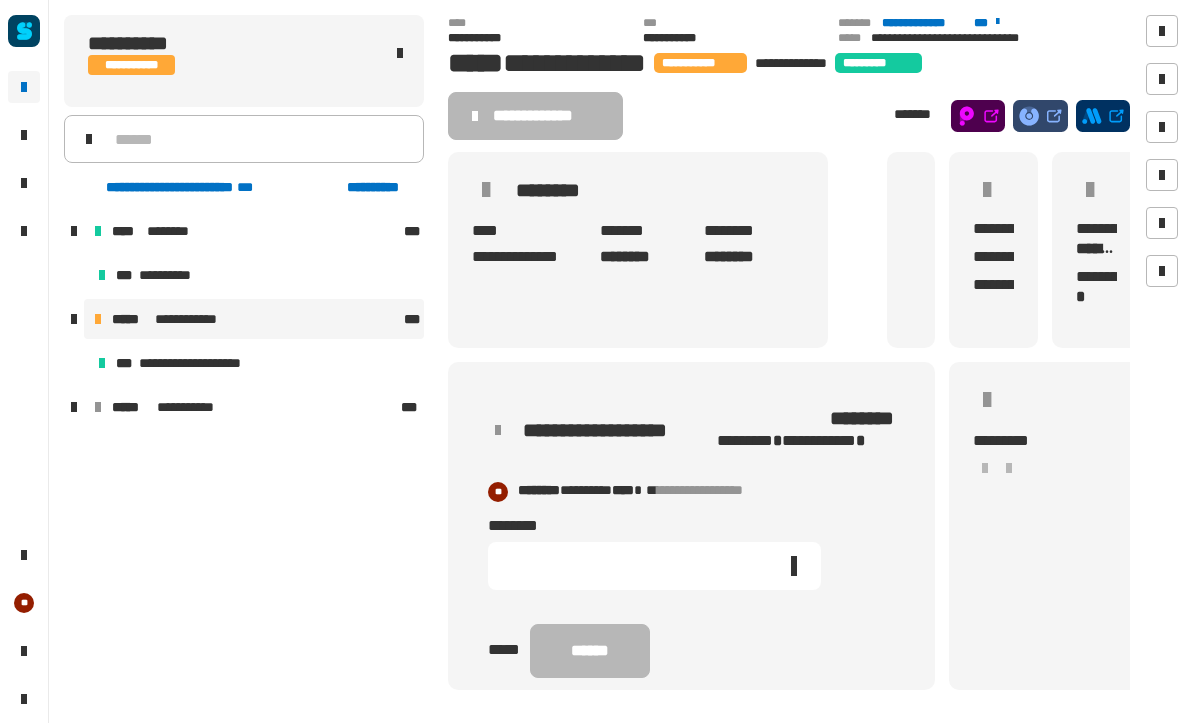 click 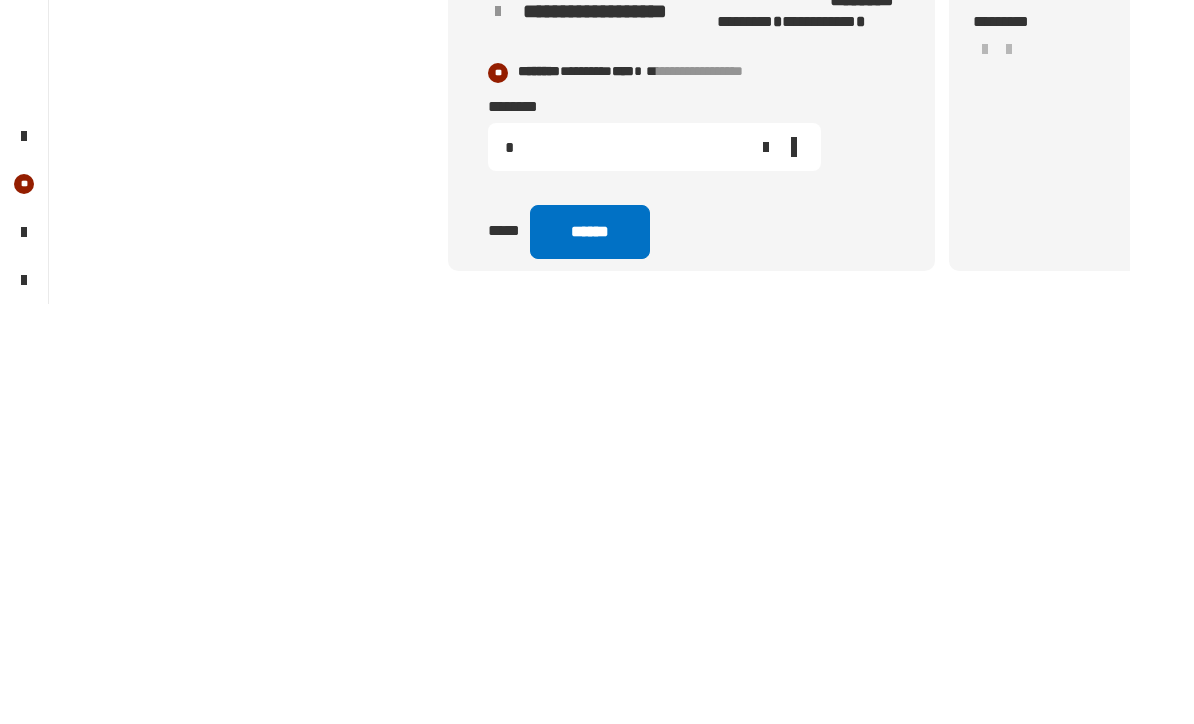 type on "*" 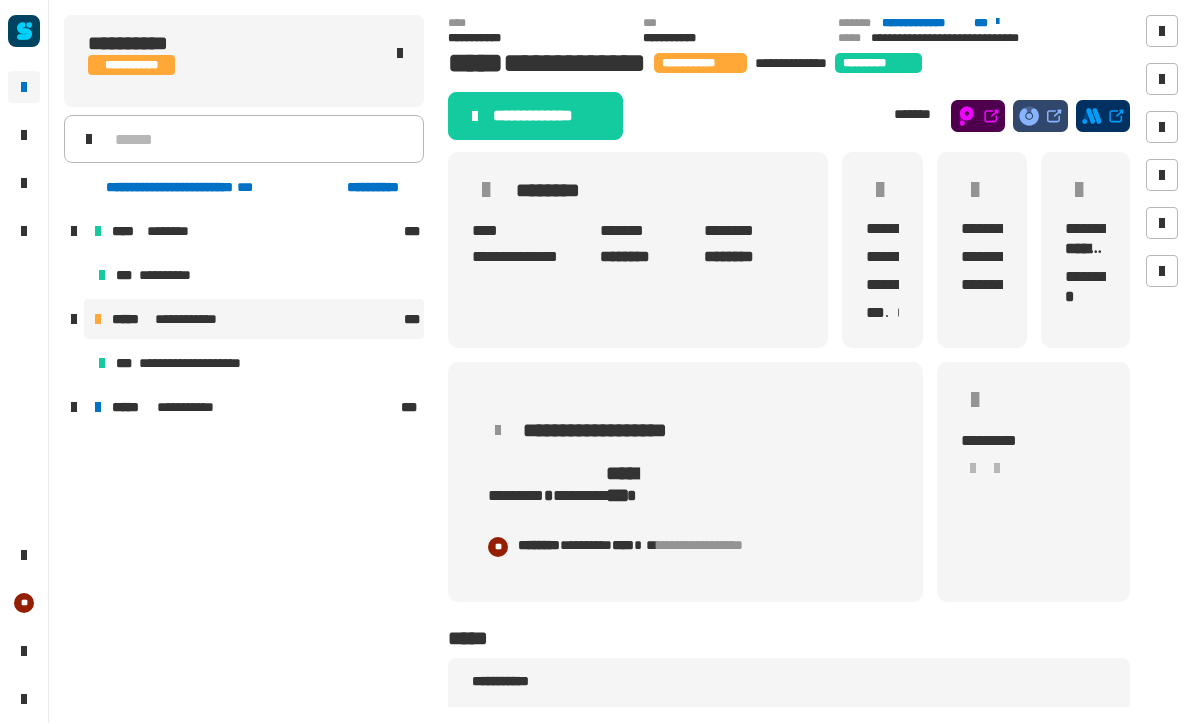 click on "**********" 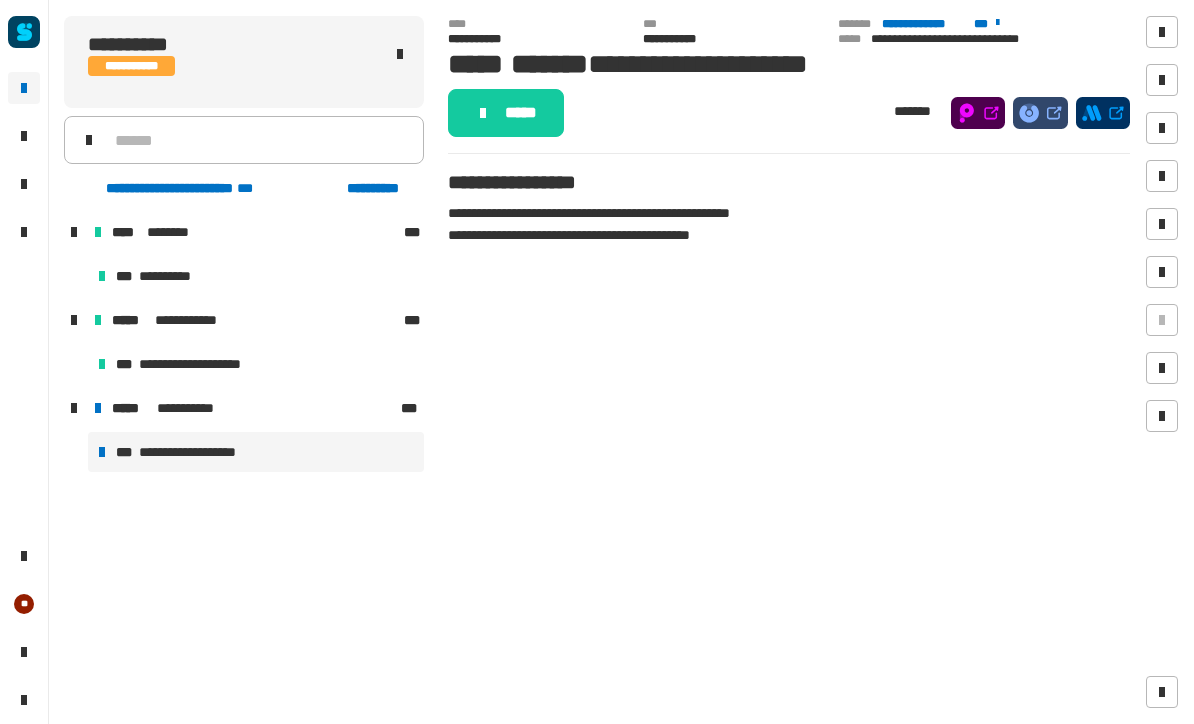 click on "*****" 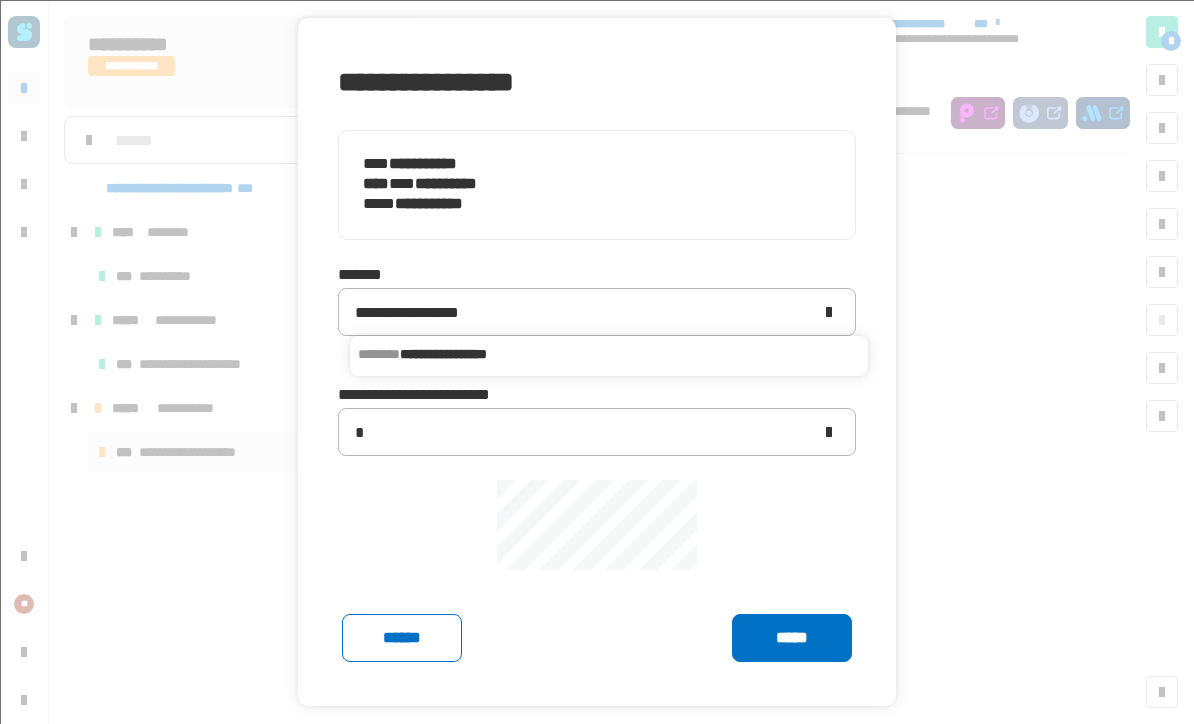 click on "******" 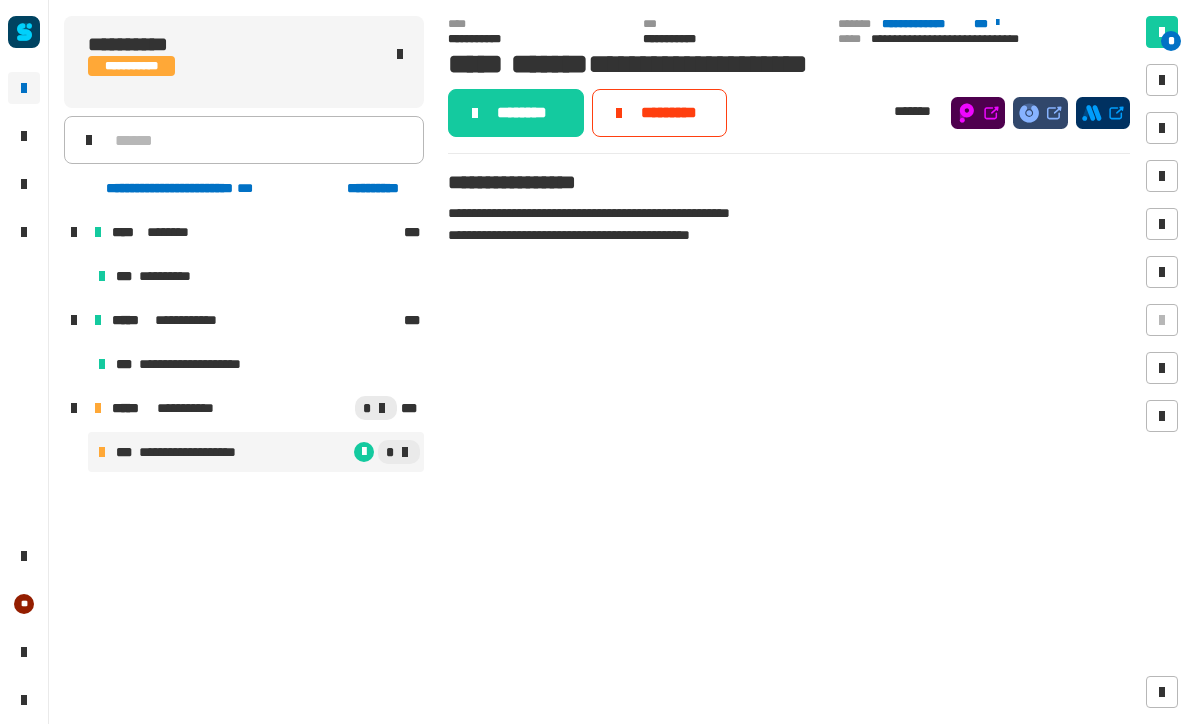 click on "********" 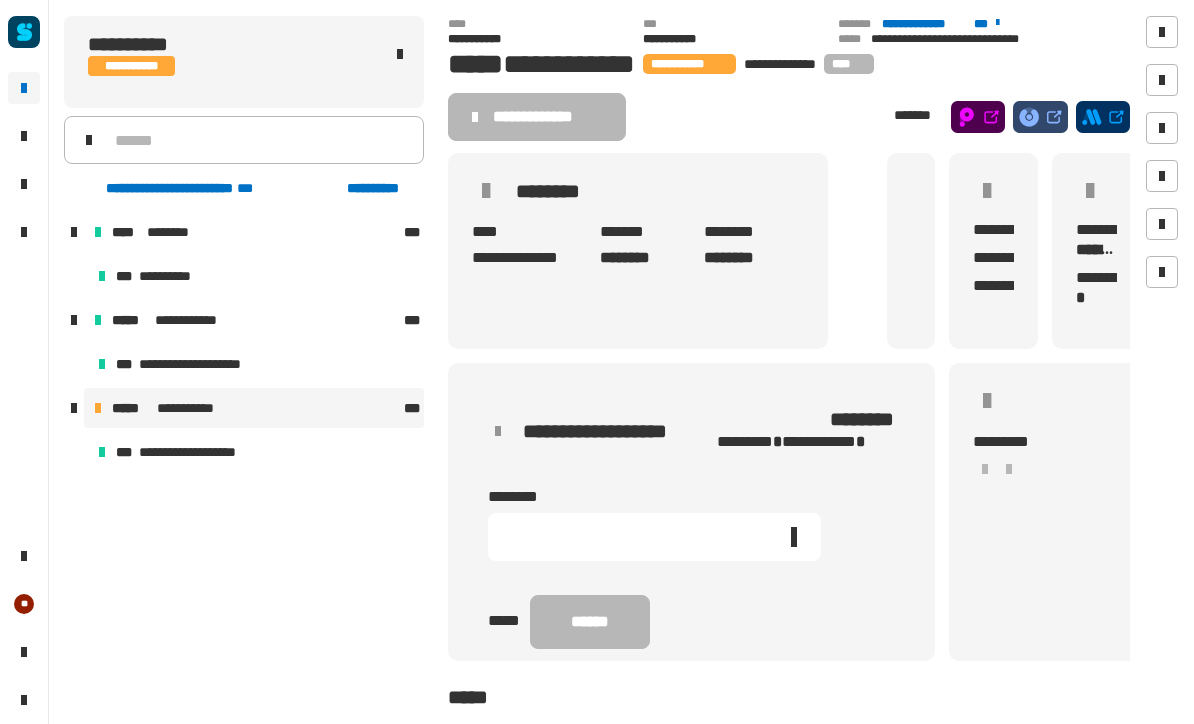 click 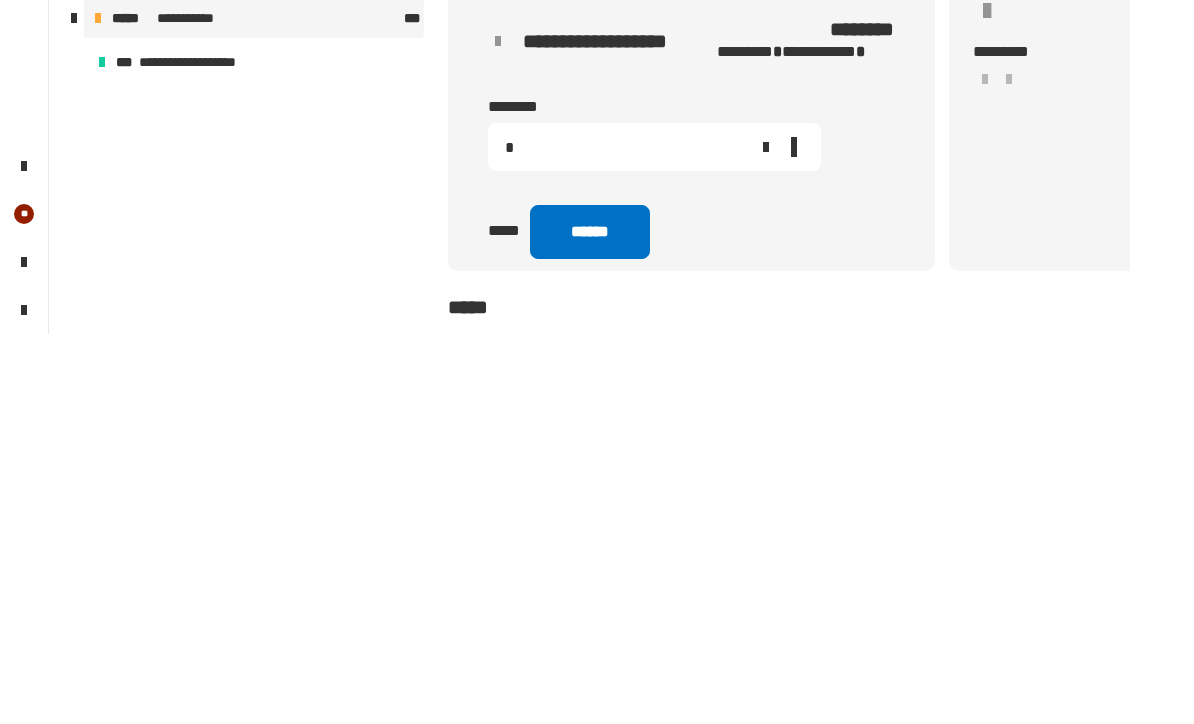type on "*" 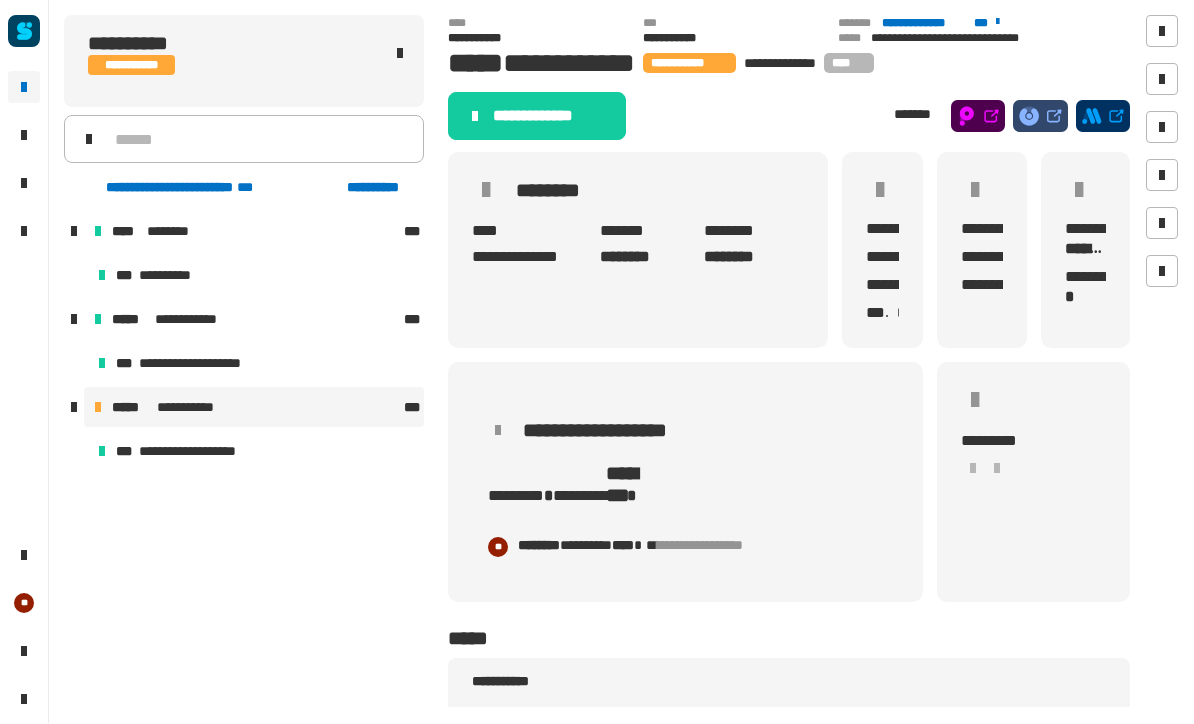 click on "**********" 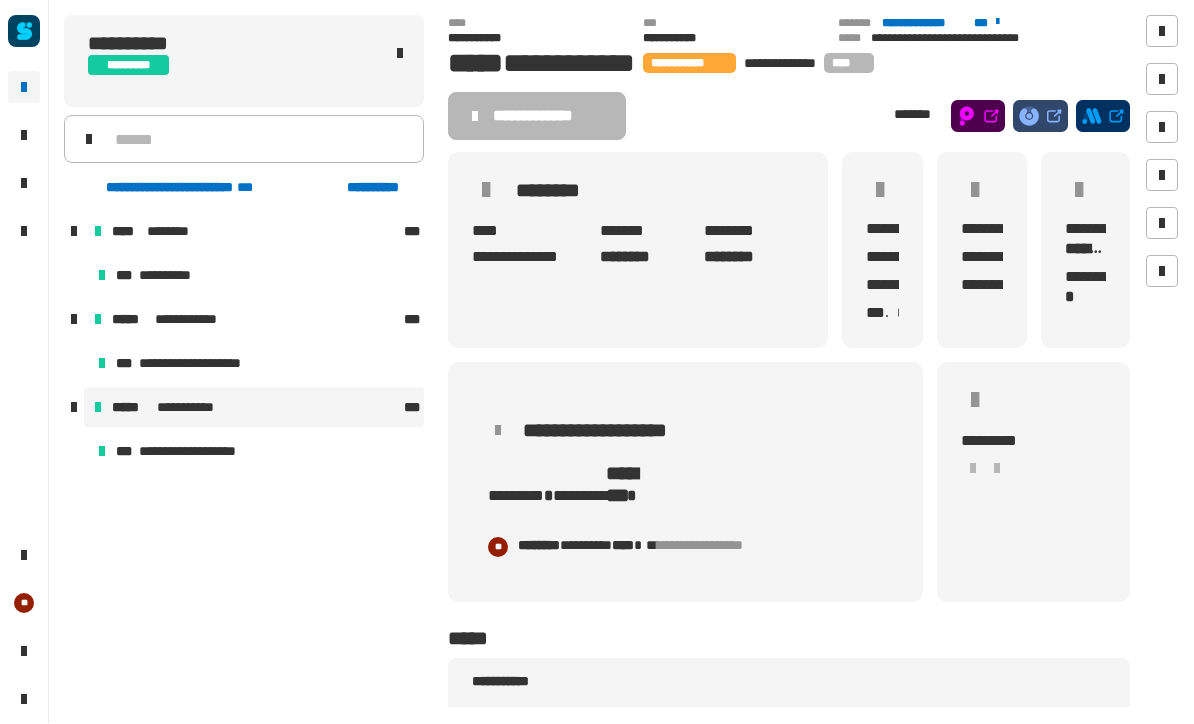 click on "**********" 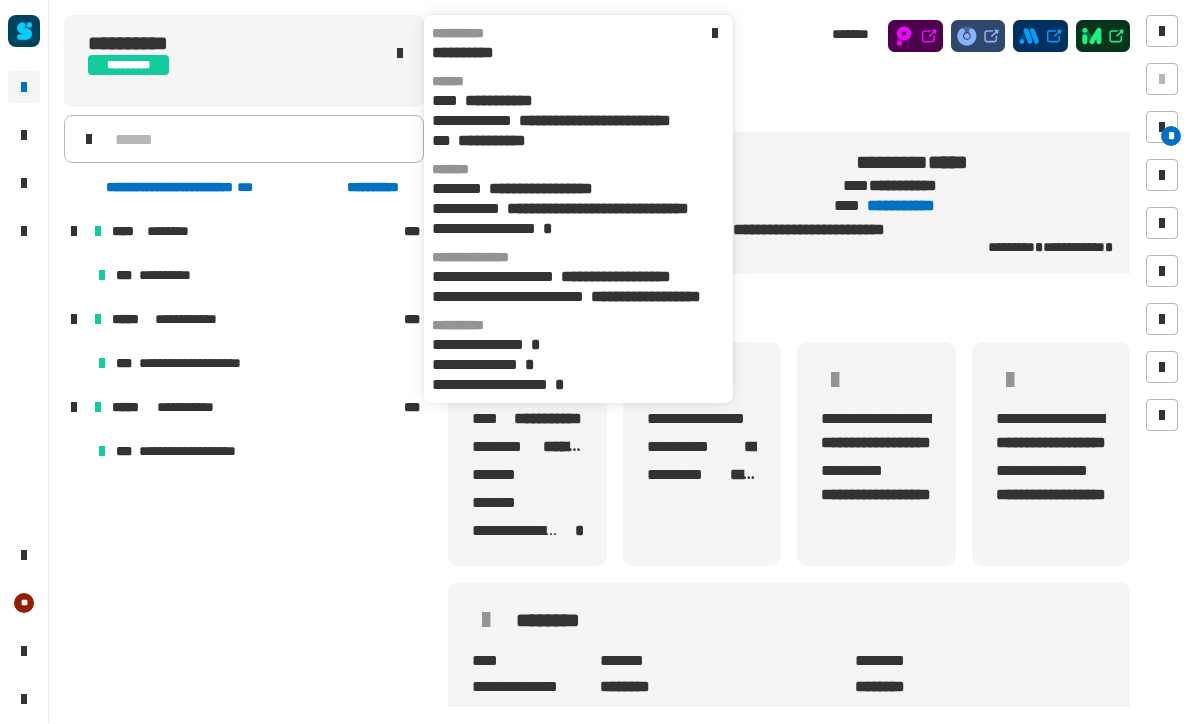 scroll, scrollTop: 0, scrollLeft: 12, axis: horizontal 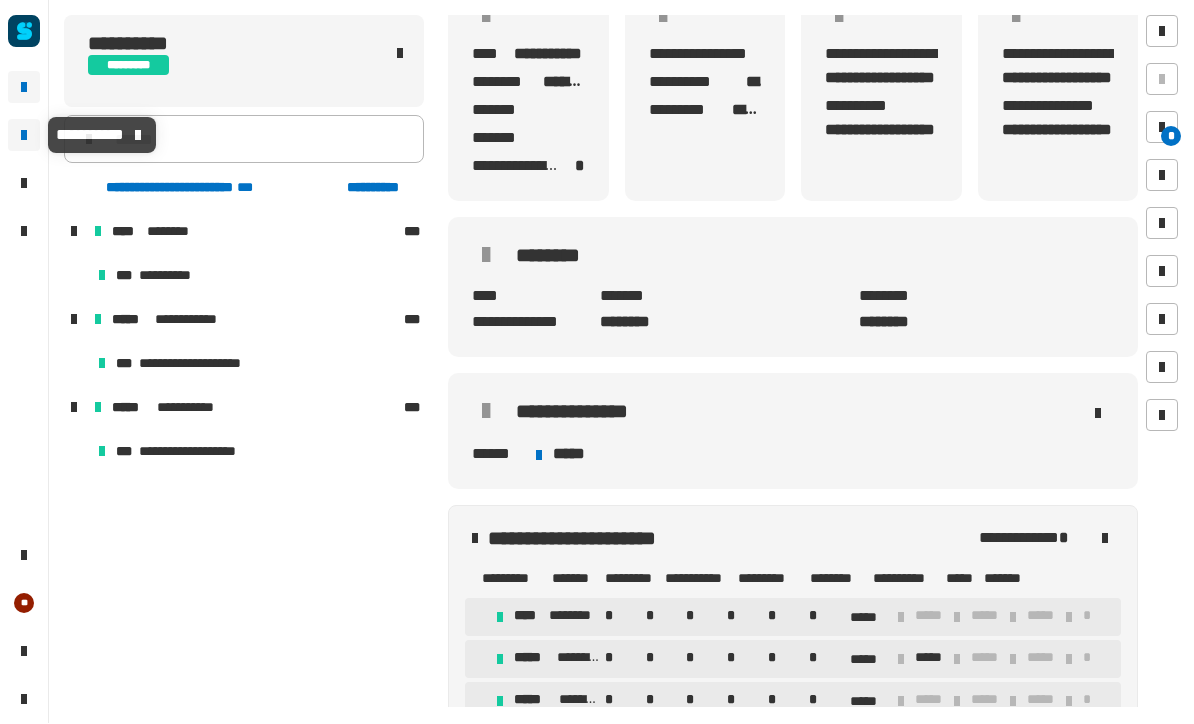 click 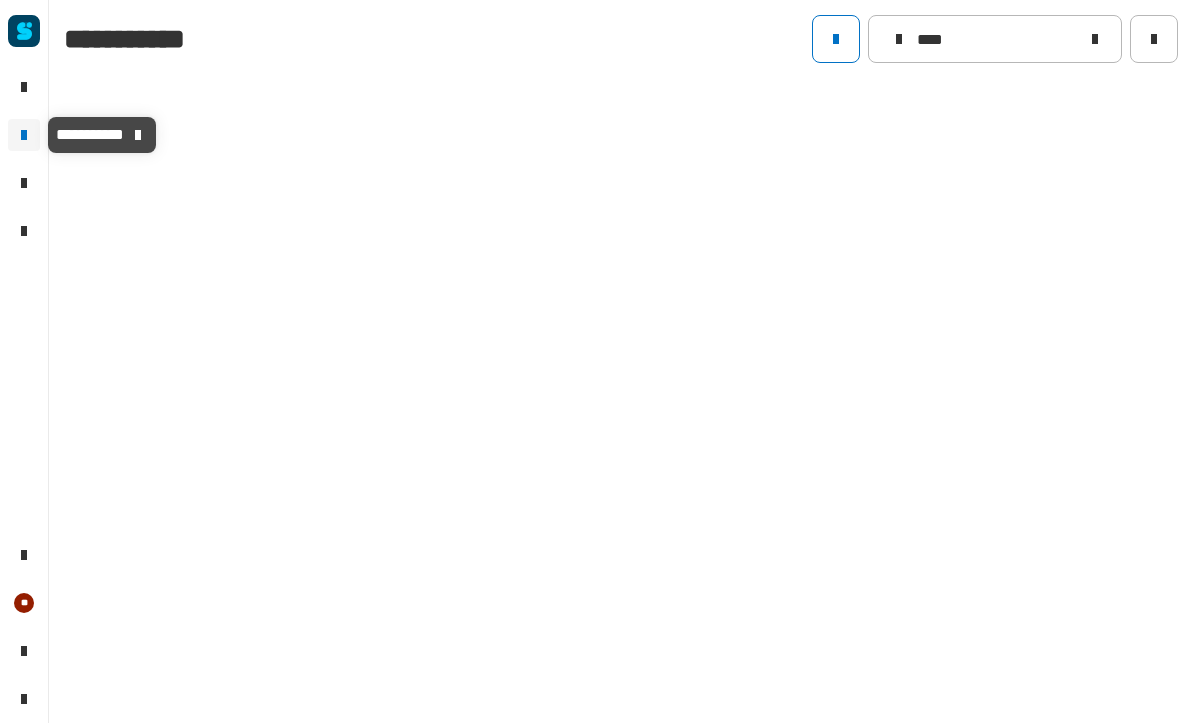 type on "****" 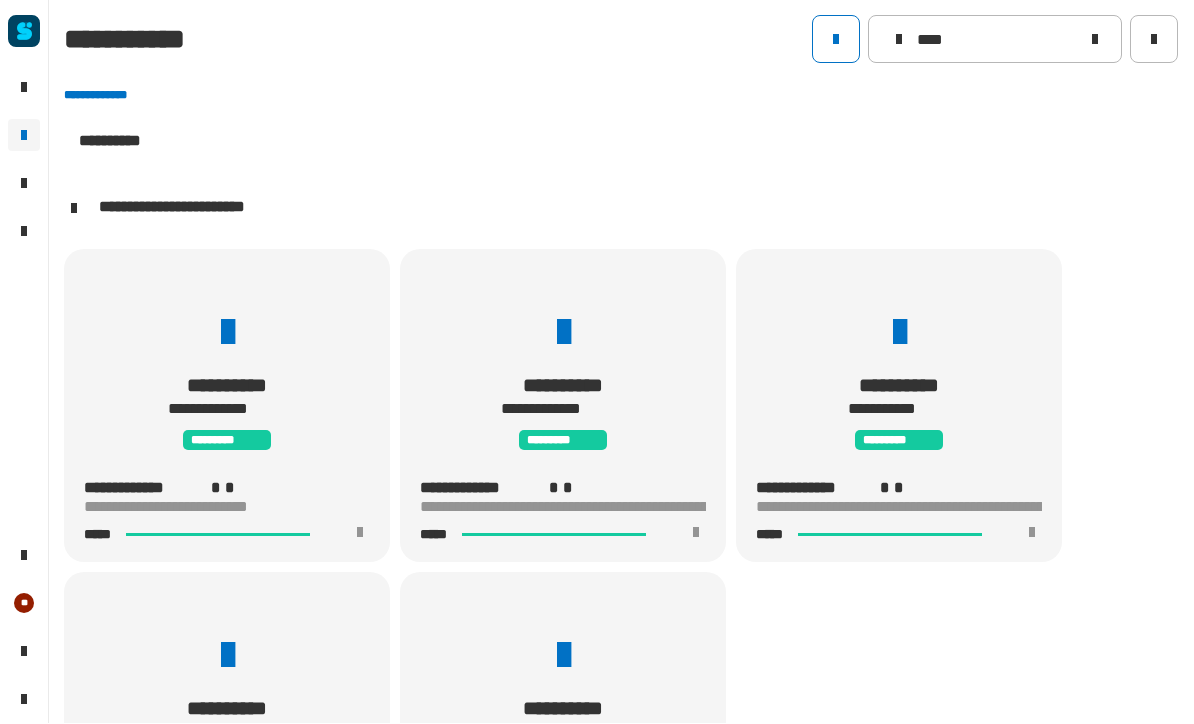 click 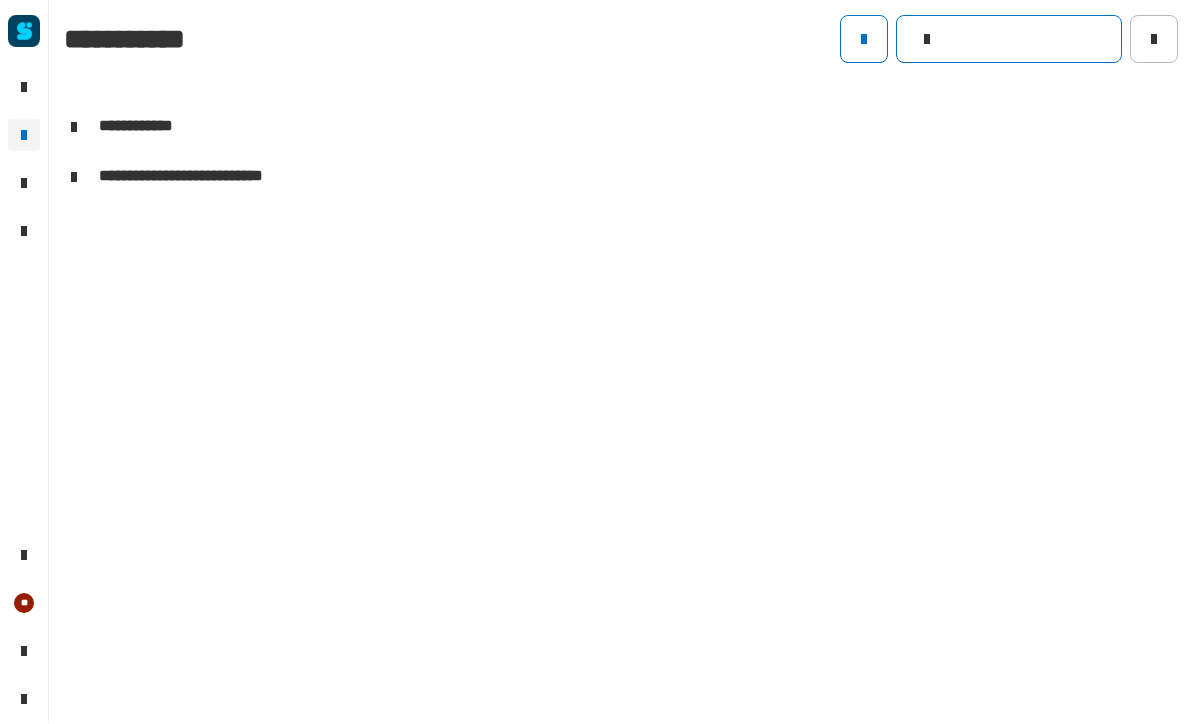 click 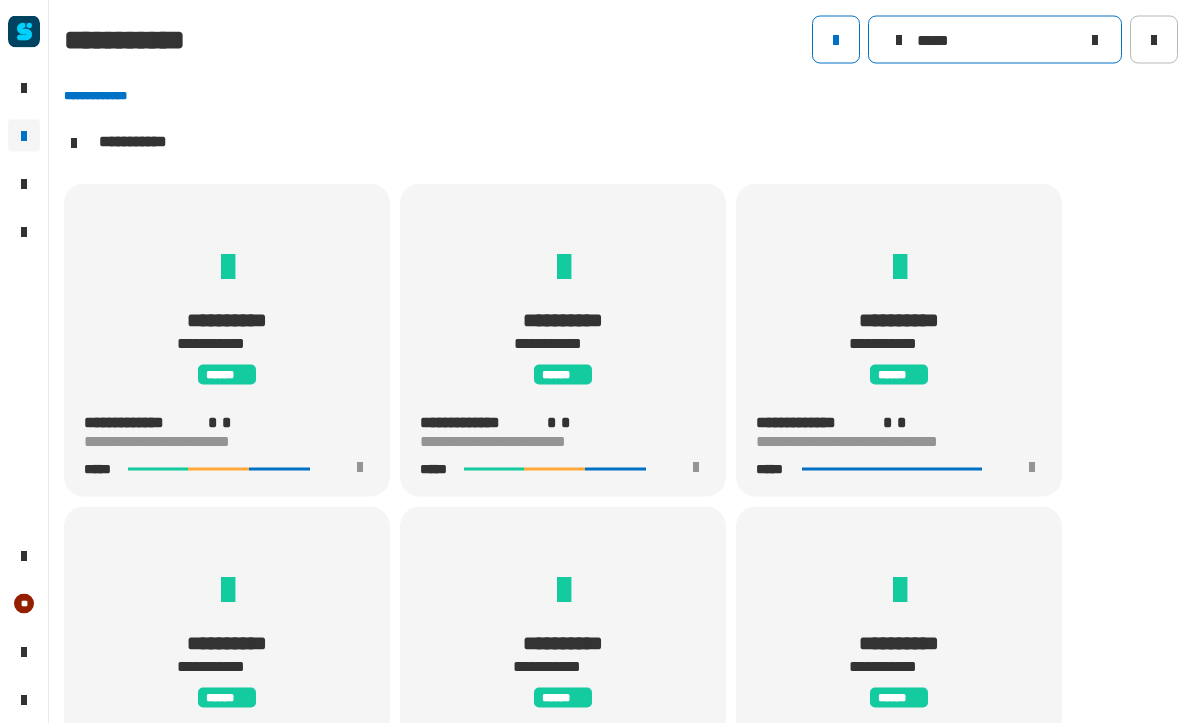 scroll, scrollTop: 1, scrollLeft: 0, axis: vertical 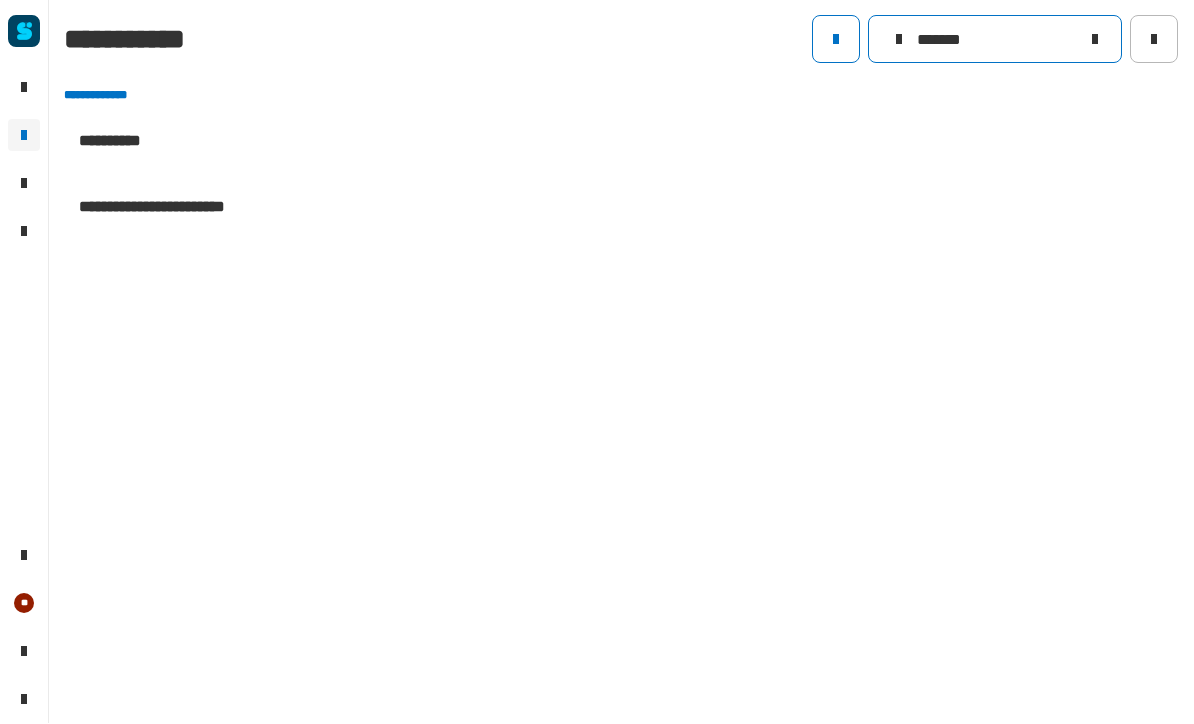 click on "*******" 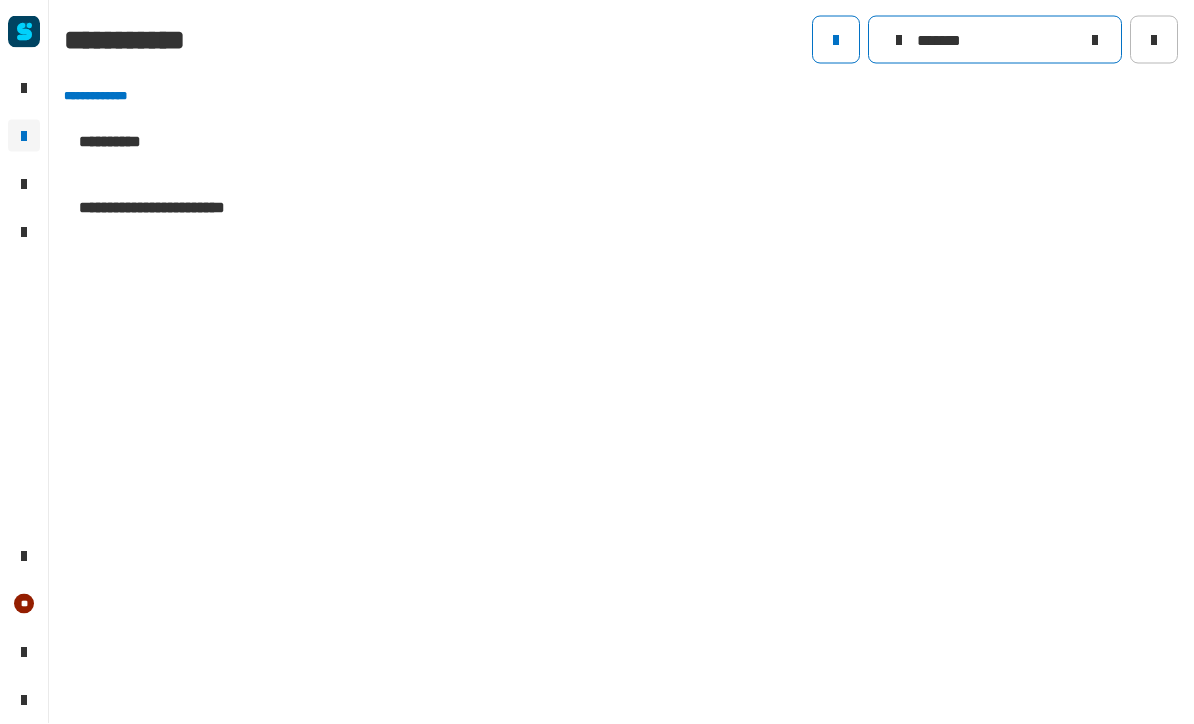 type on "*******" 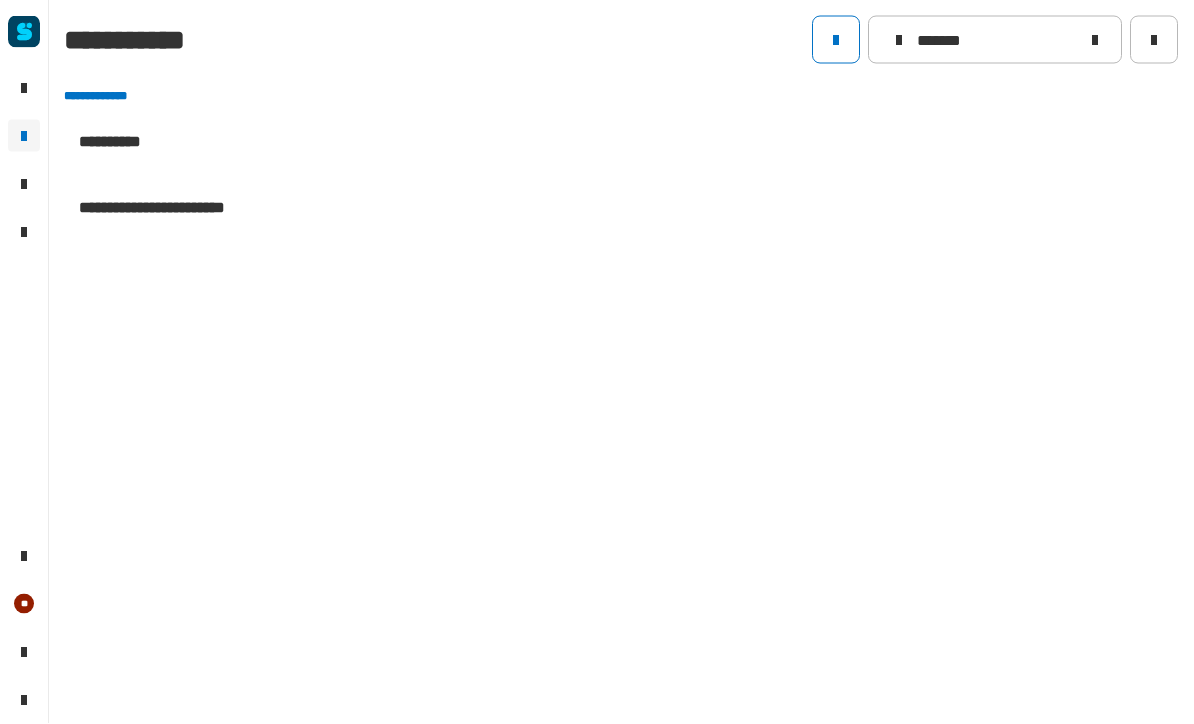 click 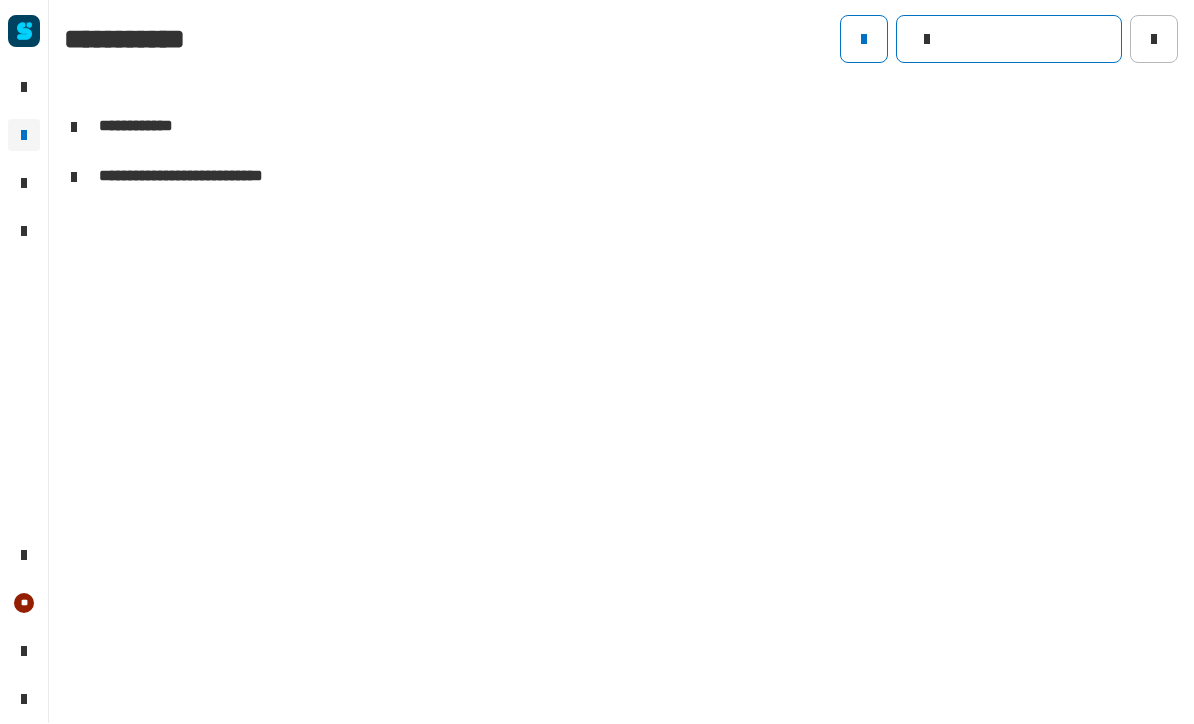 click 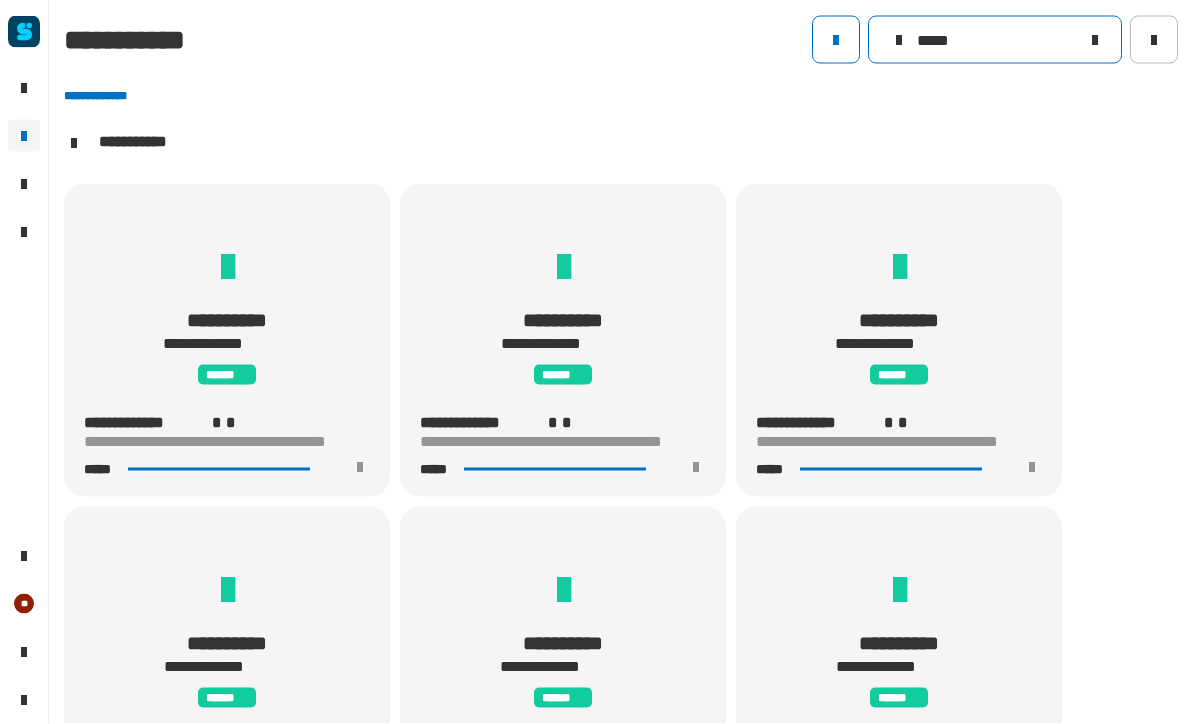 scroll, scrollTop: 1, scrollLeft: 0, axis: vertical 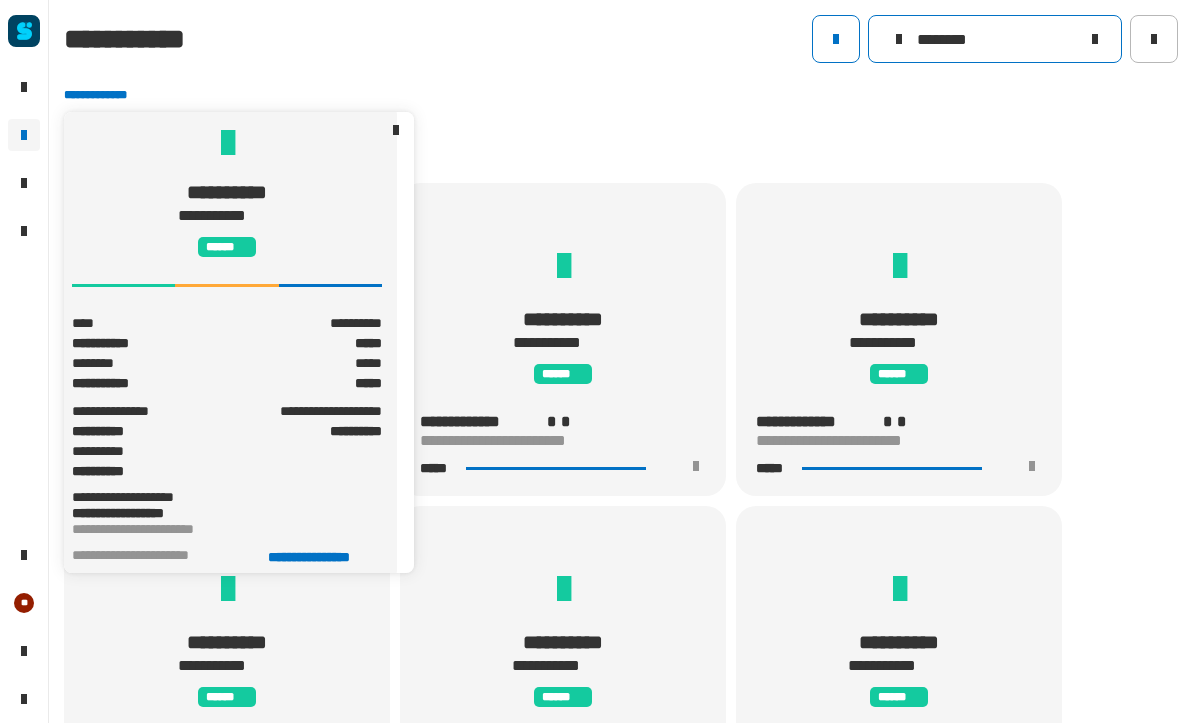 type on "********" 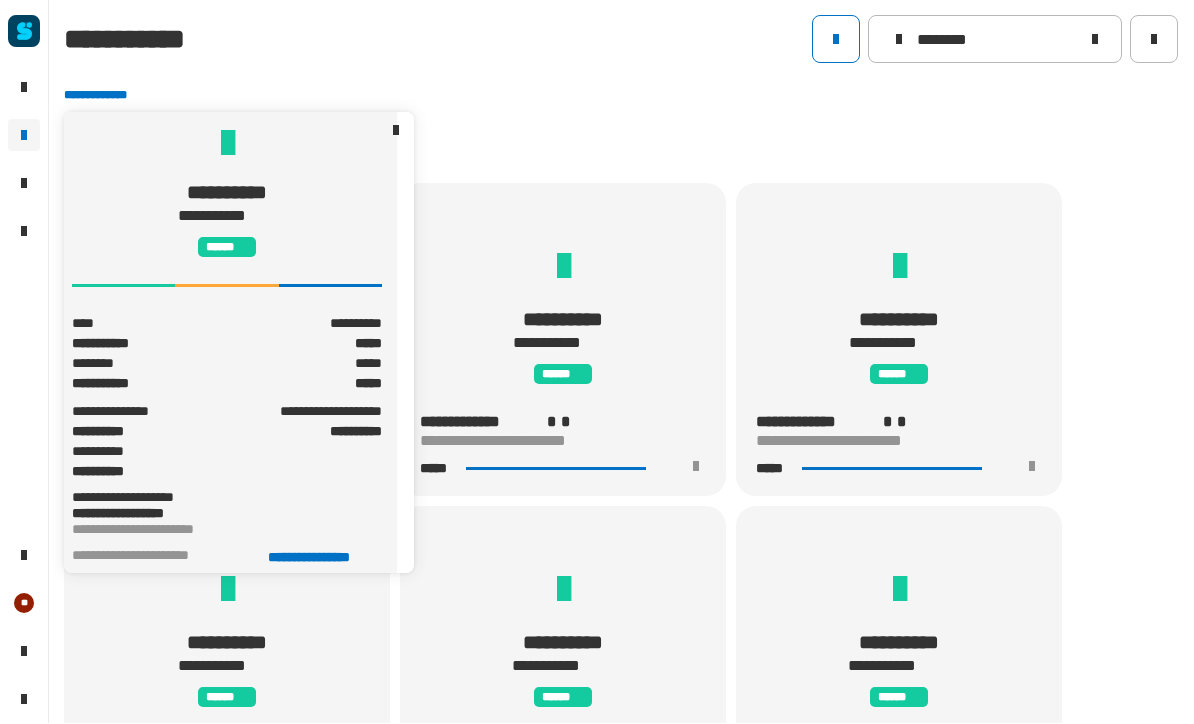 click on "**********" 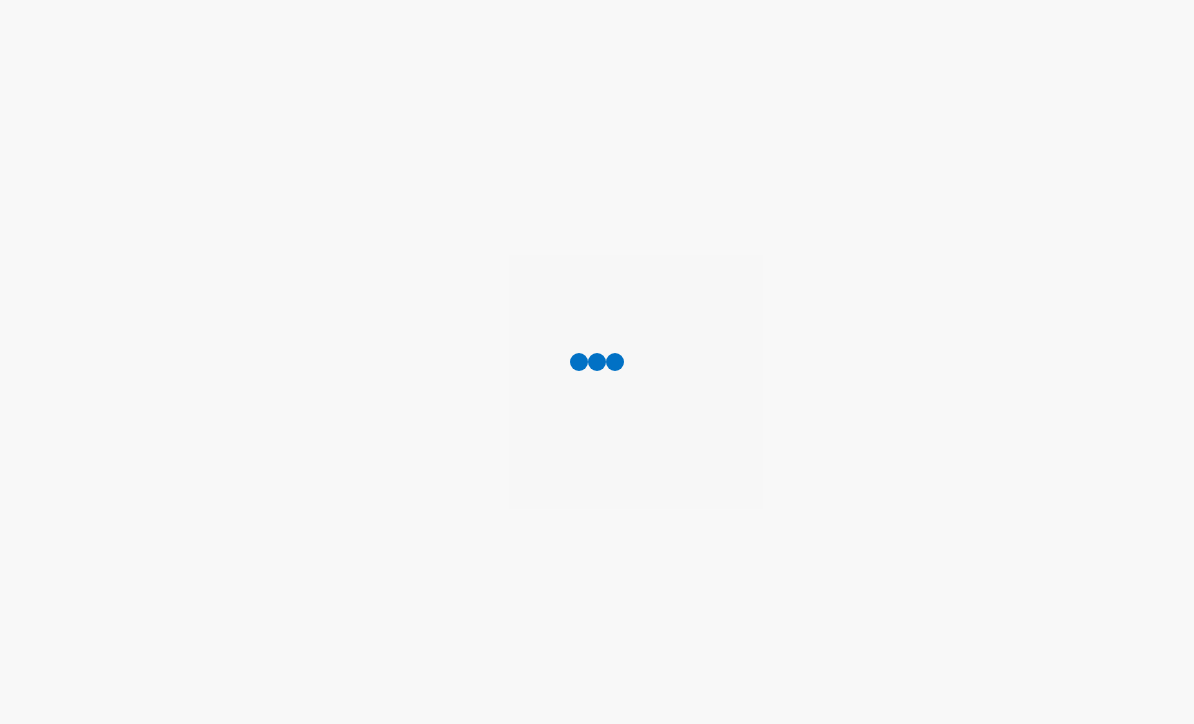 scroll, scrollTop: 0, scrollLeft: 0, axis: both 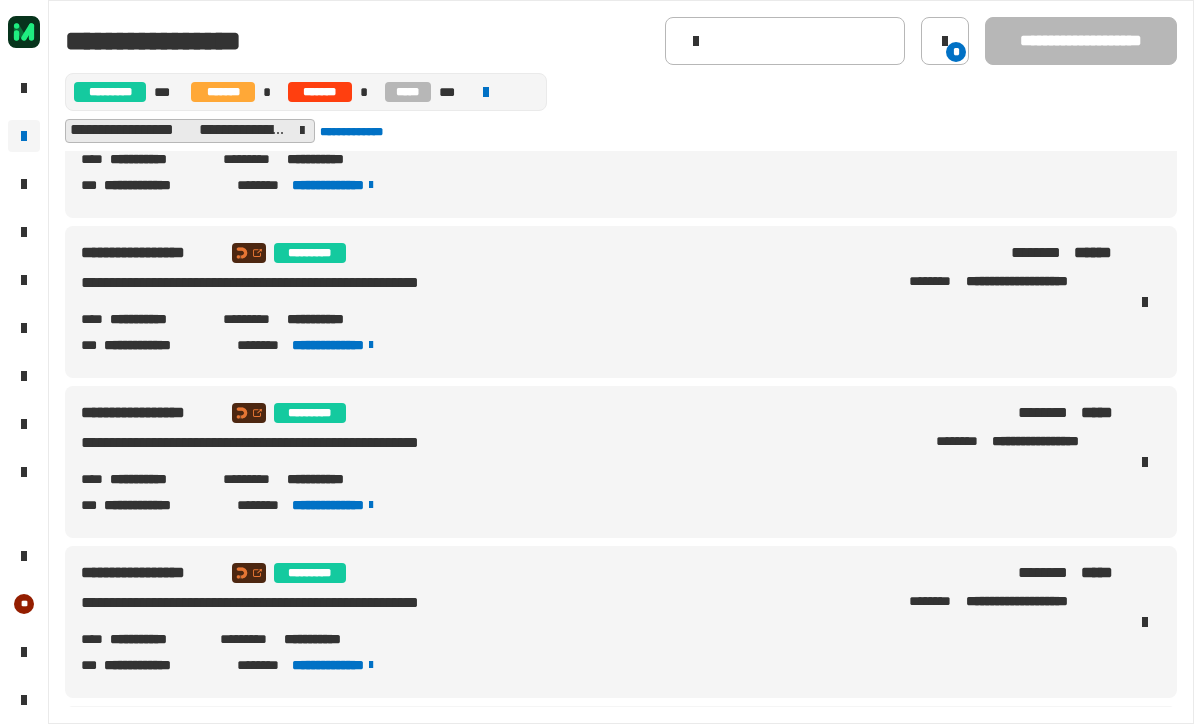 click at bounding box center (1145, 462) 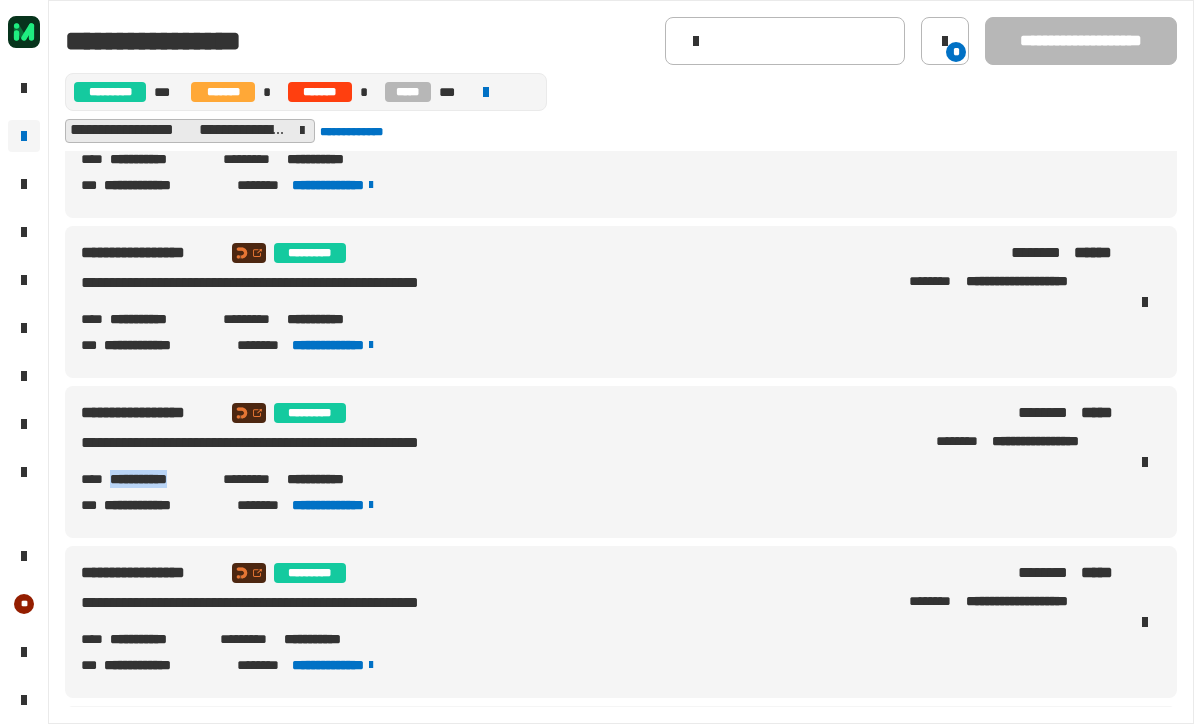 copy on "**********" 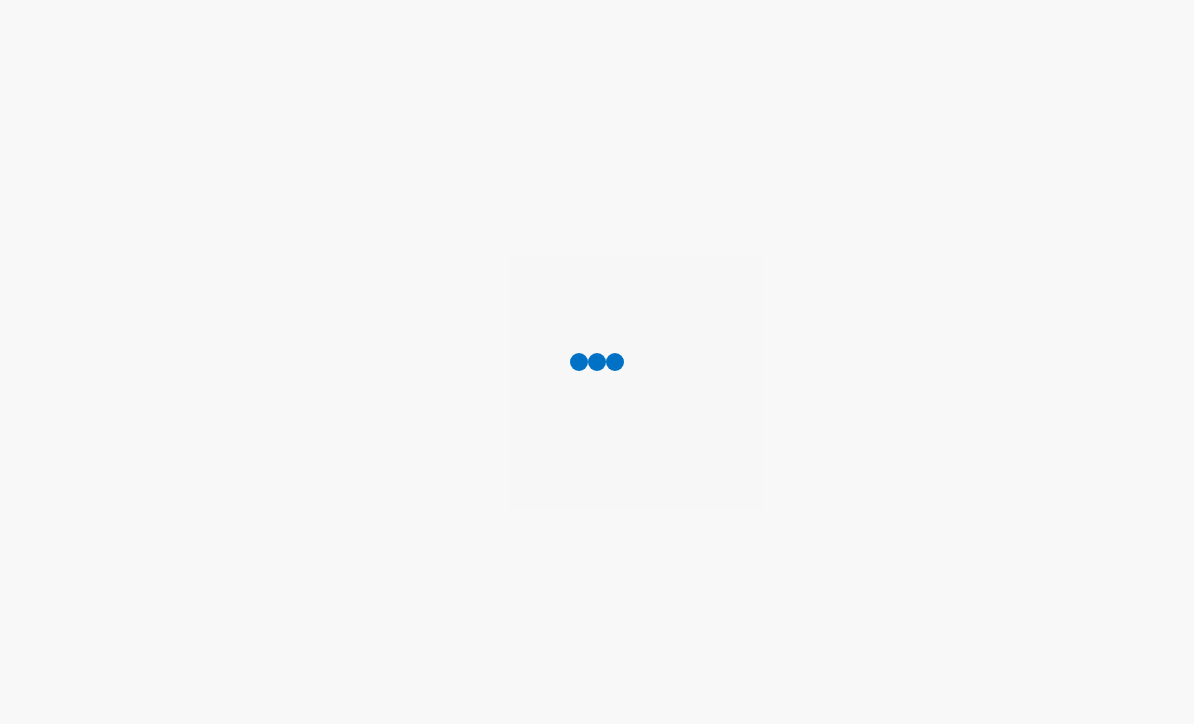 scroll, scrollTop: 0, scrollLeft: 0, axis: both 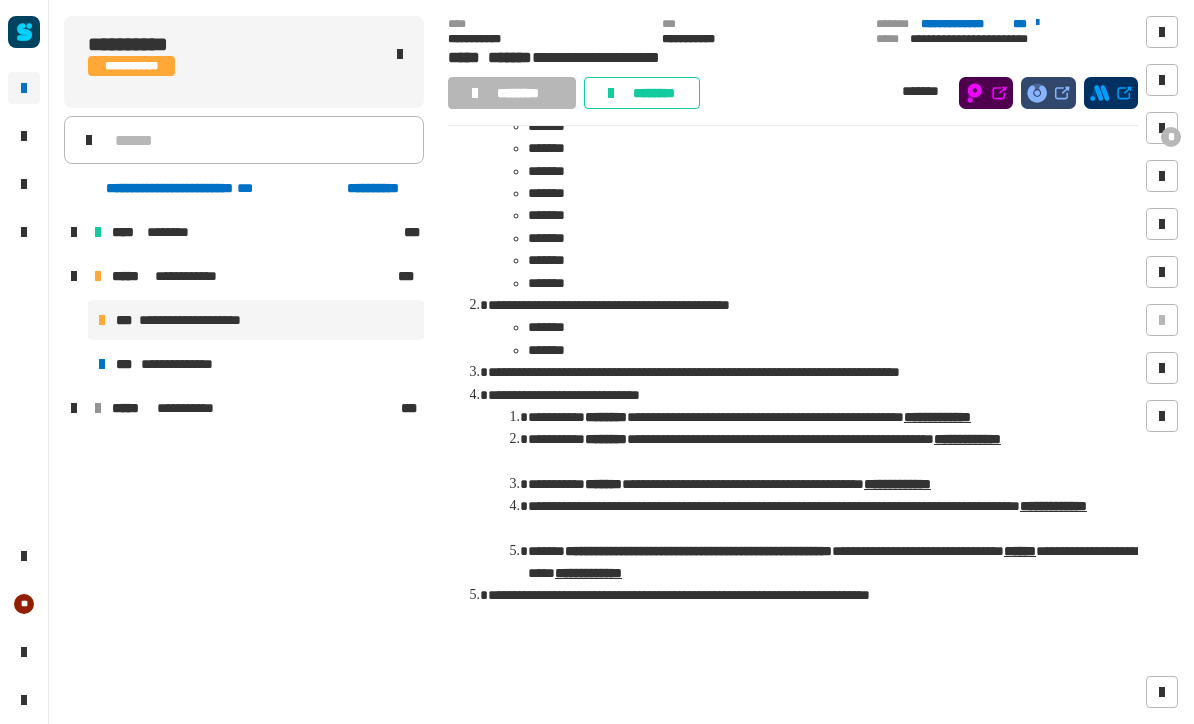 click 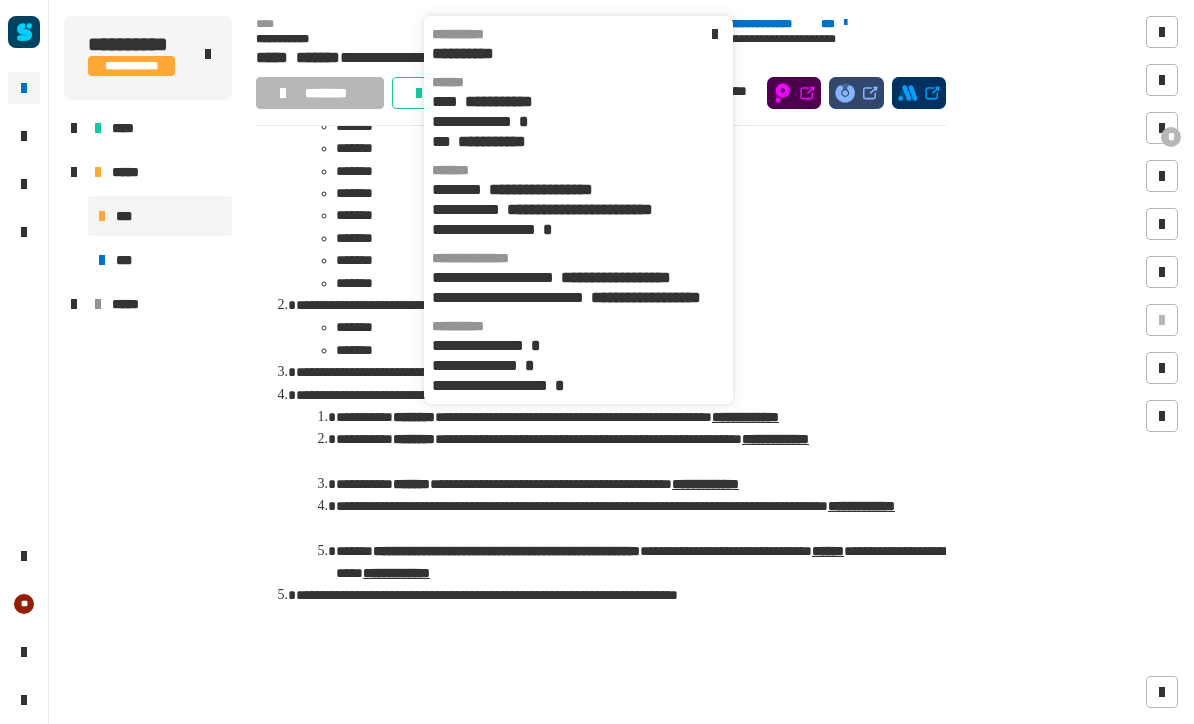 scroll, scrollTop: 281, scrollLeft: 0, axis: vertical 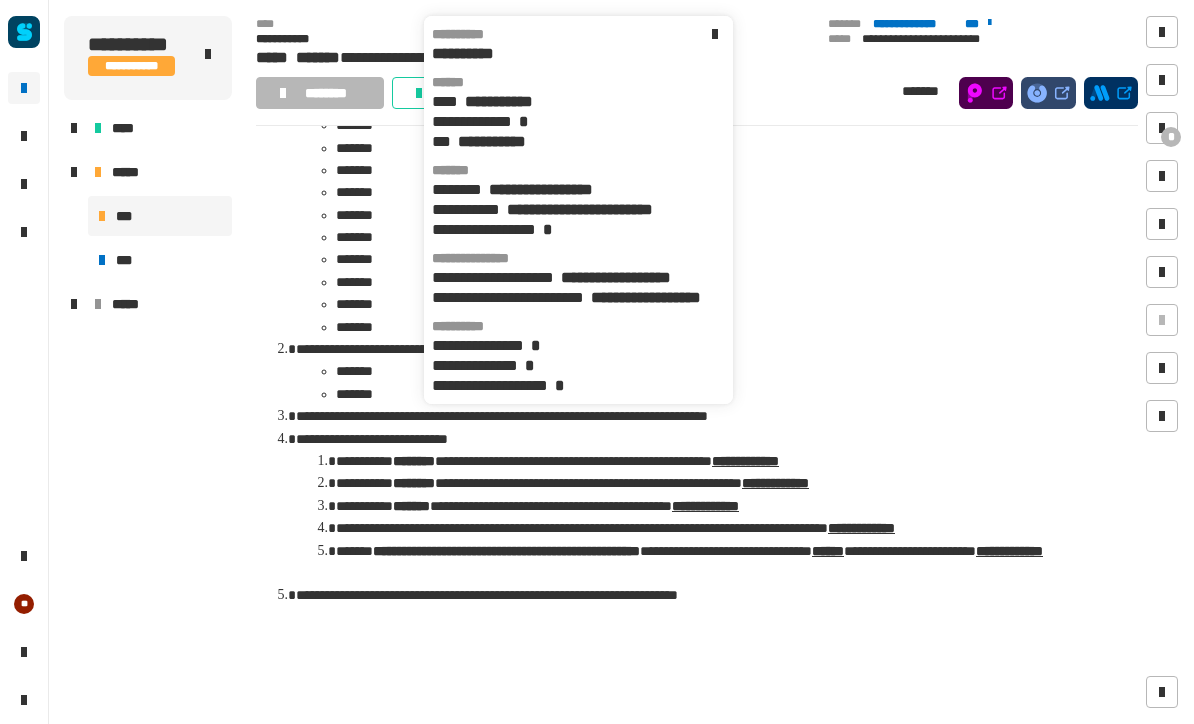 click 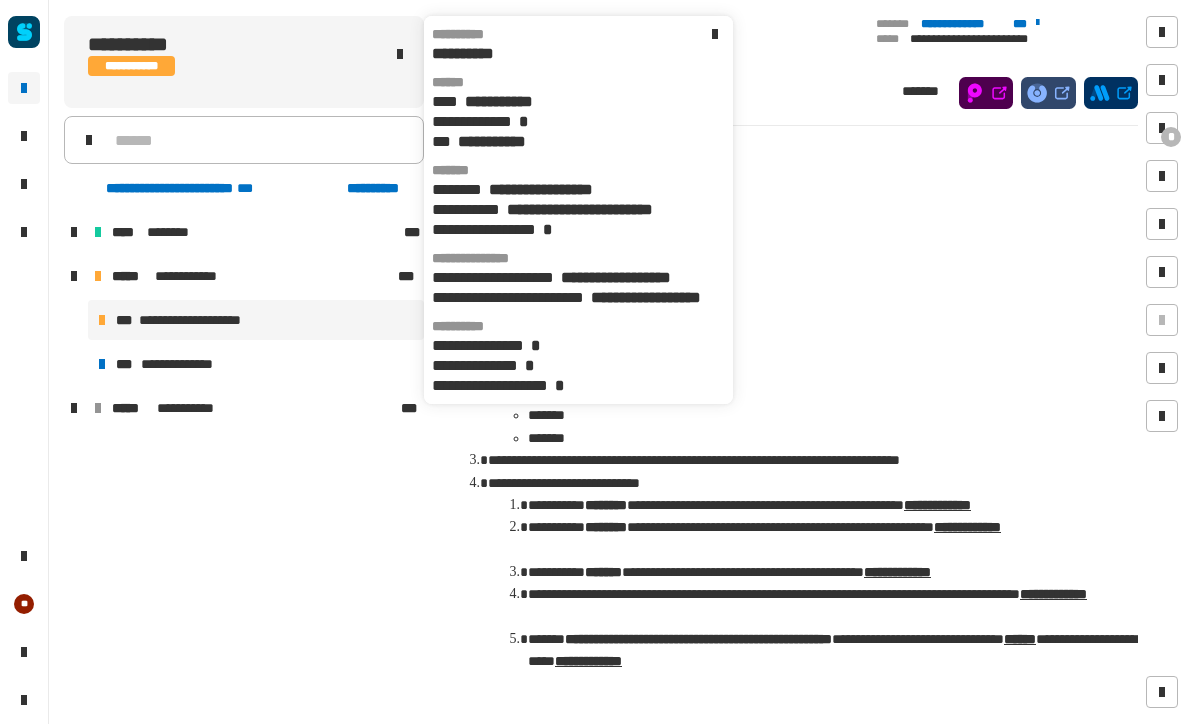 click on "**********" 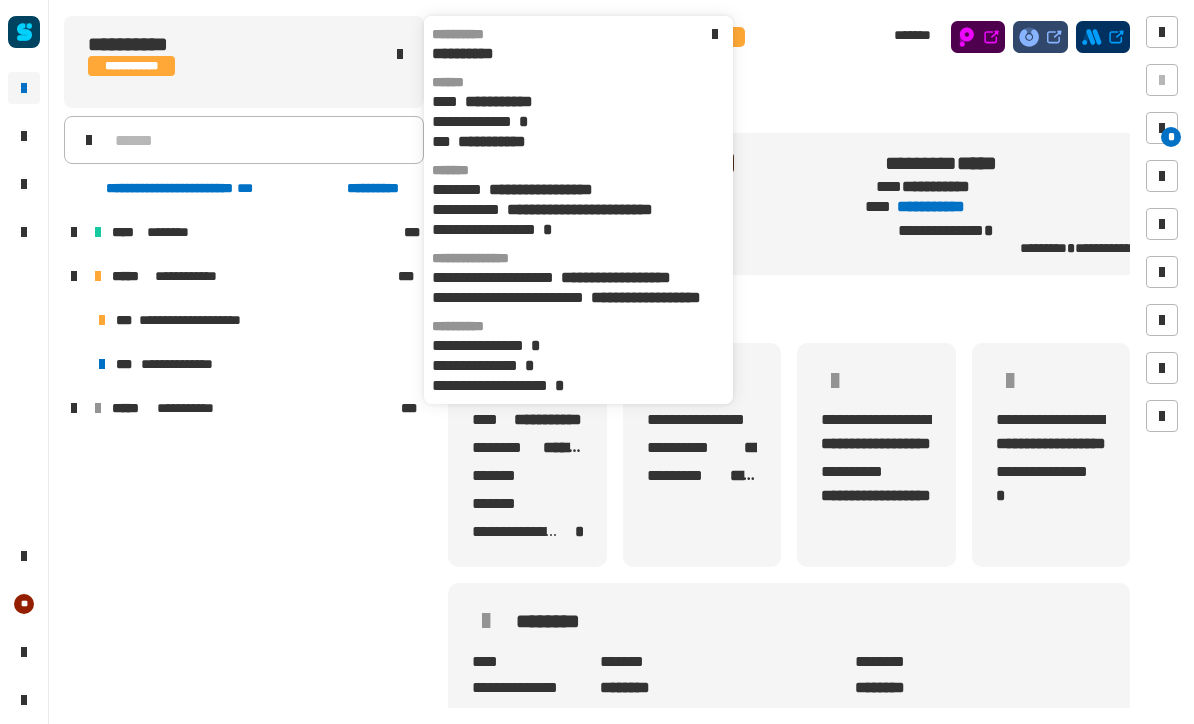 scroll, scrollTop: 0, scrollLeft: 12, axis: horizontal 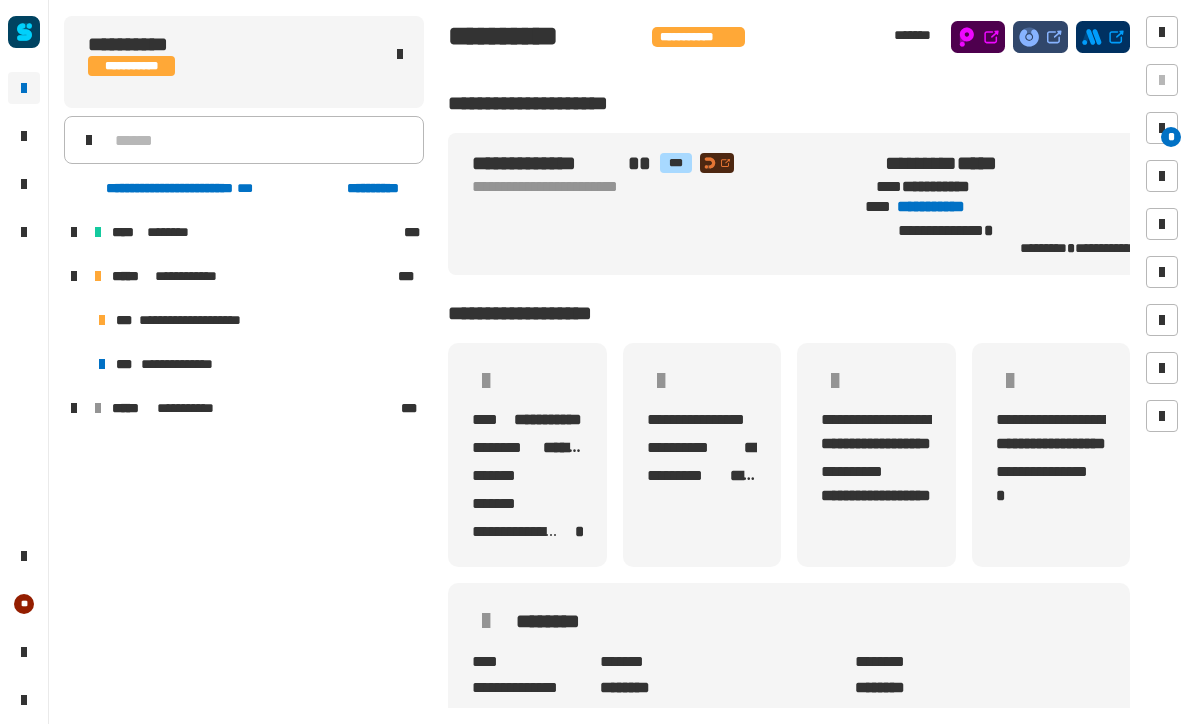 click on "**********" 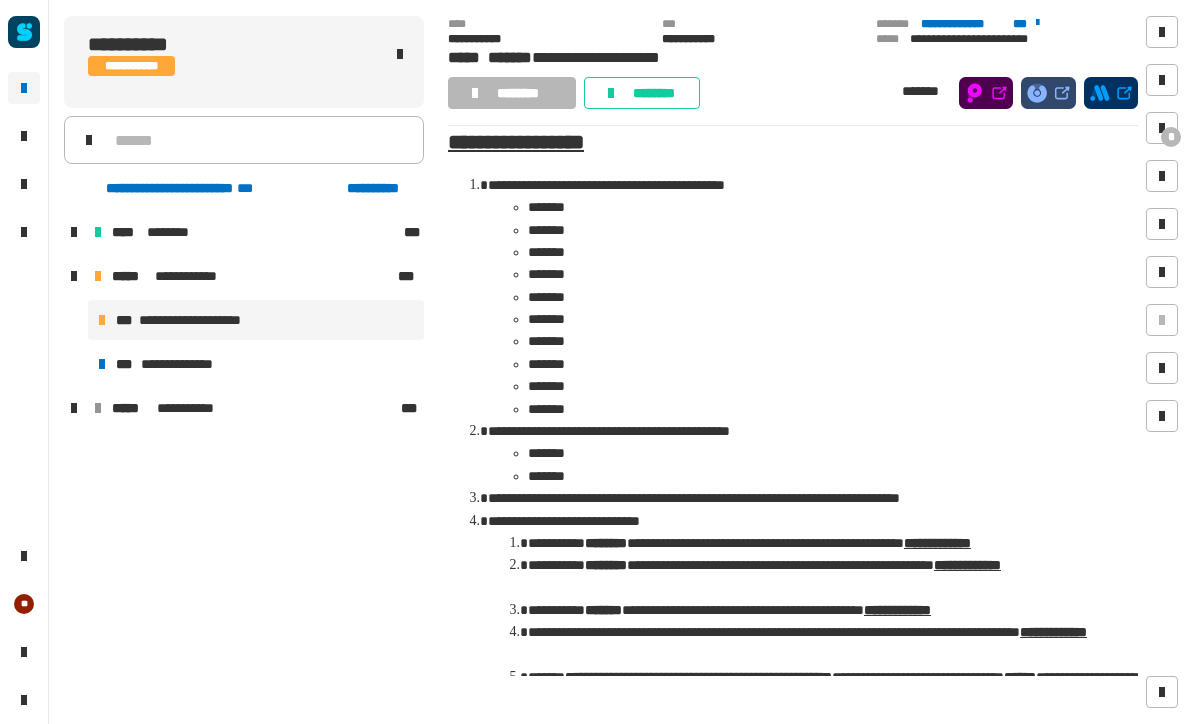 scroll, scrollTop: 241, scrollLeft: 0, axis: vertical 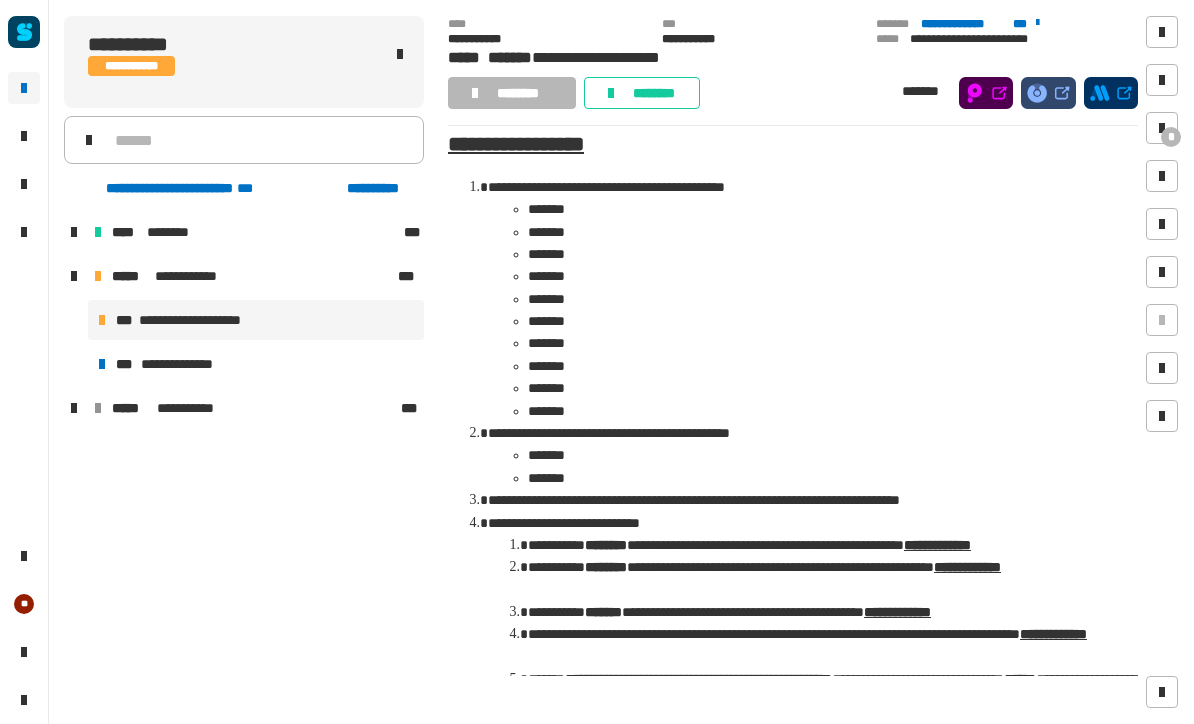 click on "**********" 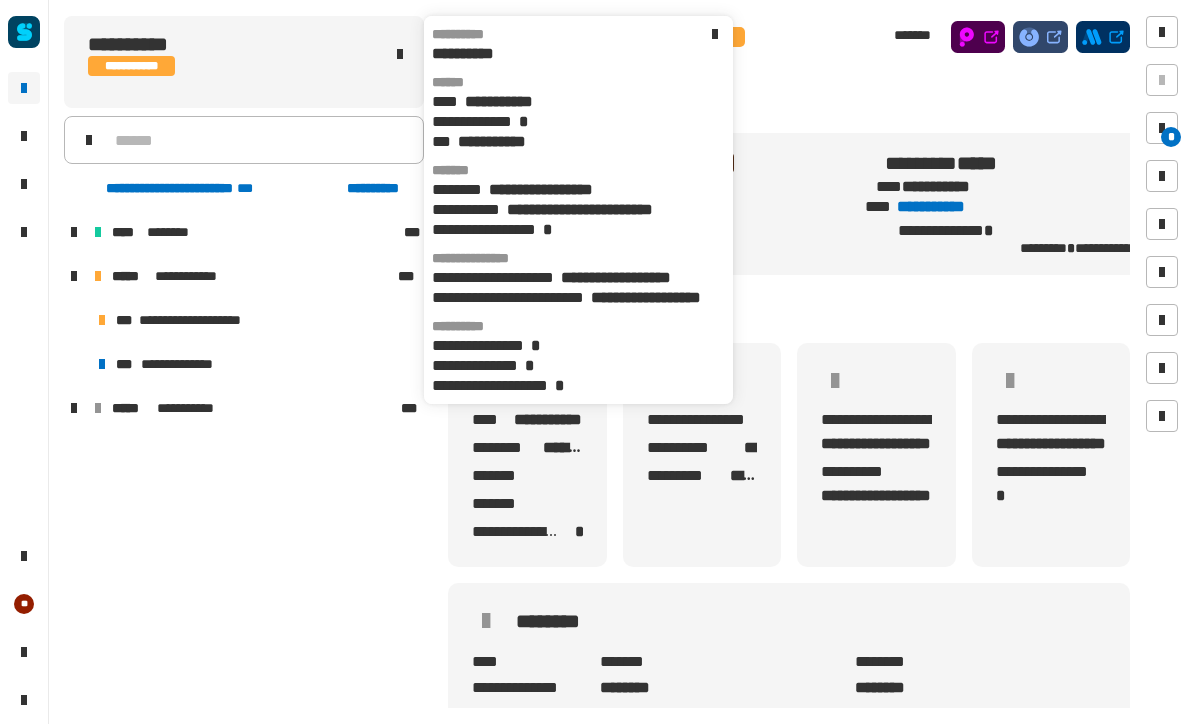 scroll, scrollTop: 0, scrollLeft: 12, axis: horizontal 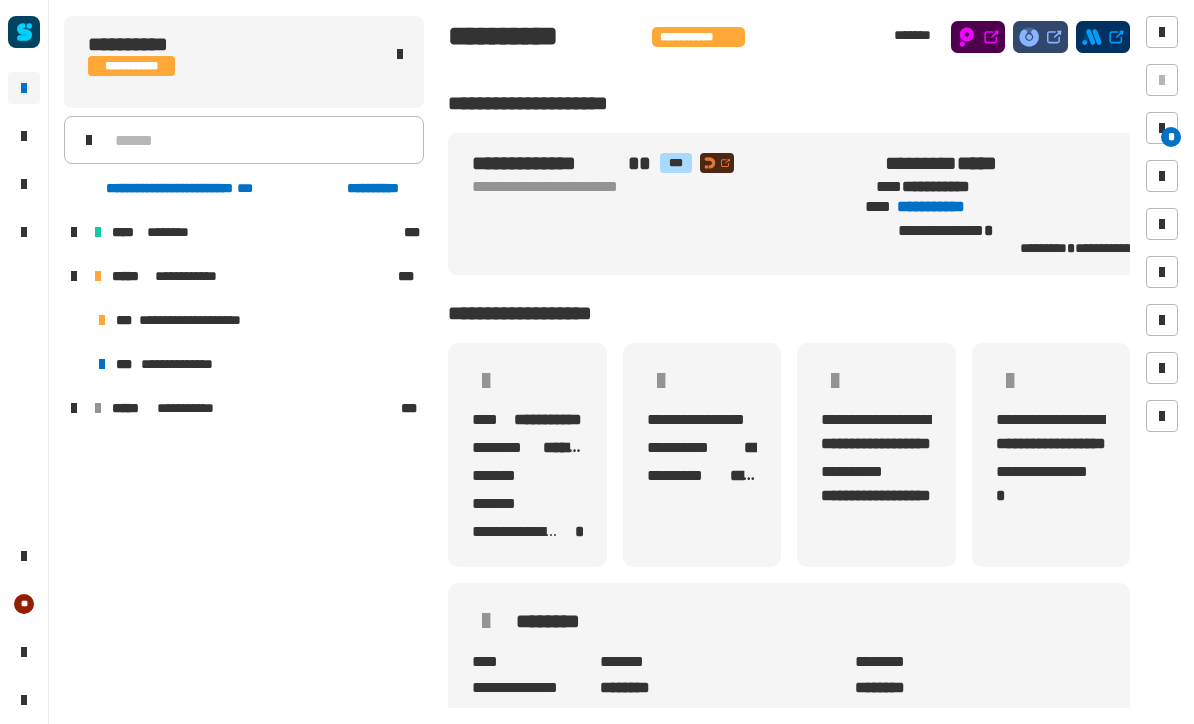 click on "**********" 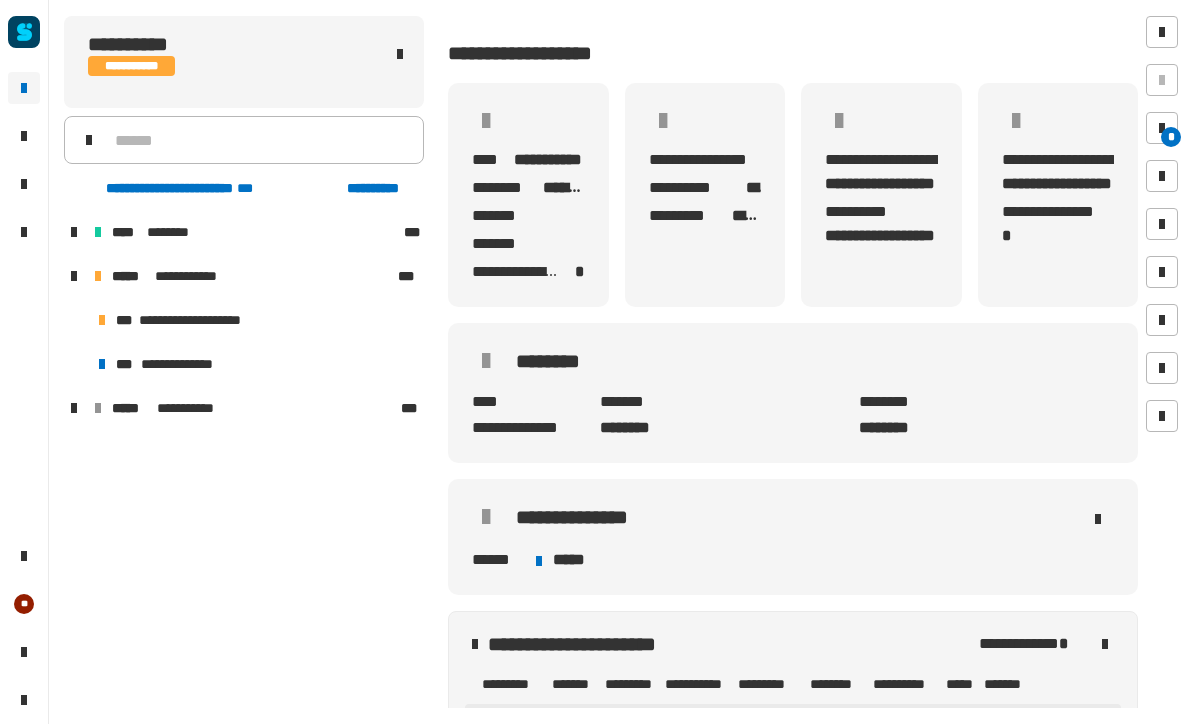 scroll, scrollTop: 261, scrollLeft: 0, axis: vertical 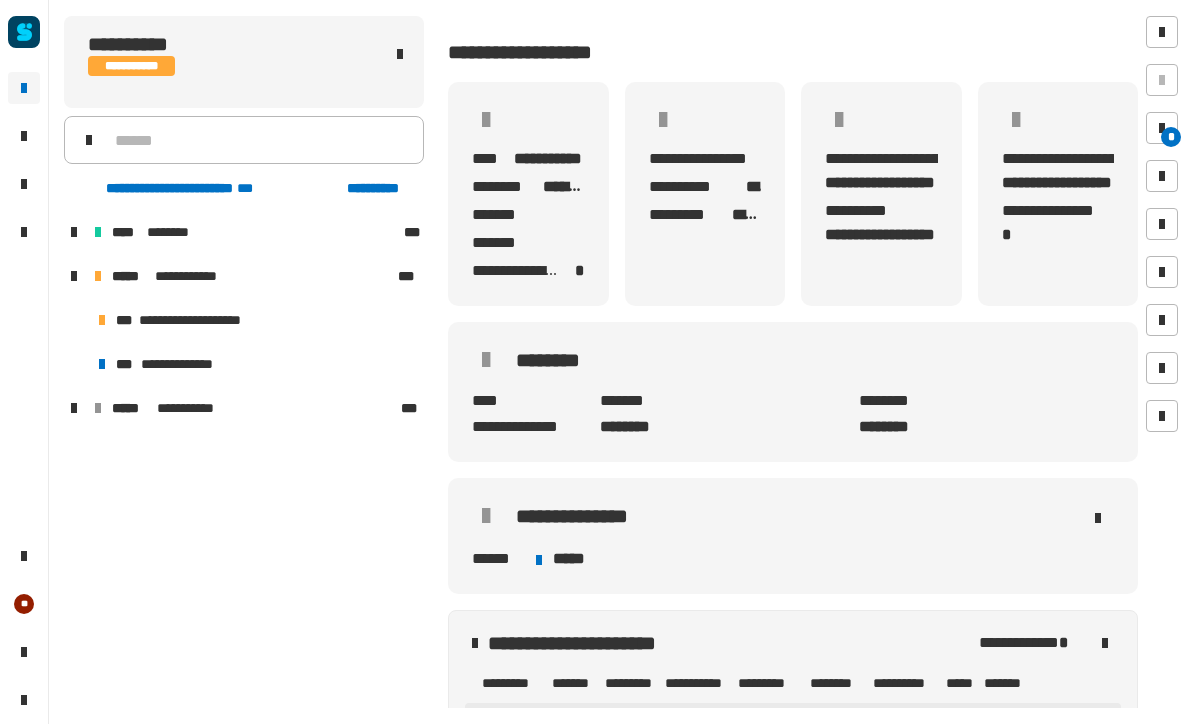 click on "**********" at bounding box center [254, 276] 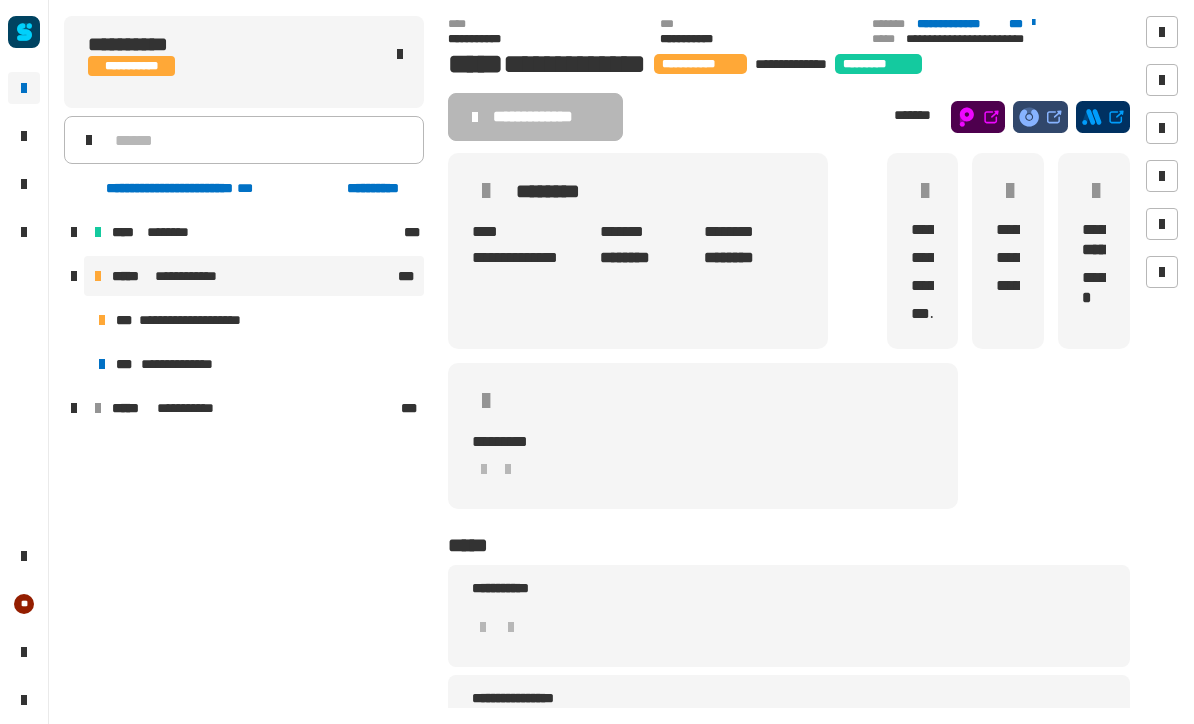 click on "[FIRST] [LAST] [EMAIL] [PHONE] [ADDRESS] [CITY] [STATE] [ZIP] [COUNTRY] [DATE] [TIME] [SSN] [DLN] [CC] [PASSPORT]" 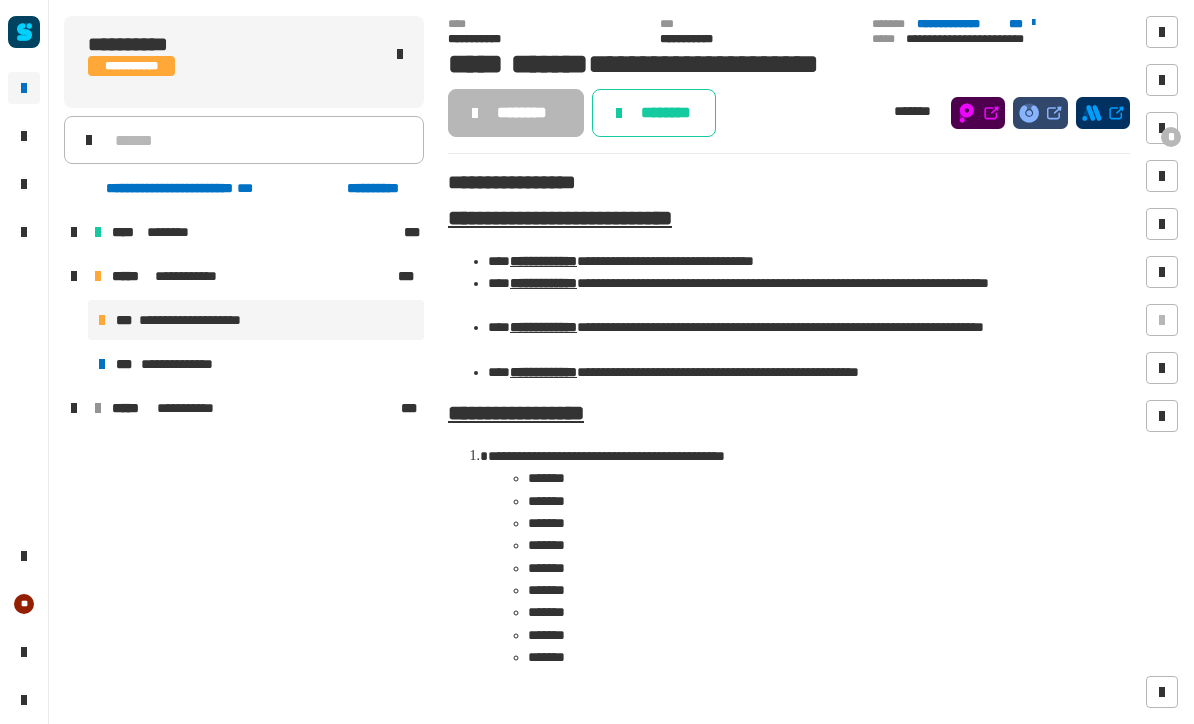 click on "**********" at bounding box center [256, 364] 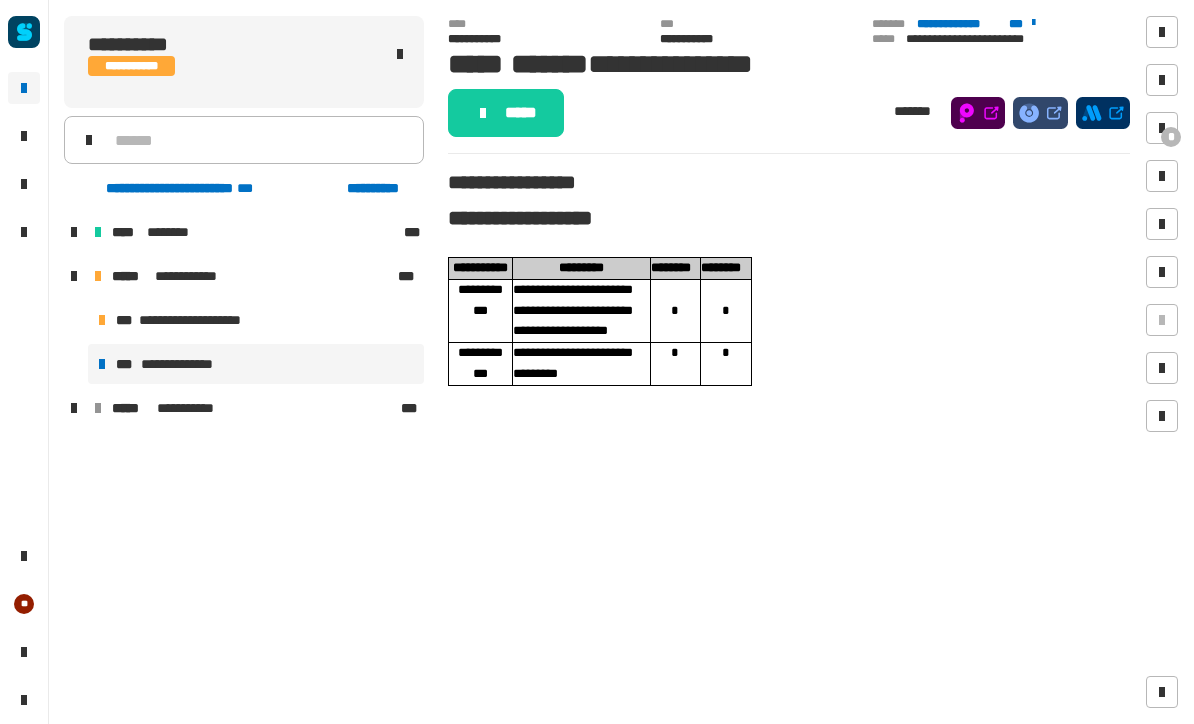 click on "**********" at bounding box center (256, 320) 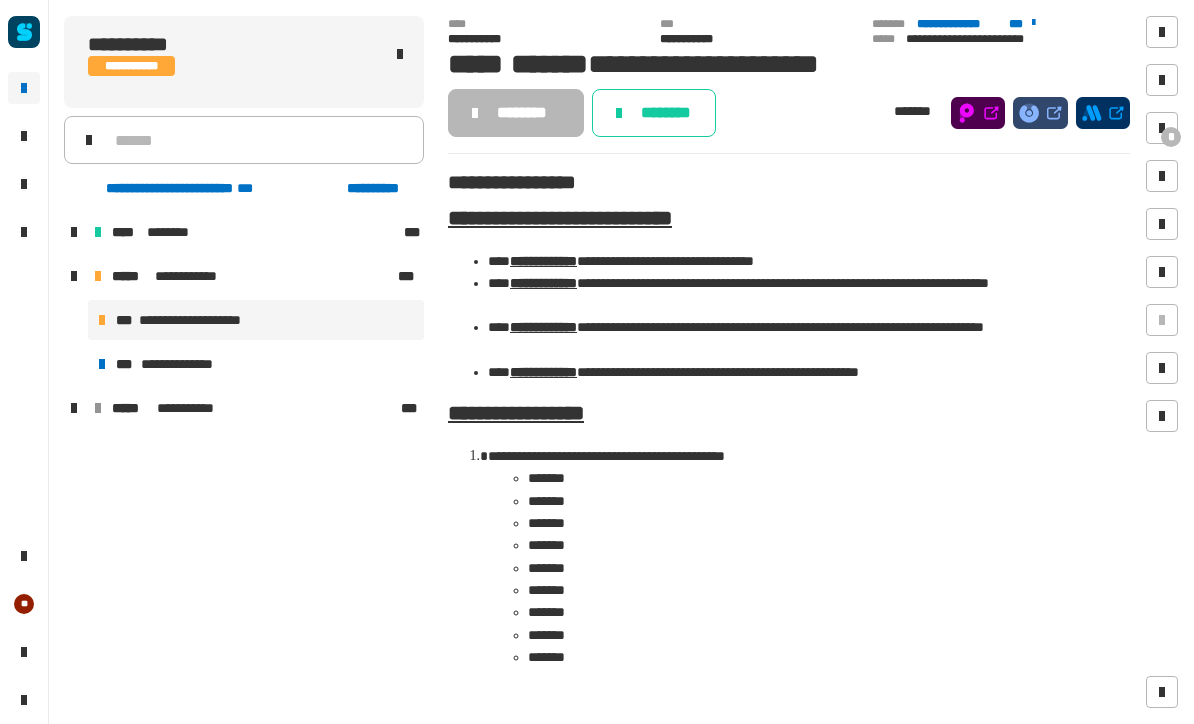 click on "********" 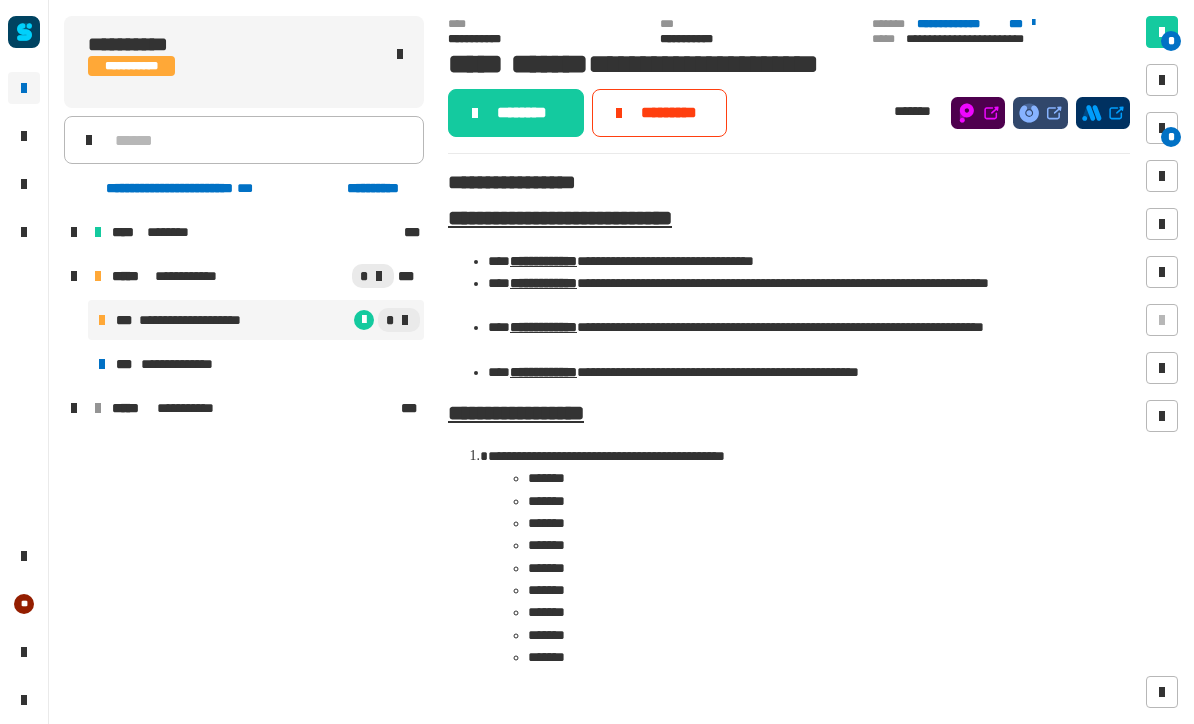click on "********" 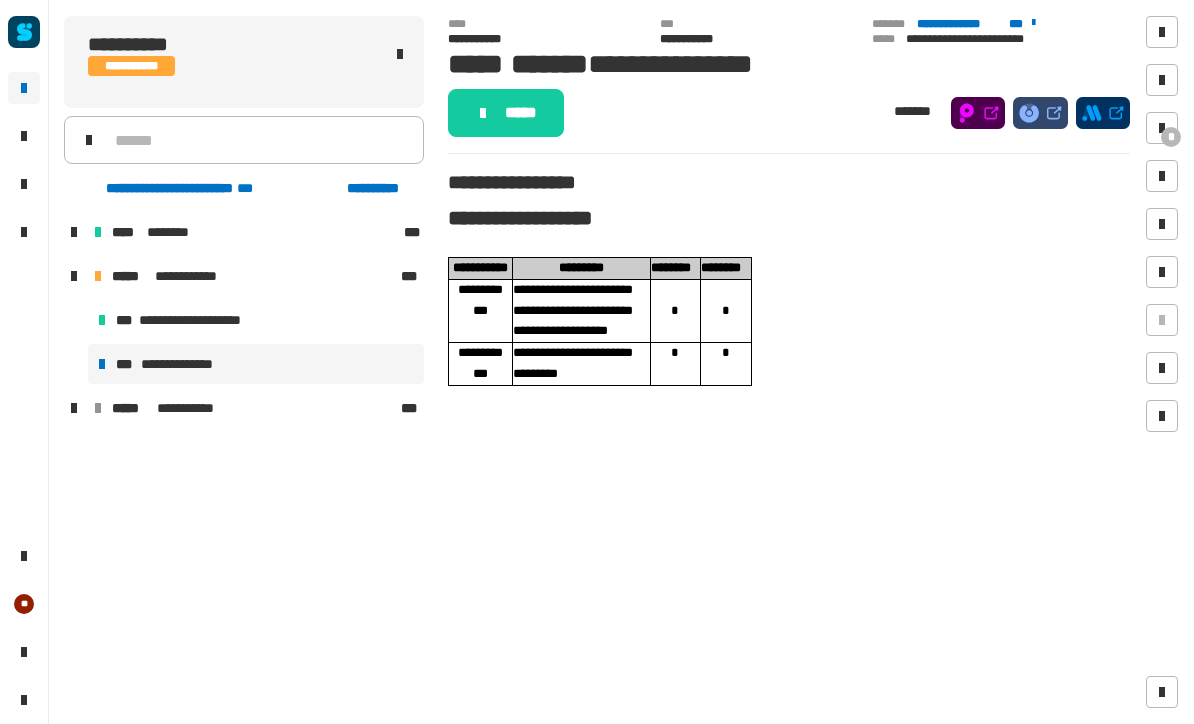 click on "*" at bounding box center [1171, 137] 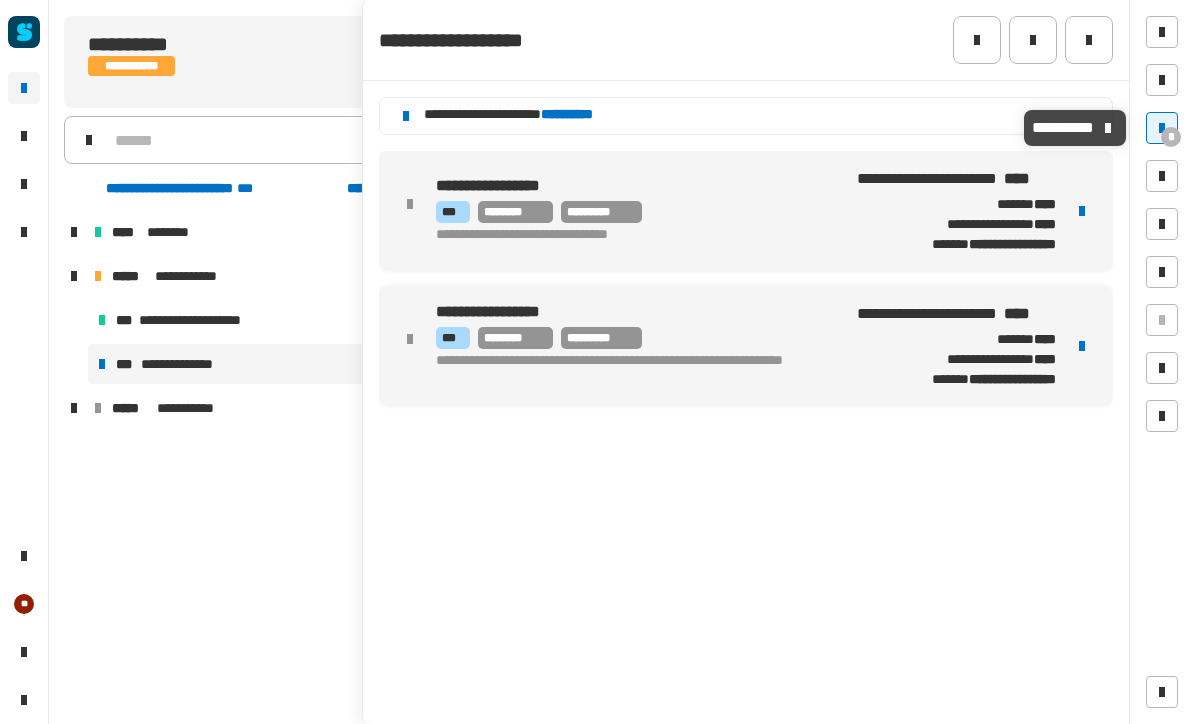 click on "[FIRST] [LAST] [EMAIL] [PHONE] [ADDRESS] [CITY] [STATE] [ZIP] [COUNTRY] [DATE] [TIME] [SSN] [DLN] [CC] [PASSPORT]" 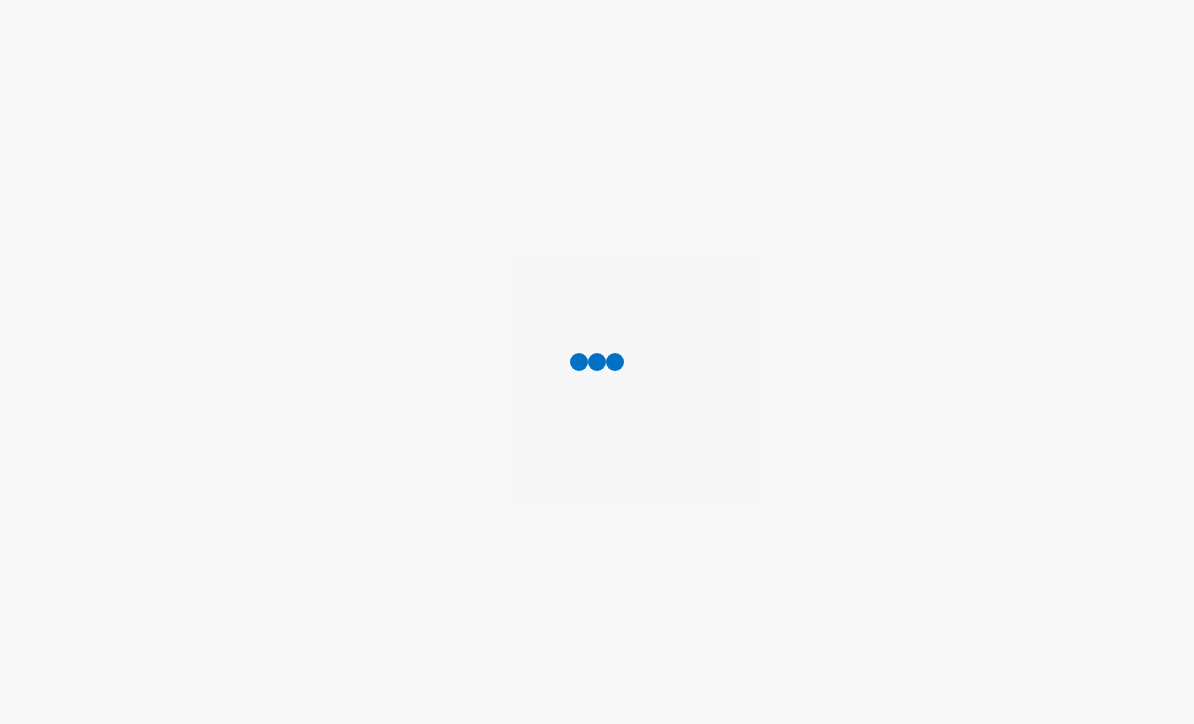 scroll, scrollTop: 0, scrollLeft: 0, axis: both 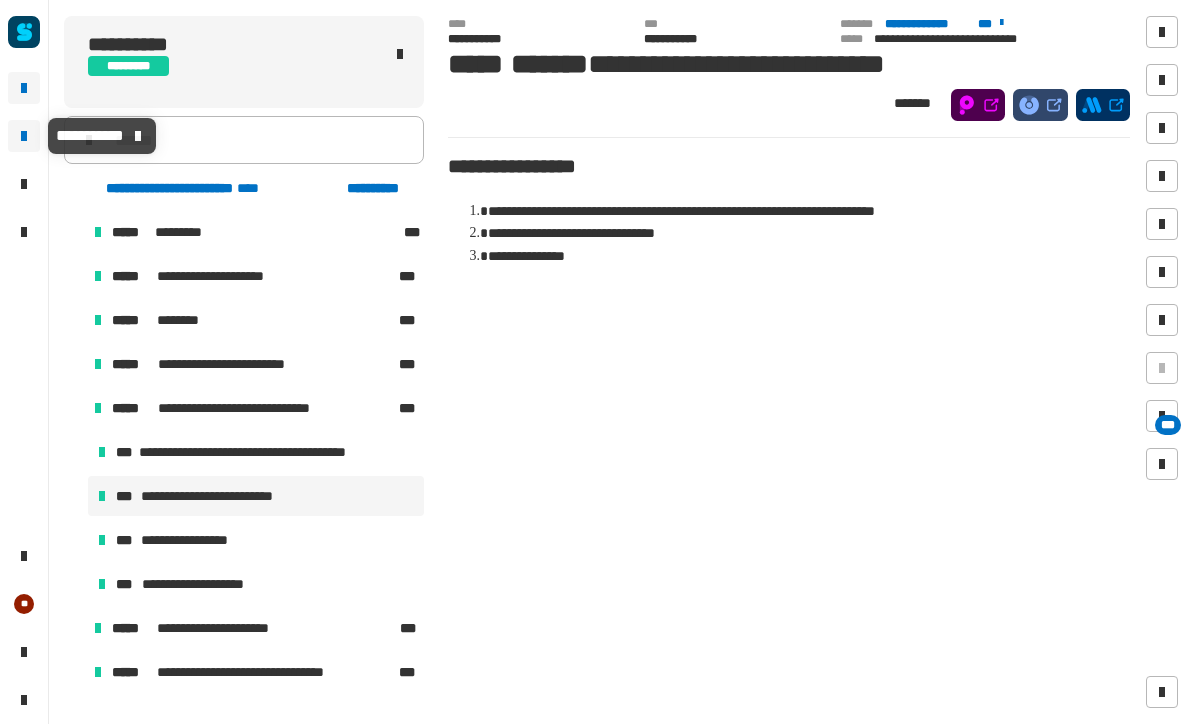 click 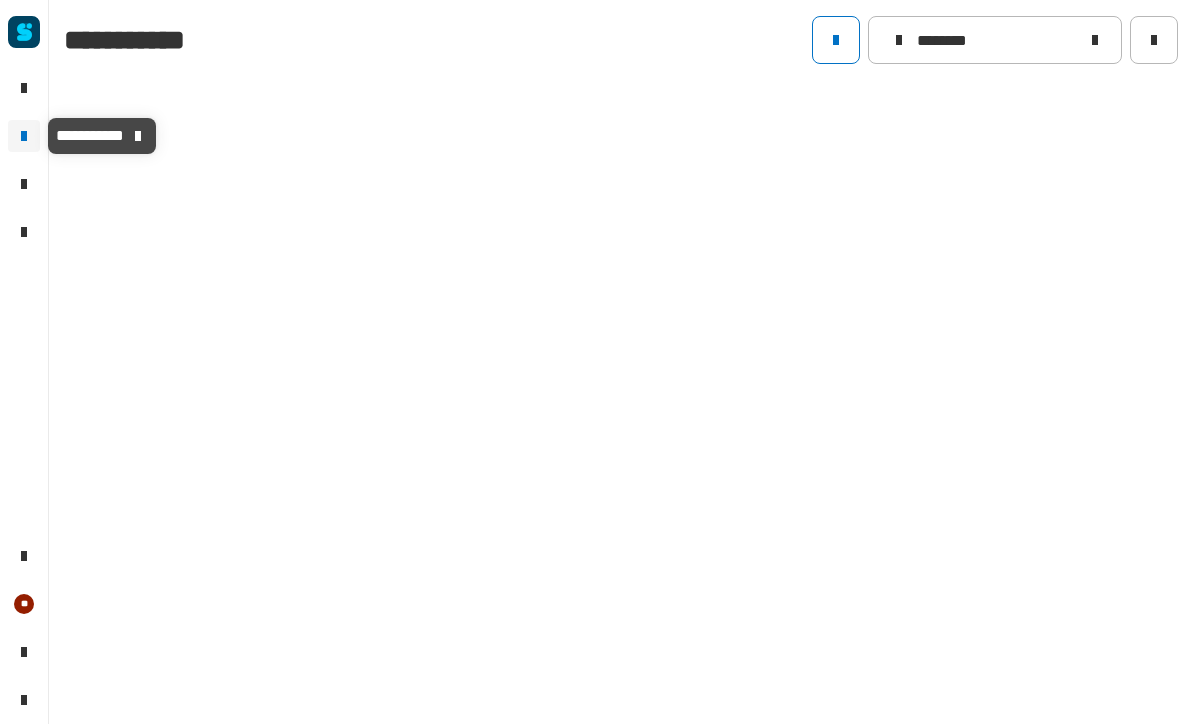 type on "********" 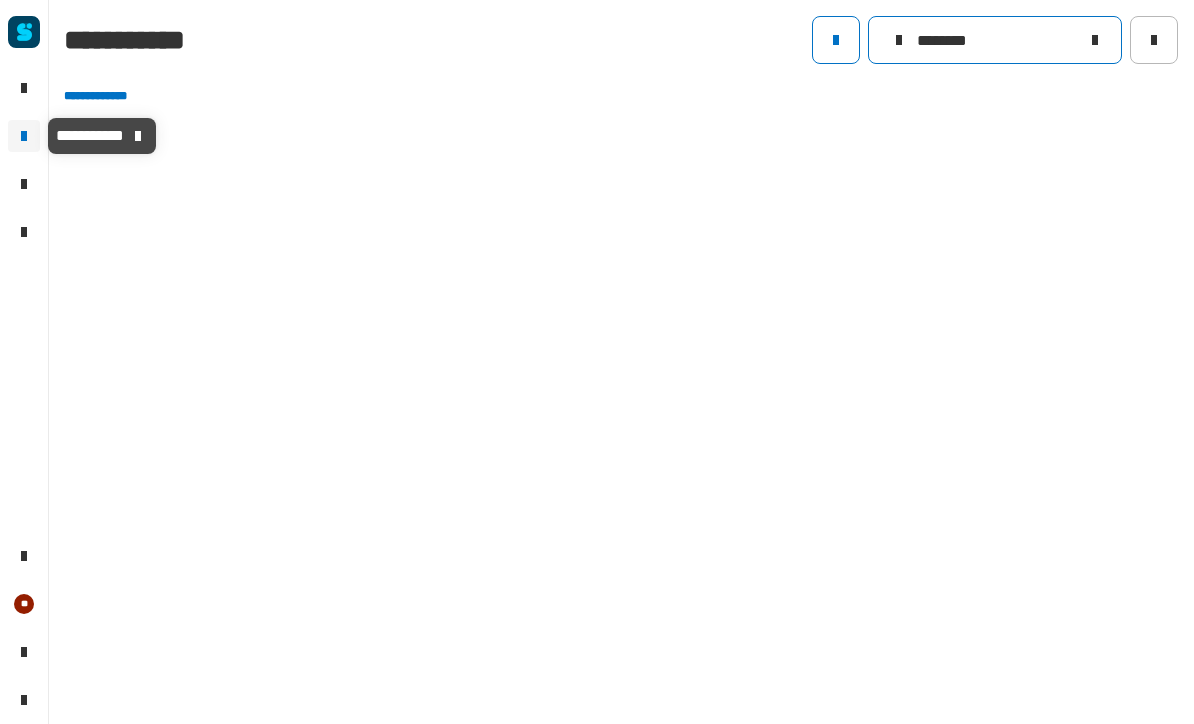 click on "********" 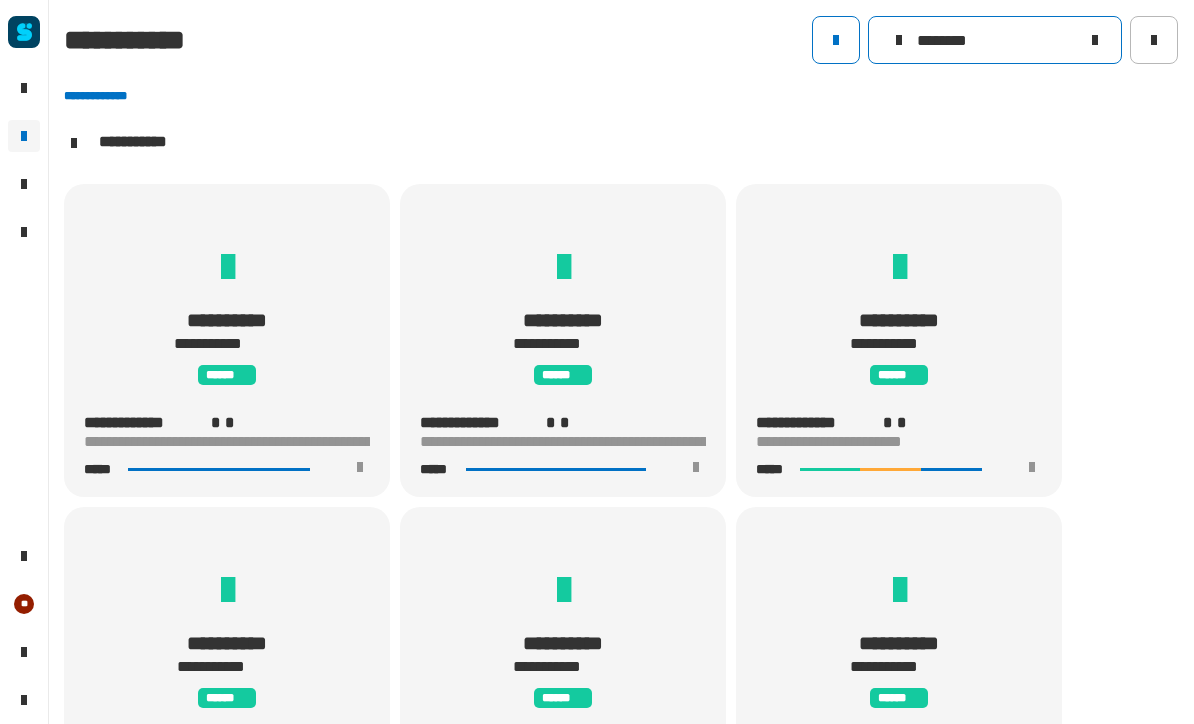 scroll, scrollTop: 1, scrollLeft: 0, axis: vertical 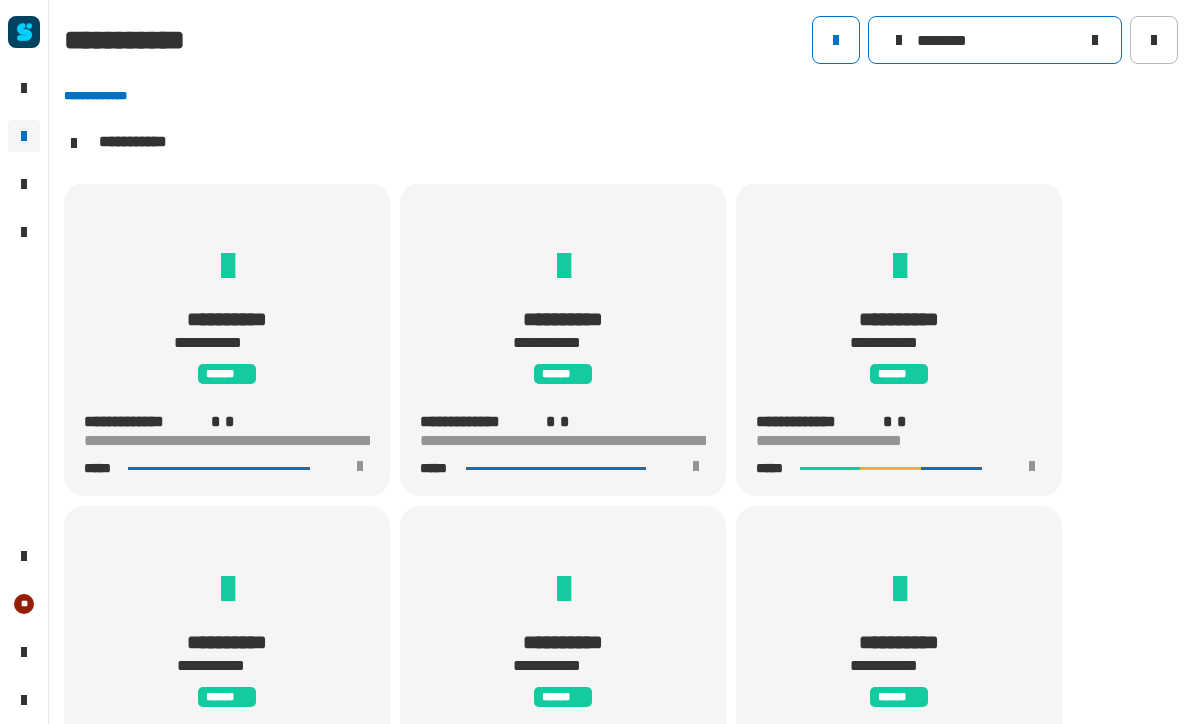 click on "********" 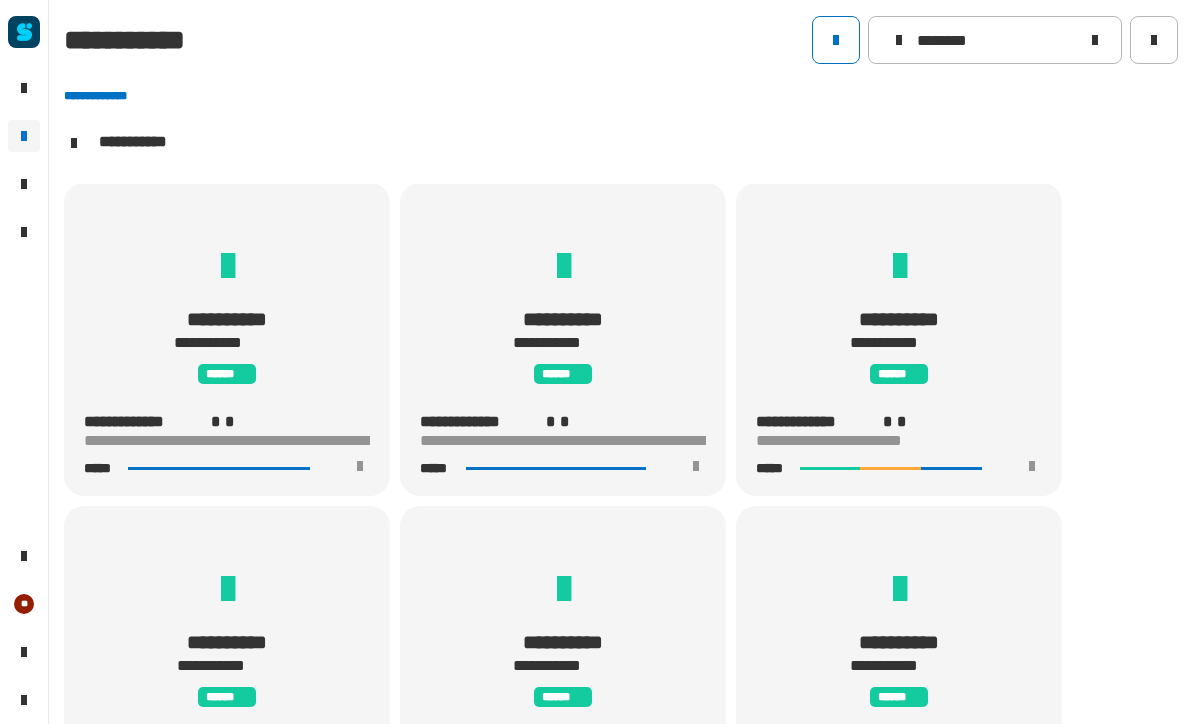 click 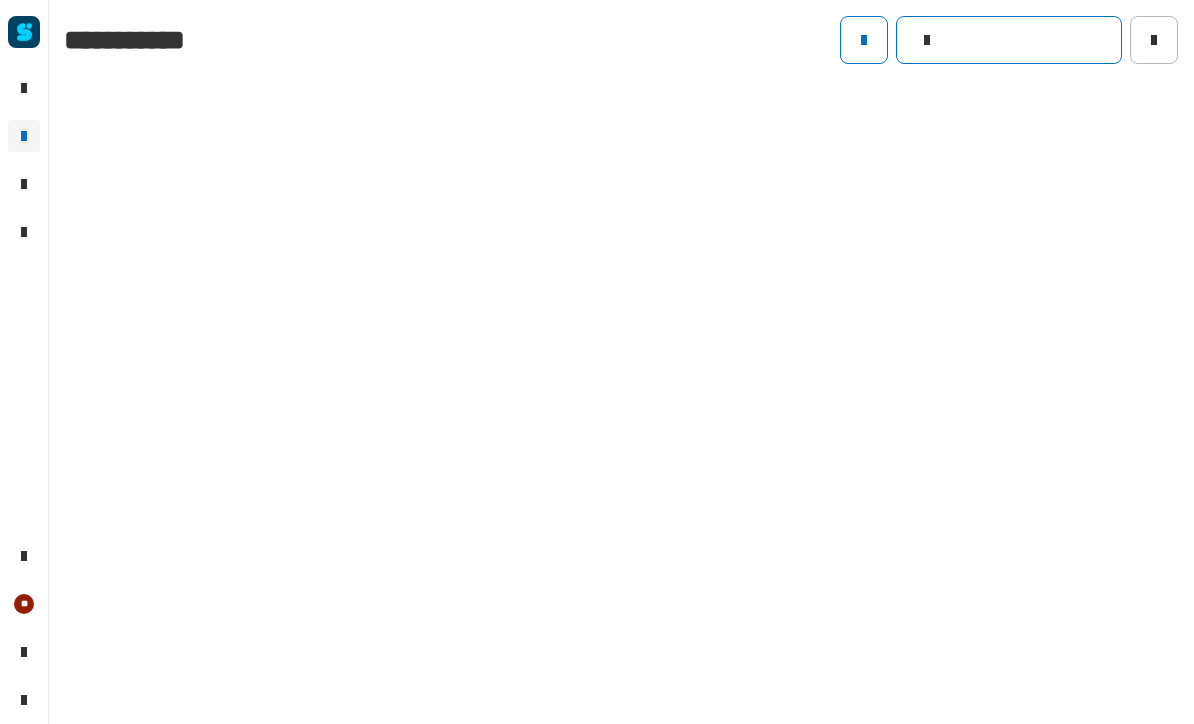 click 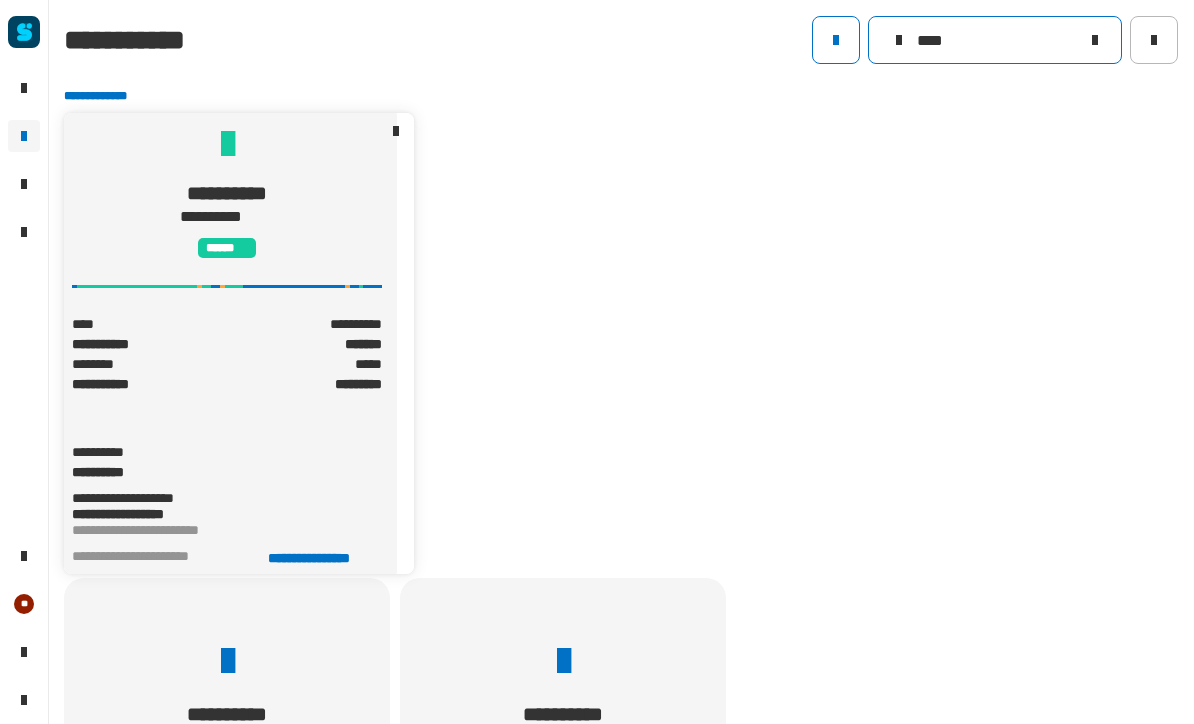 type on "****" 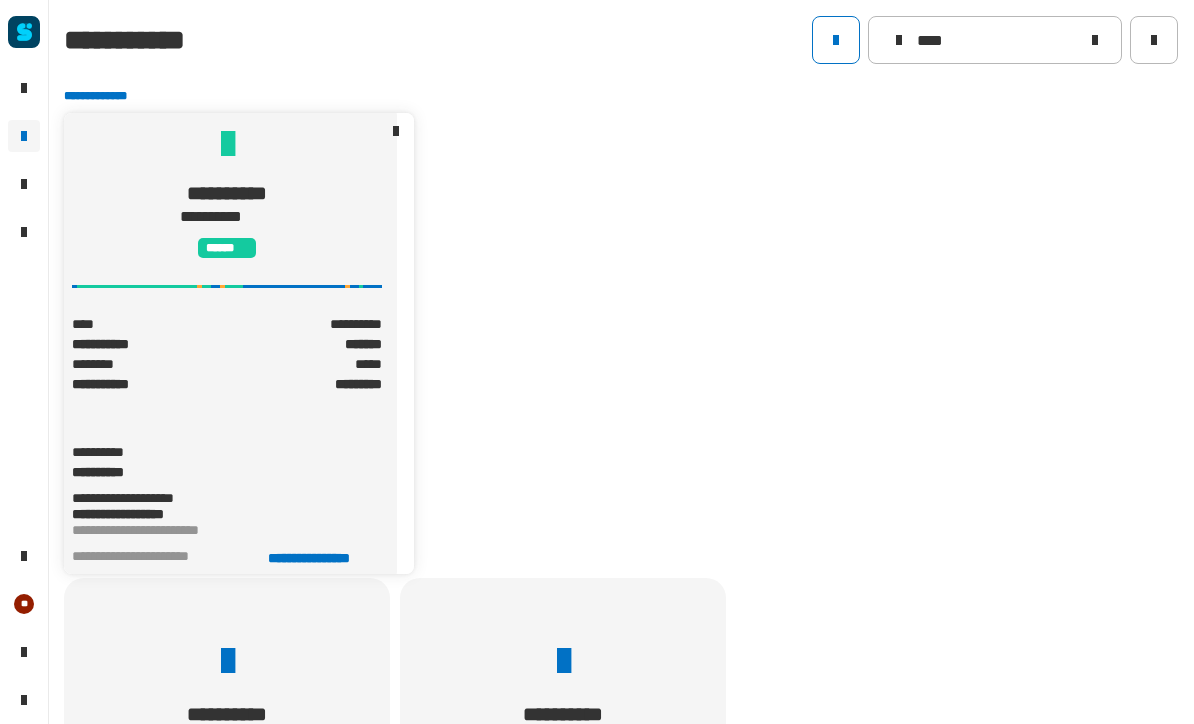 click on "**********" 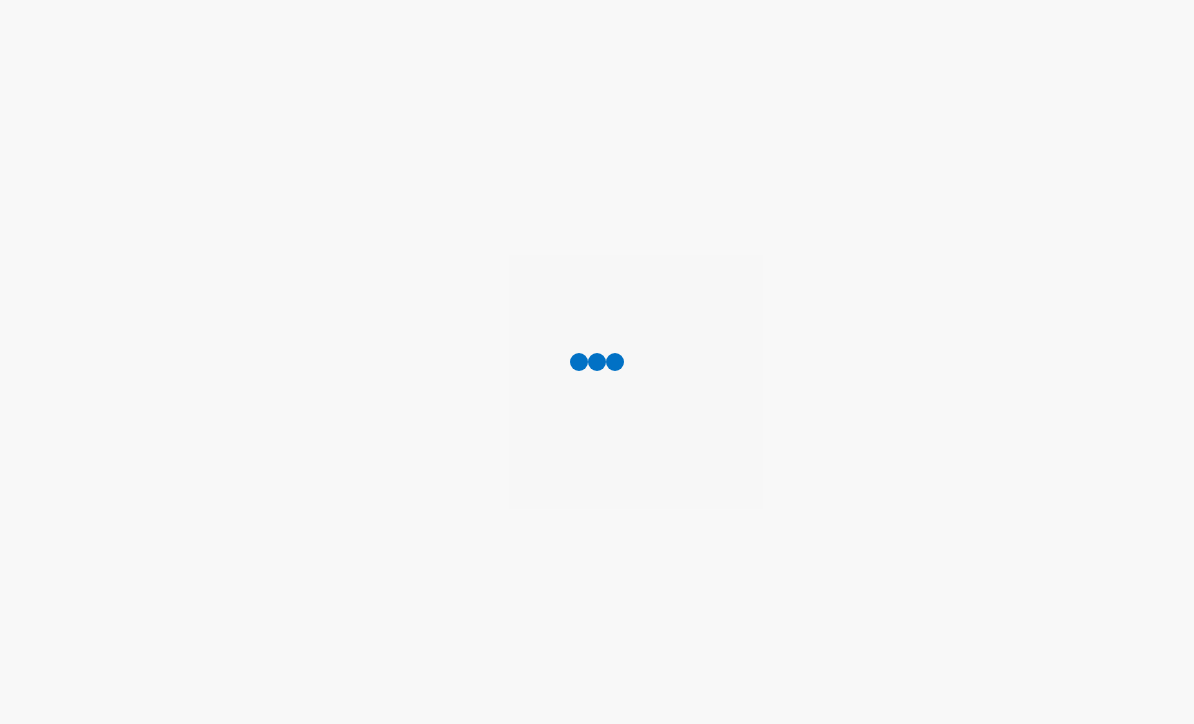 scroll, scrollTop: 0, scrollLeft: 0, axis: both 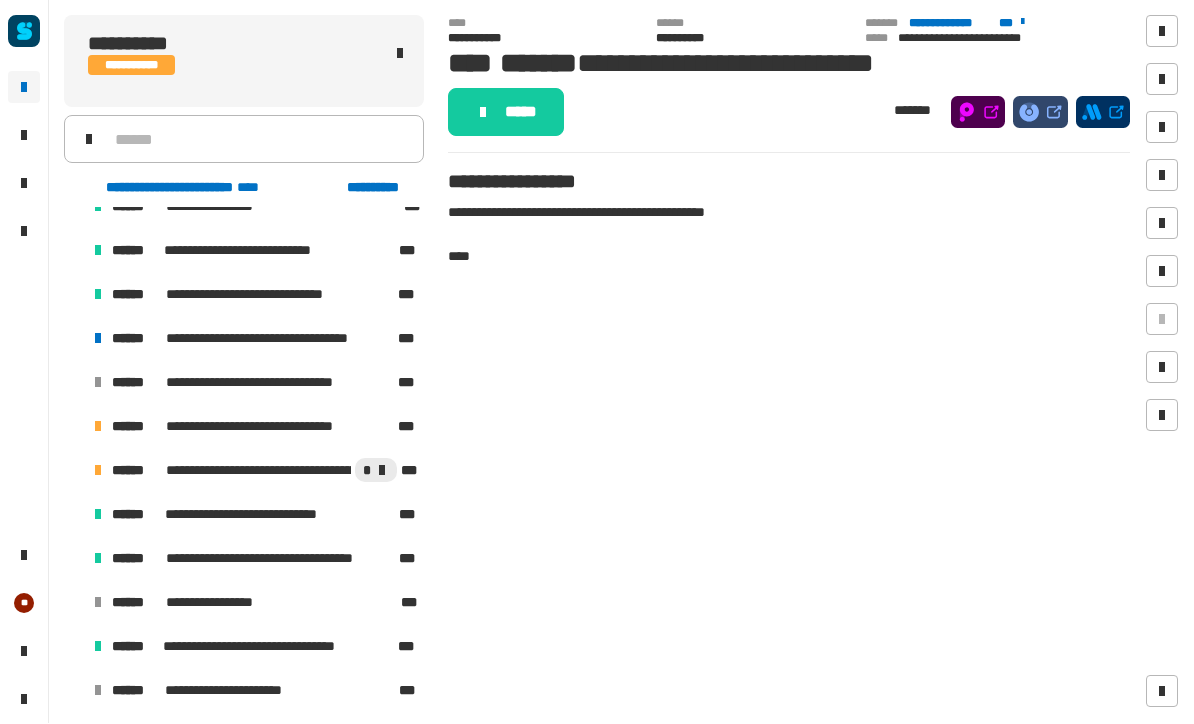 click on "**********" at bounding box center (254, 427) 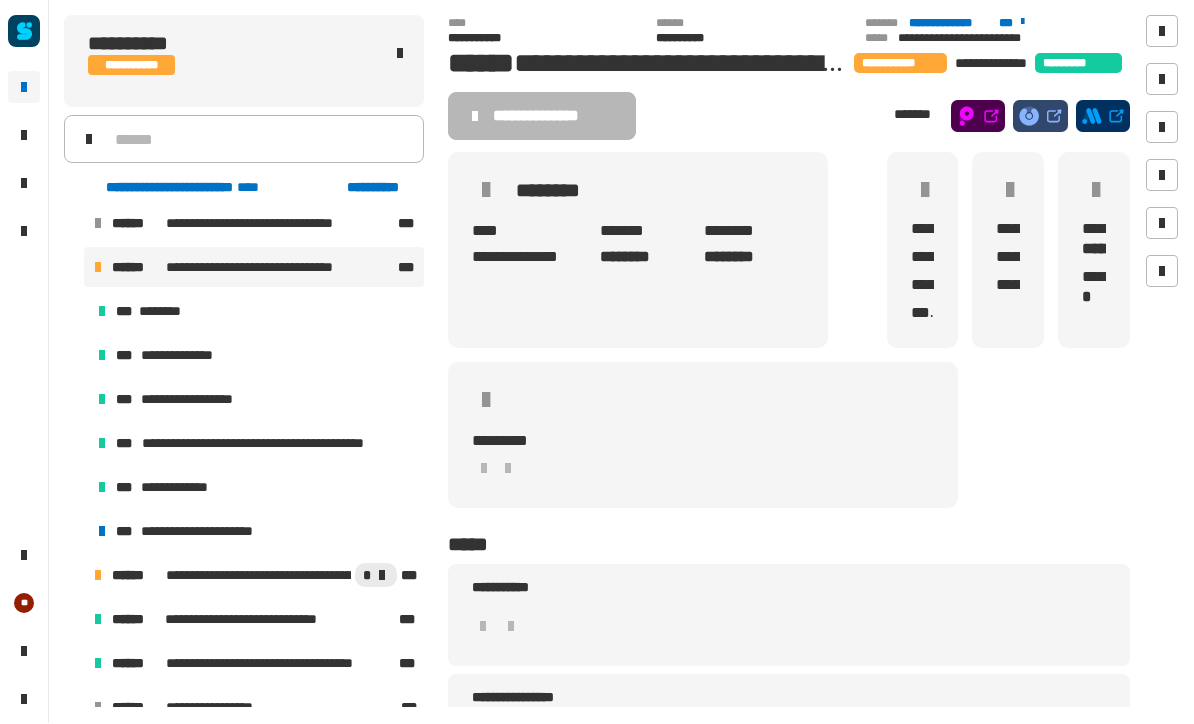click on "**********" at bounding box center [256, 532] 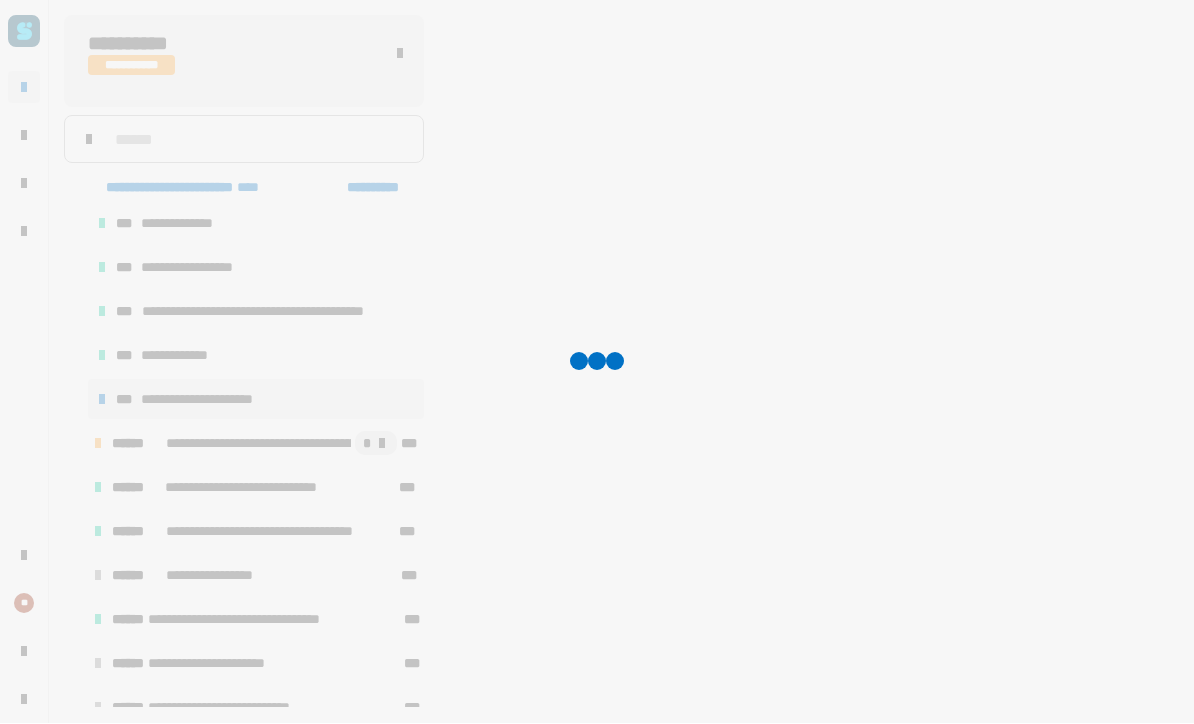 scroll, scrollTop: 1710, scrollLeft: 0, axis: vertical 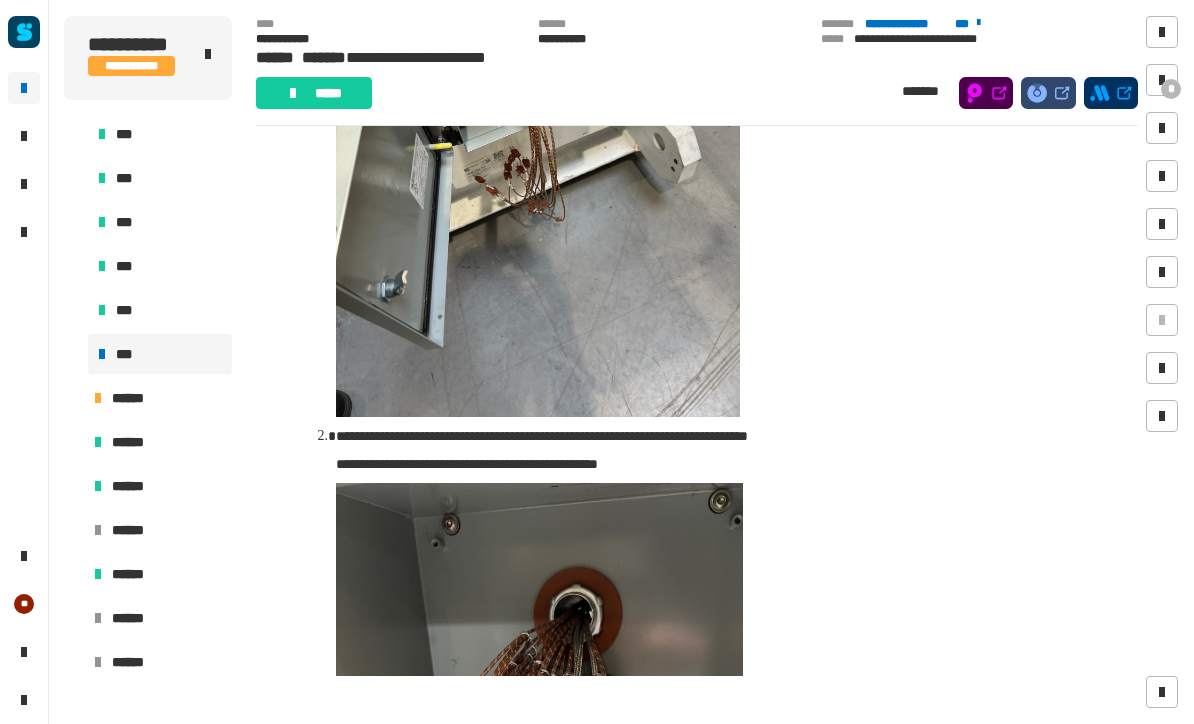 click 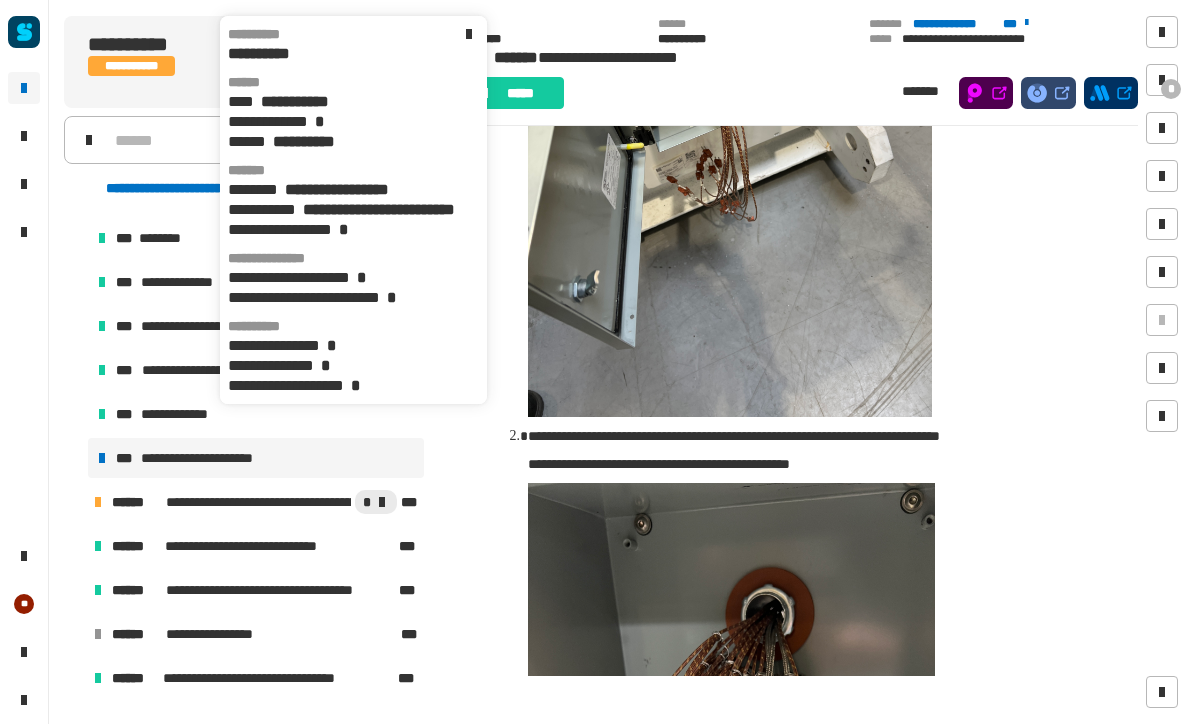 click on "**********" 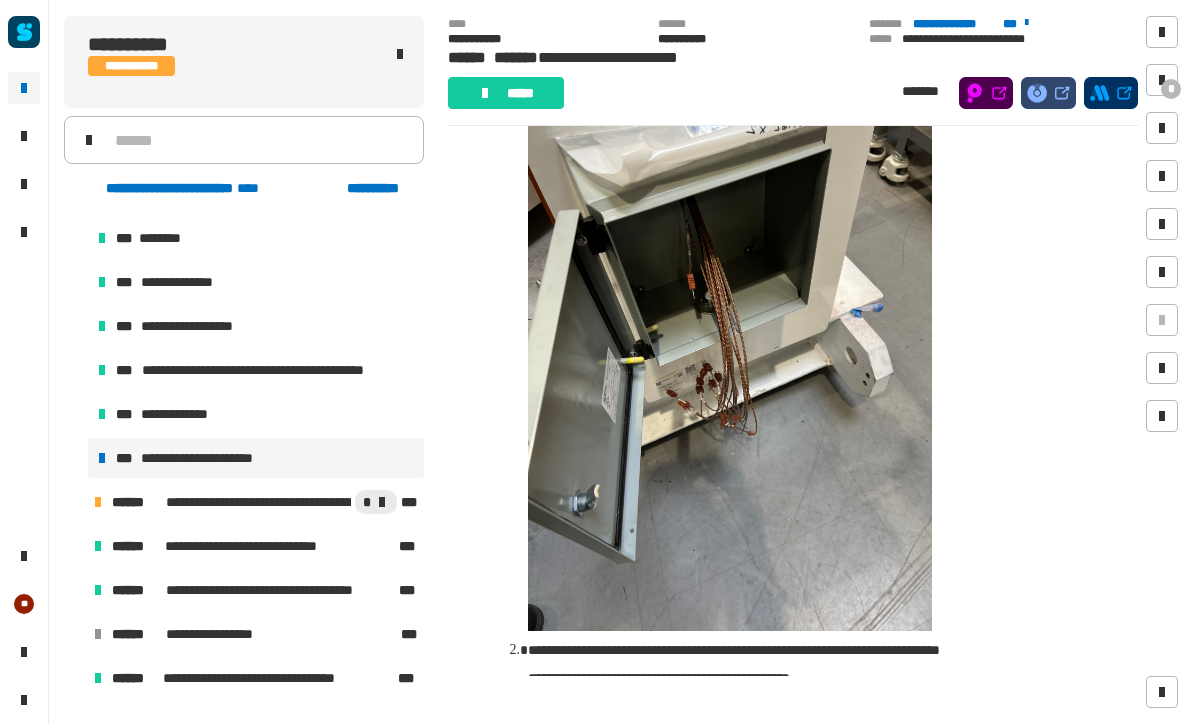 scroll, scrollTop: 170, scrollLeft: 0, axis: vertical 